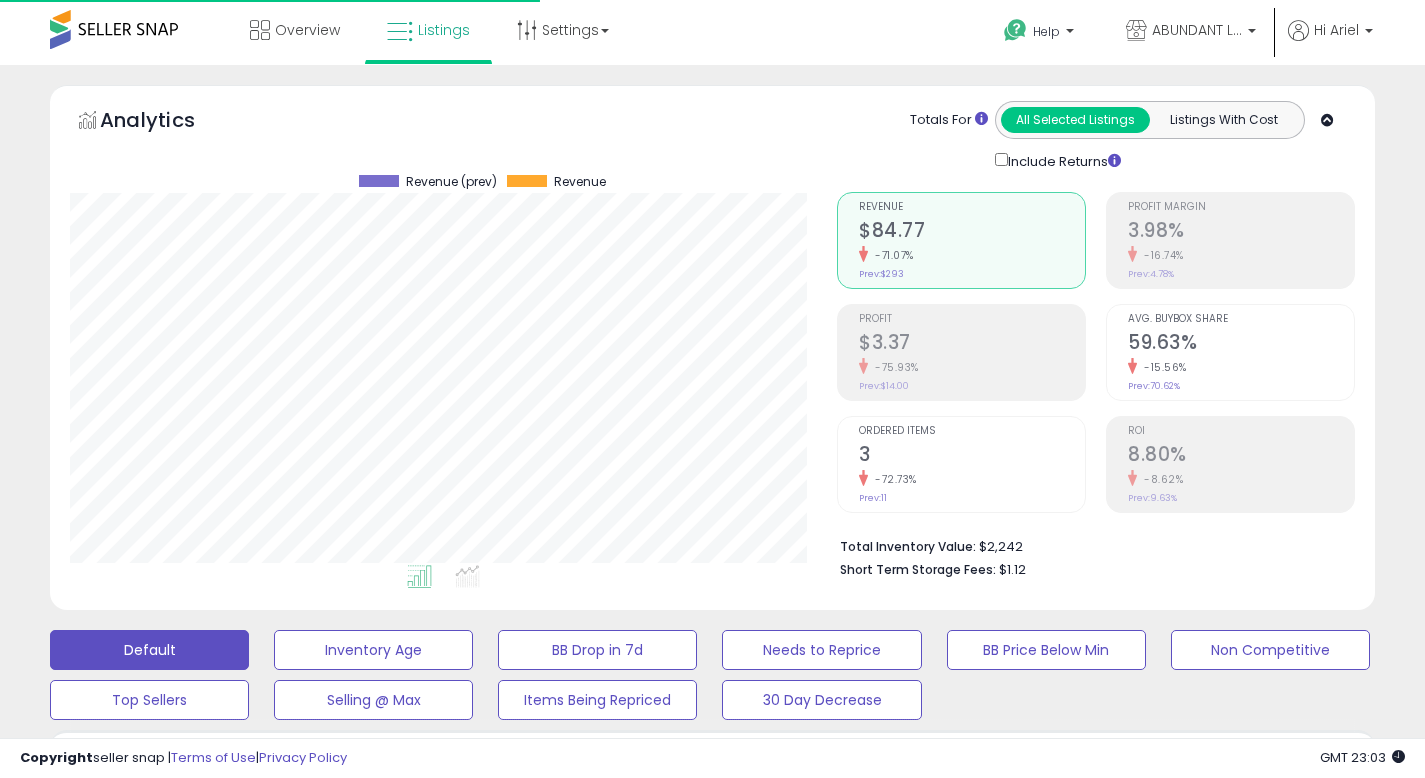 scroll, scrollTop: 713, scrollLeft: 0, axis: vertical 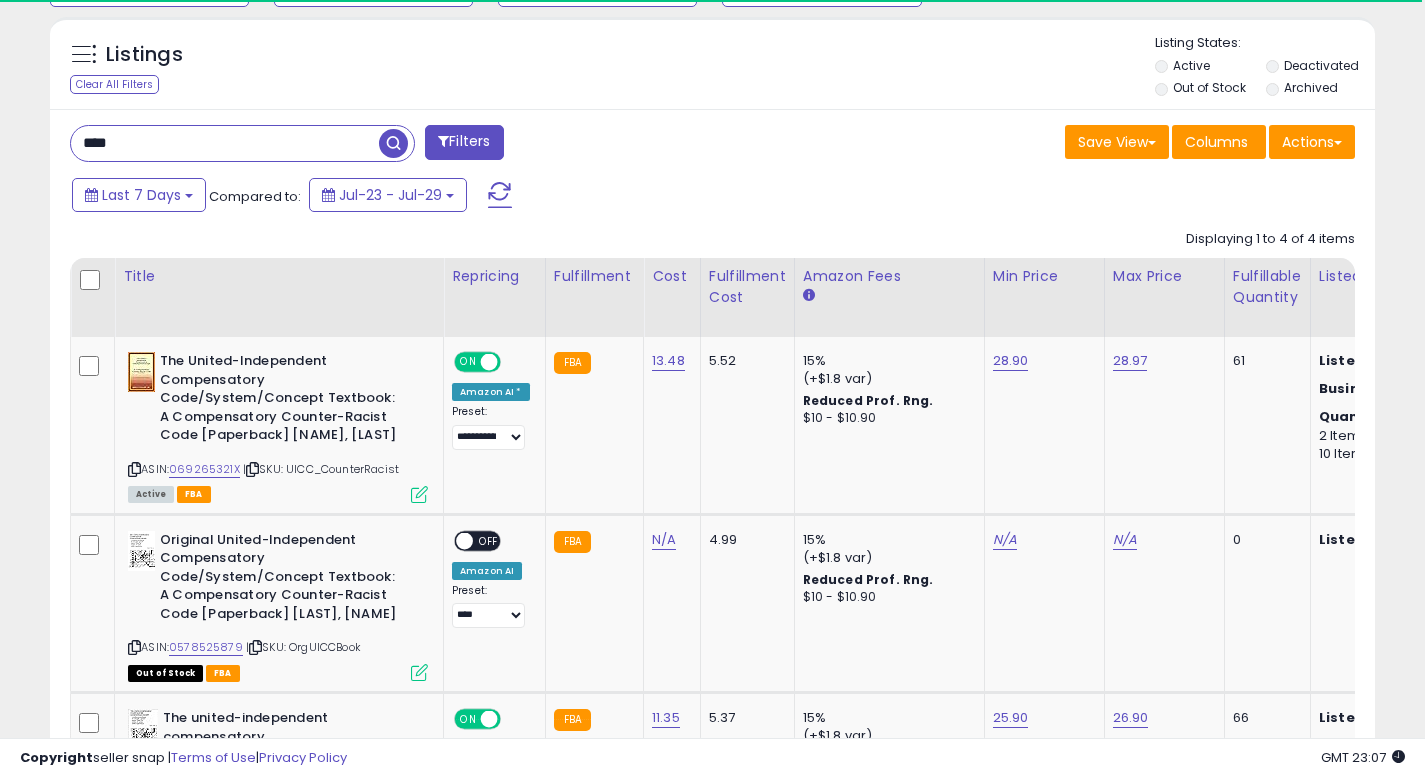 drag, startPoint x: 215, startPoint y: 148, endPoint x: 0, endPoint y: 109, distance: 218.50858 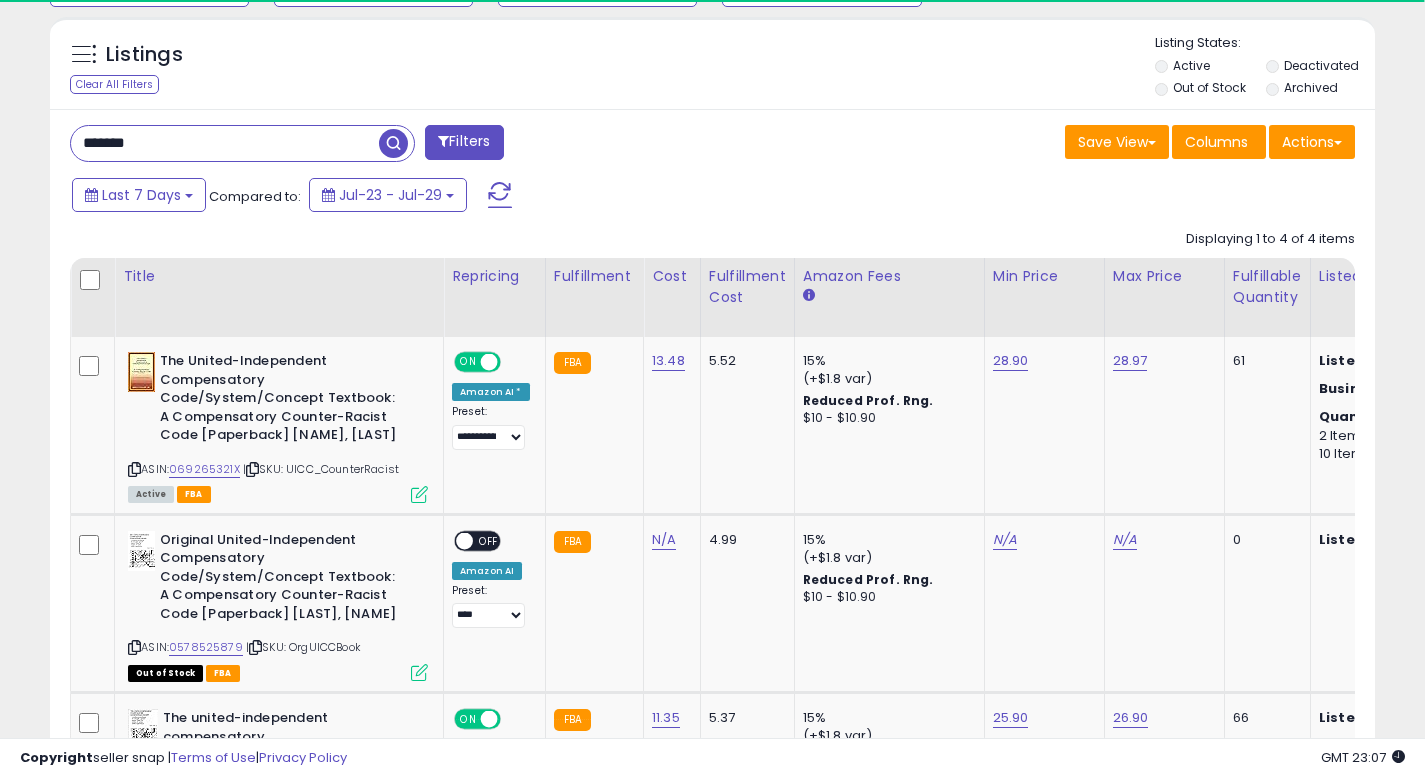 type on "**********" 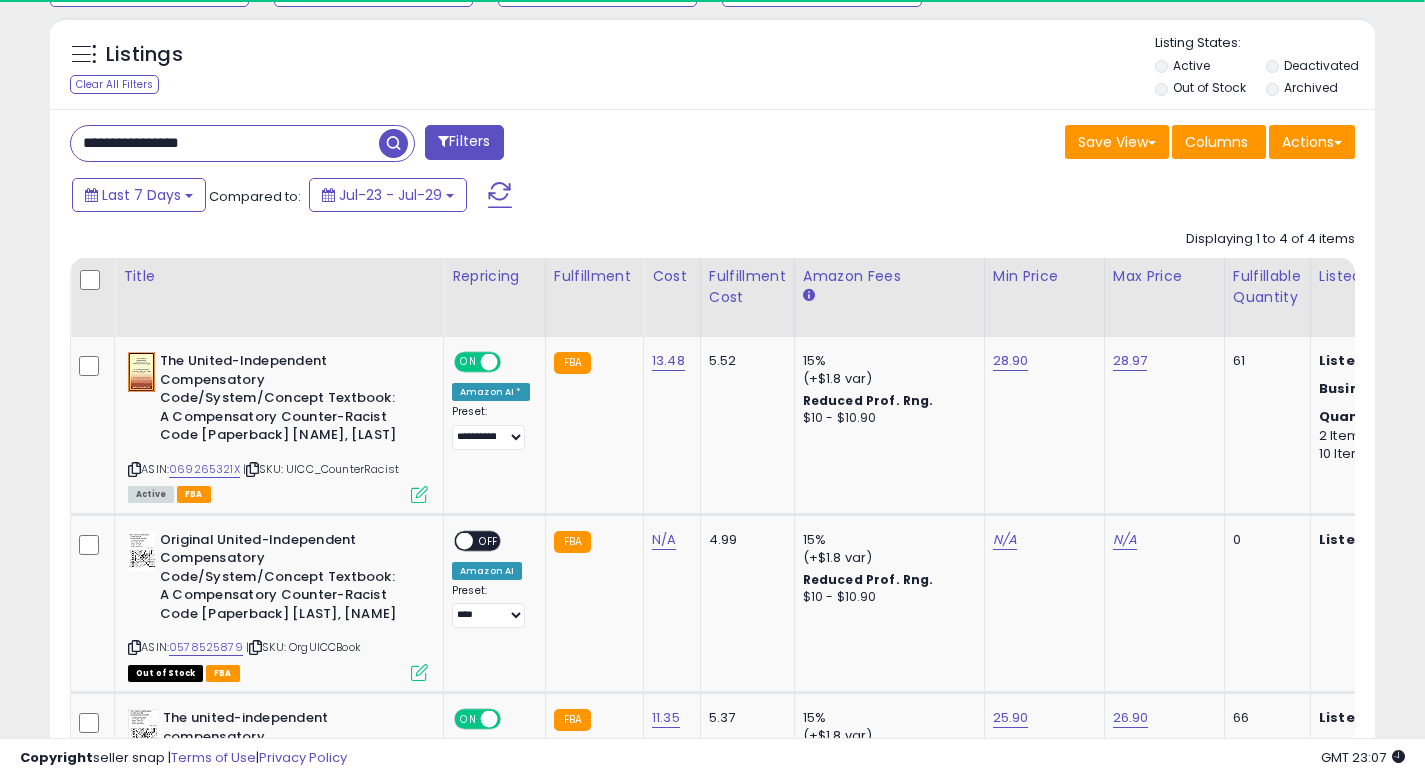 click at bounding box center (393, 143) 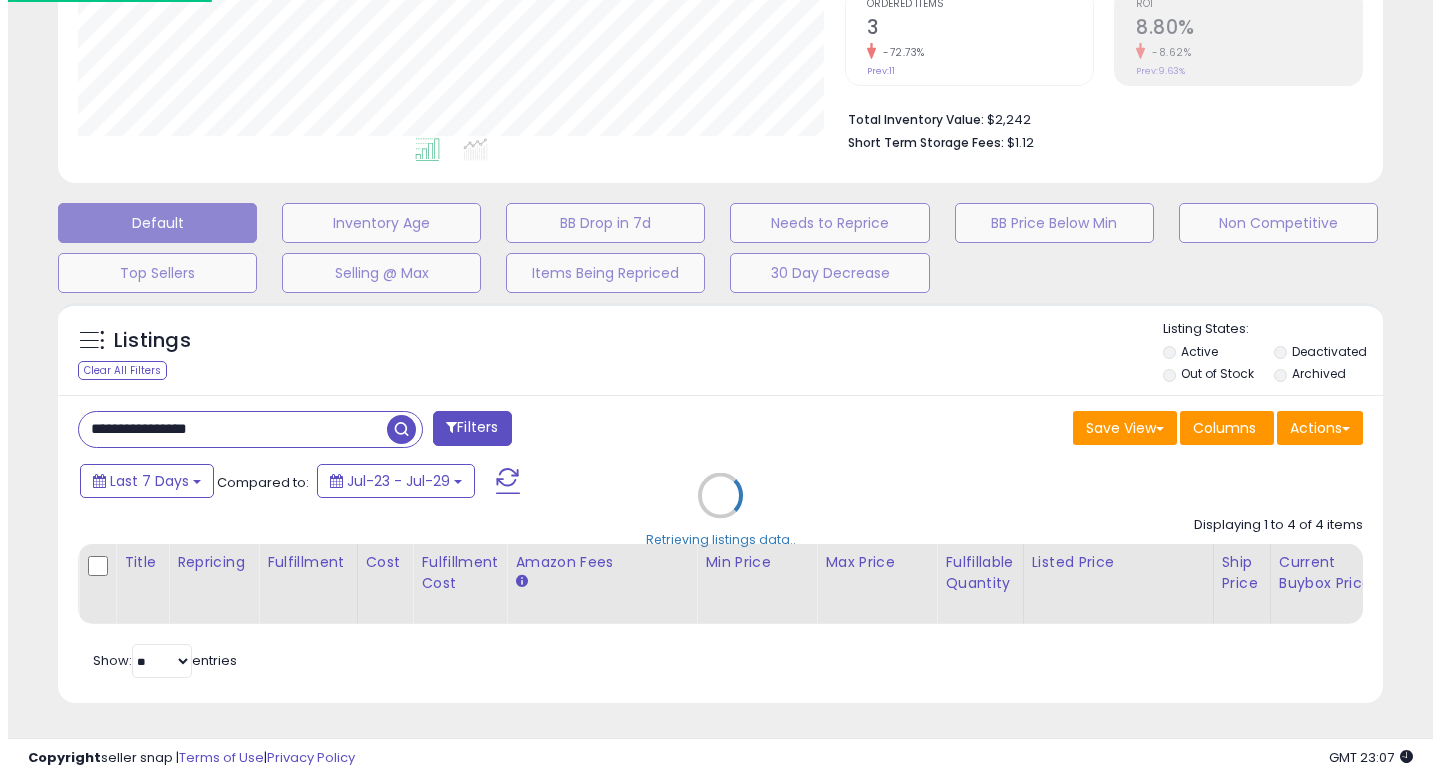 scroll, scrollTop: 442, scrollLeft: 0, axis: vertical 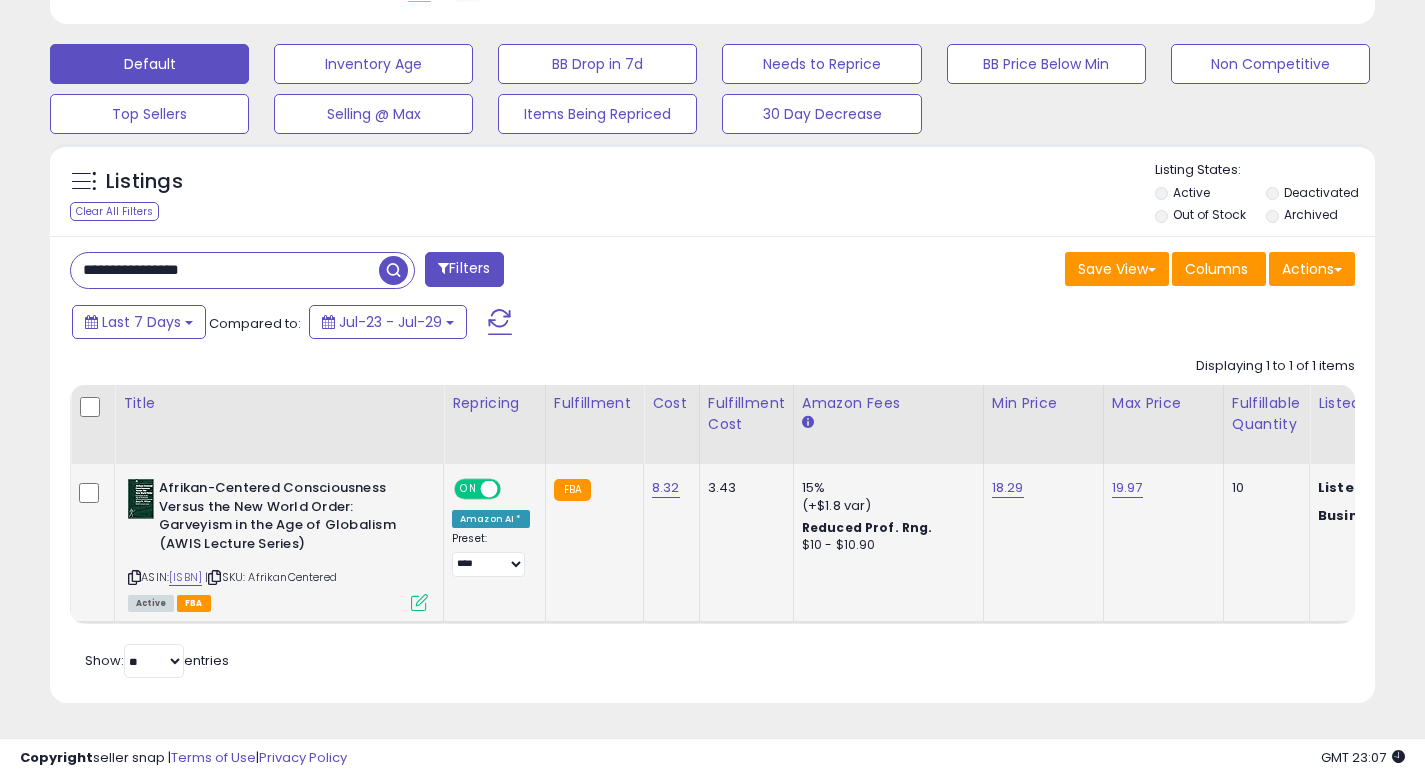 click at bounding box center [419, 602] 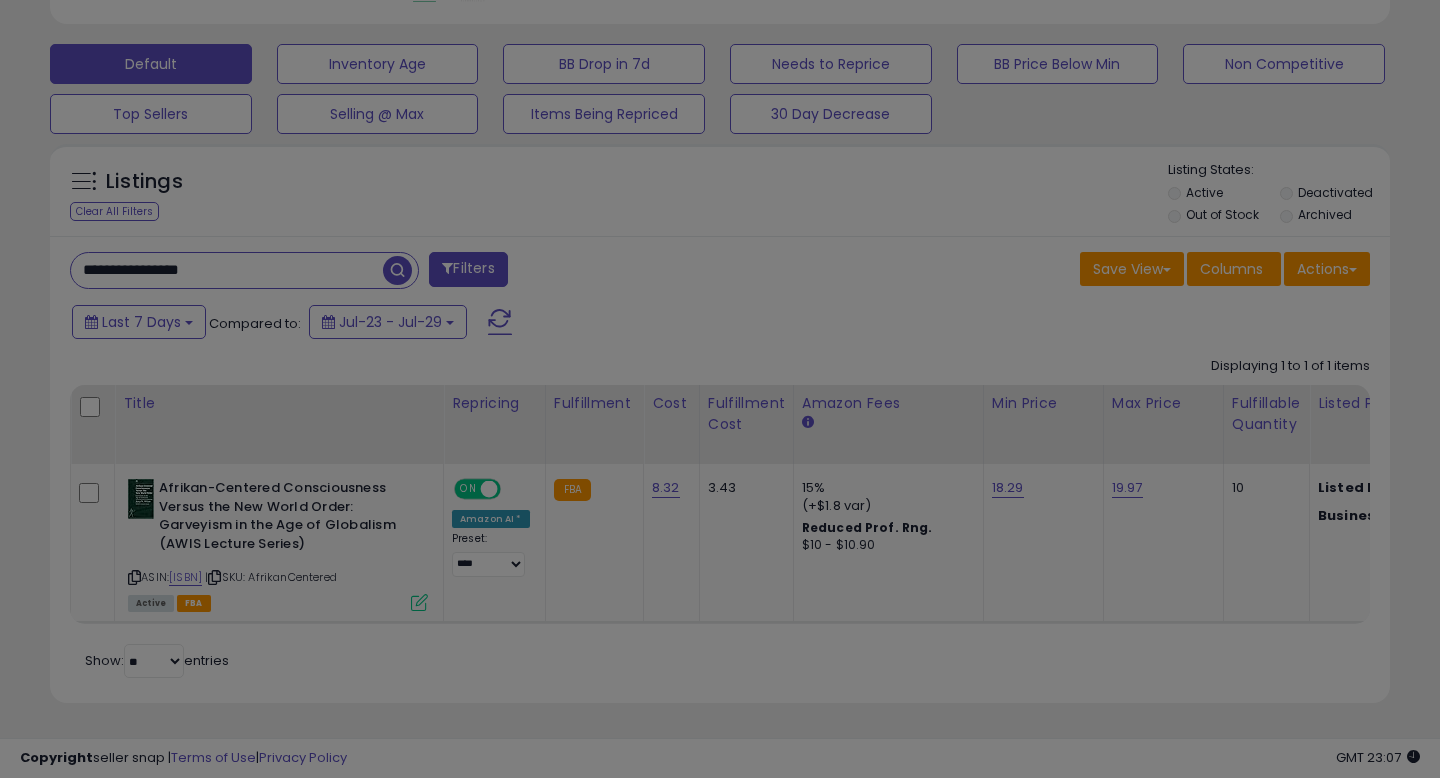 scroll, scrollTop: 999590, scrollLeft: 999224, axis: both 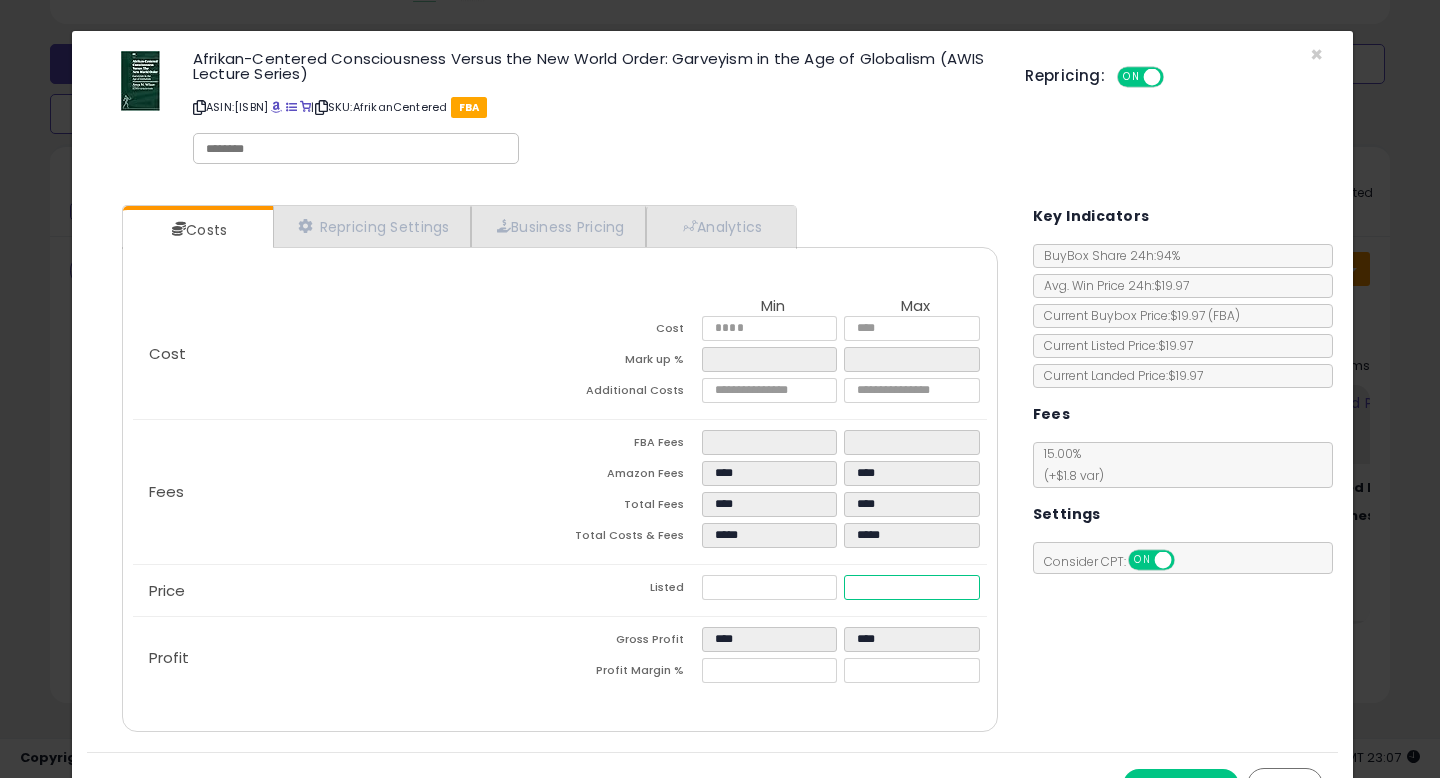 drag, startPoint x: 902, startPoint y: 586, endPoint x: 691, endPoint y: 575, distance: 211.28653 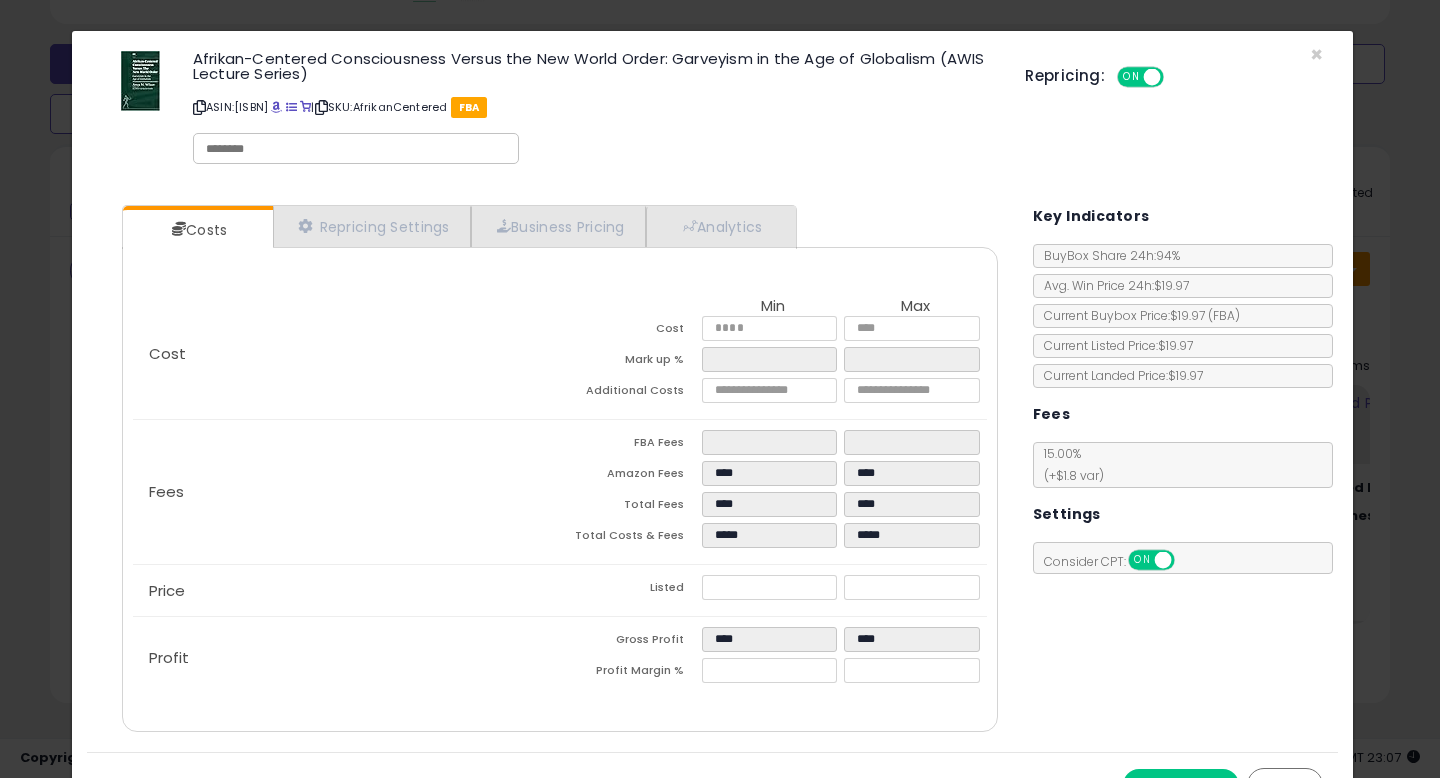 type on "*****" 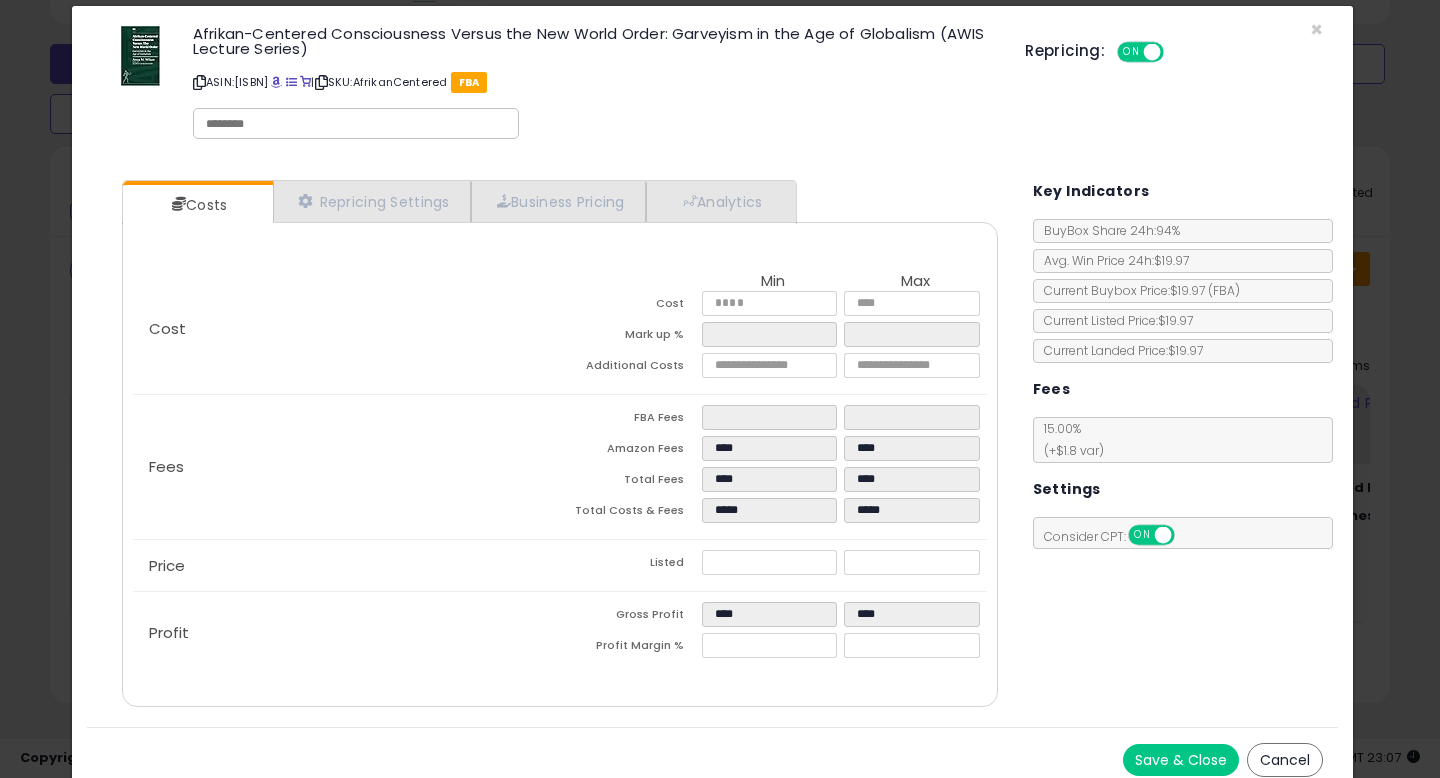 scroll, scrollTop: 38, scrollLeft: 0, axis: vertical 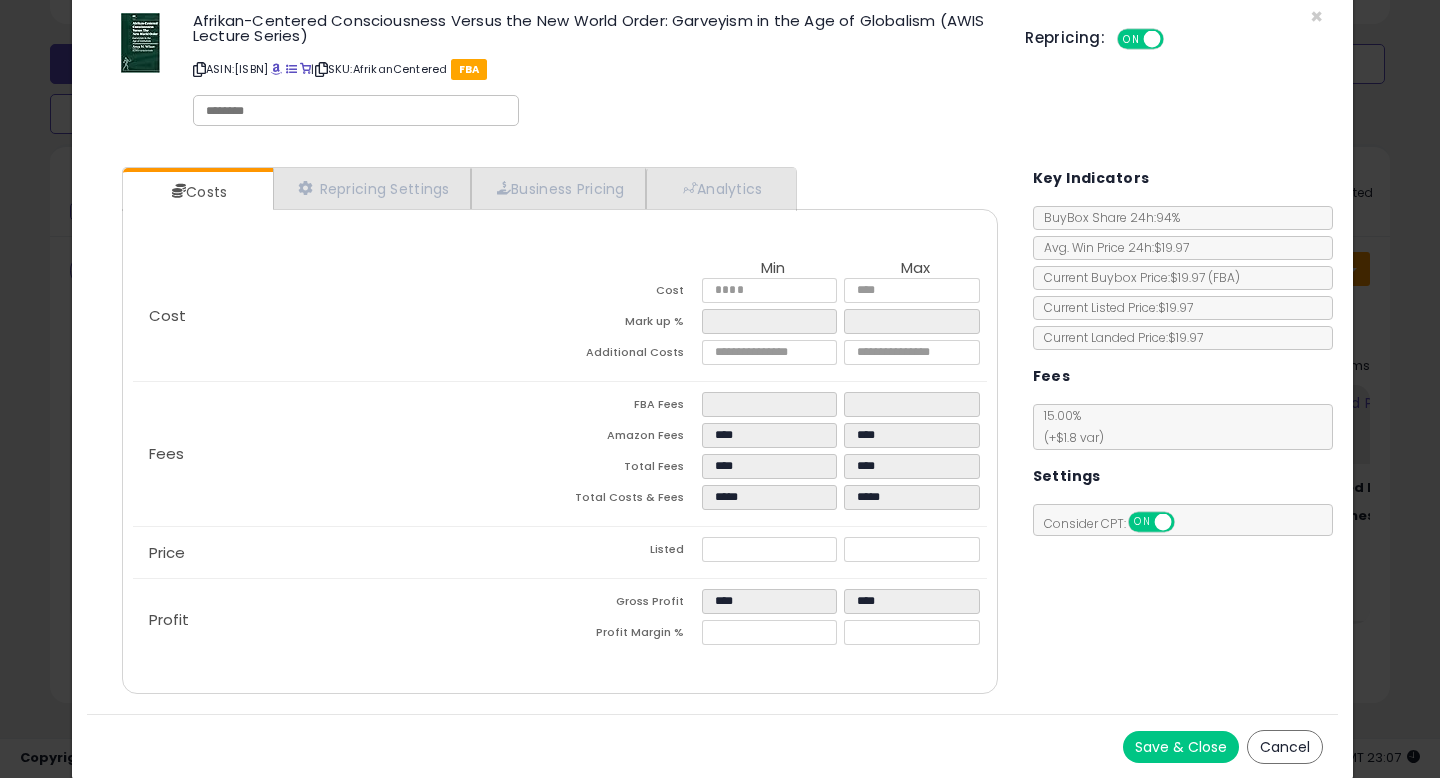 click on "Save & Close" at bounding box center (1181, 747) 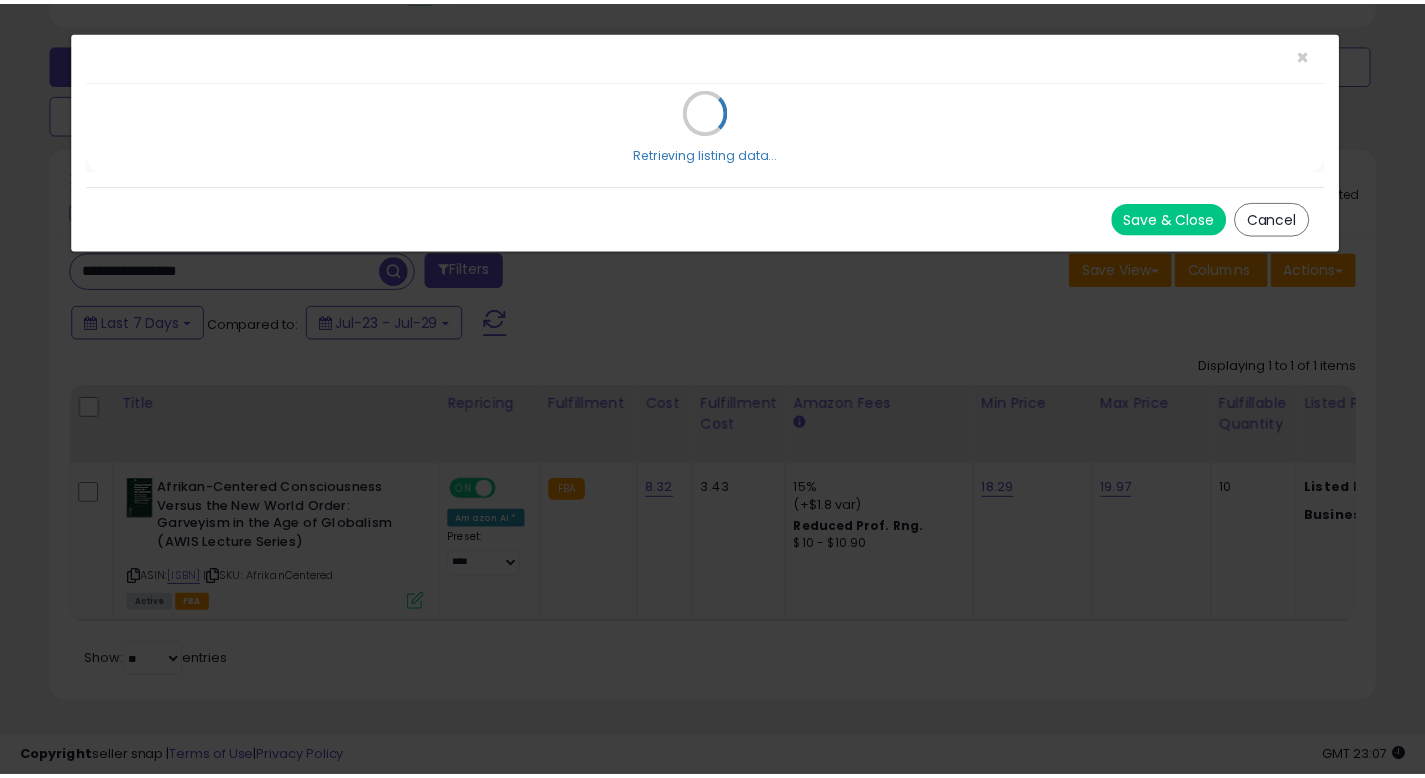 scroll, scrollTop: 0, scrollLeft: 0, axis: both 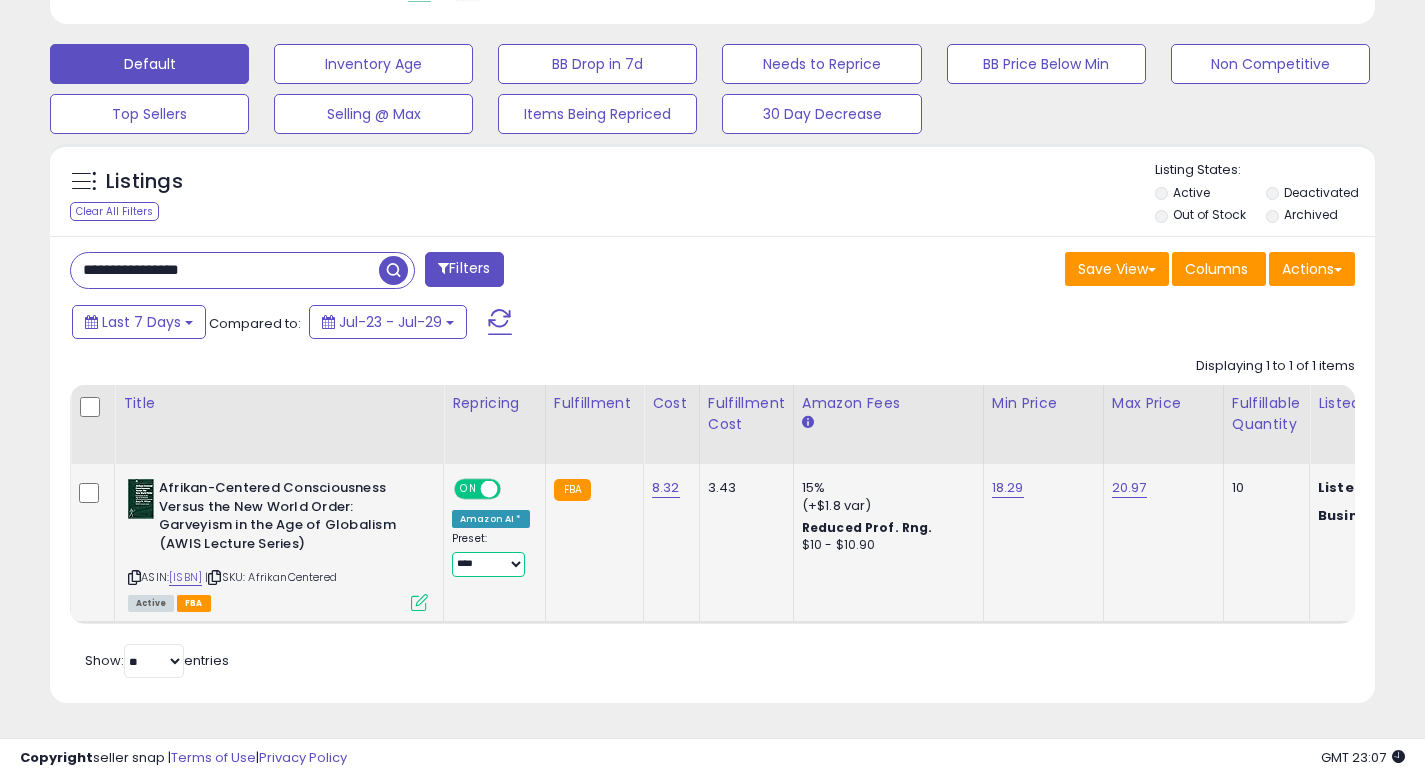 click on "**********" at bounding box center [488, 564] 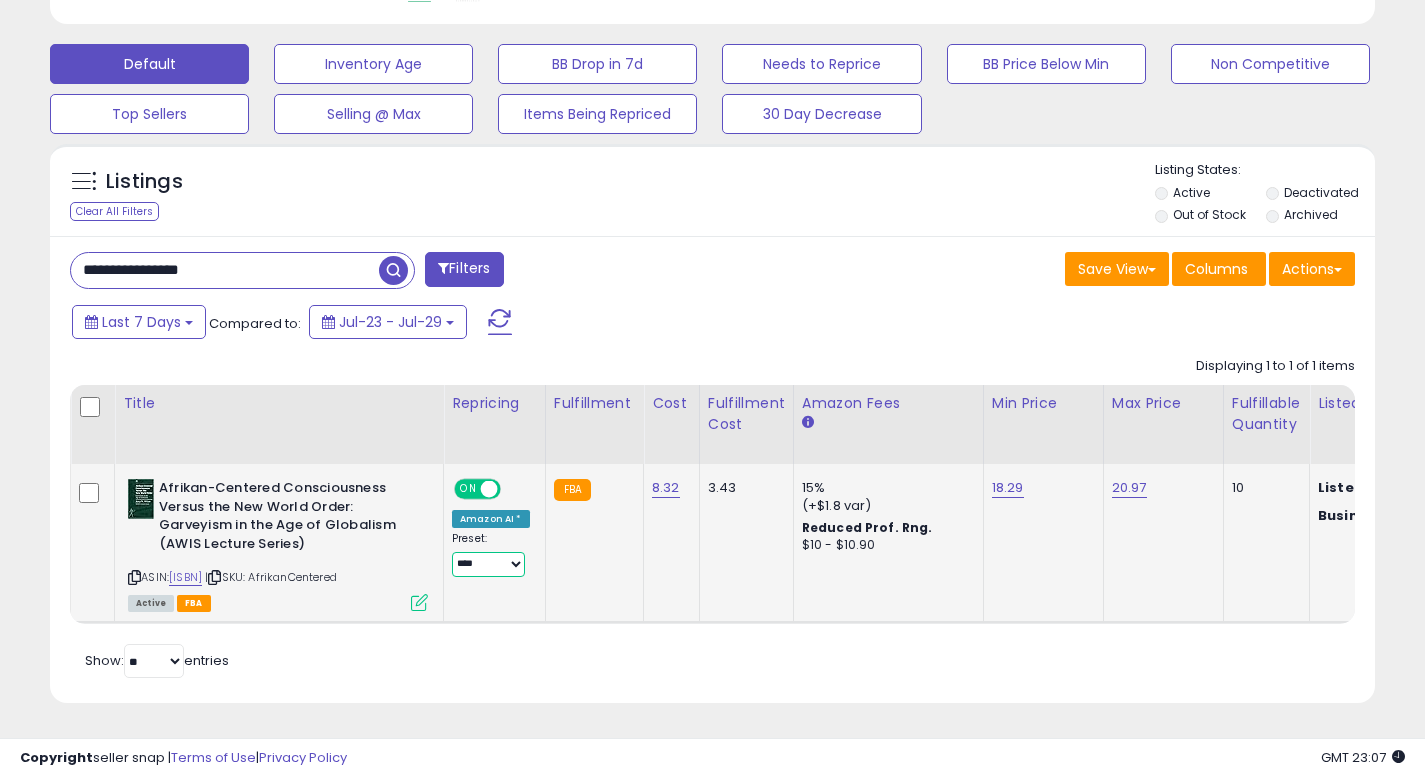 select on "**********" 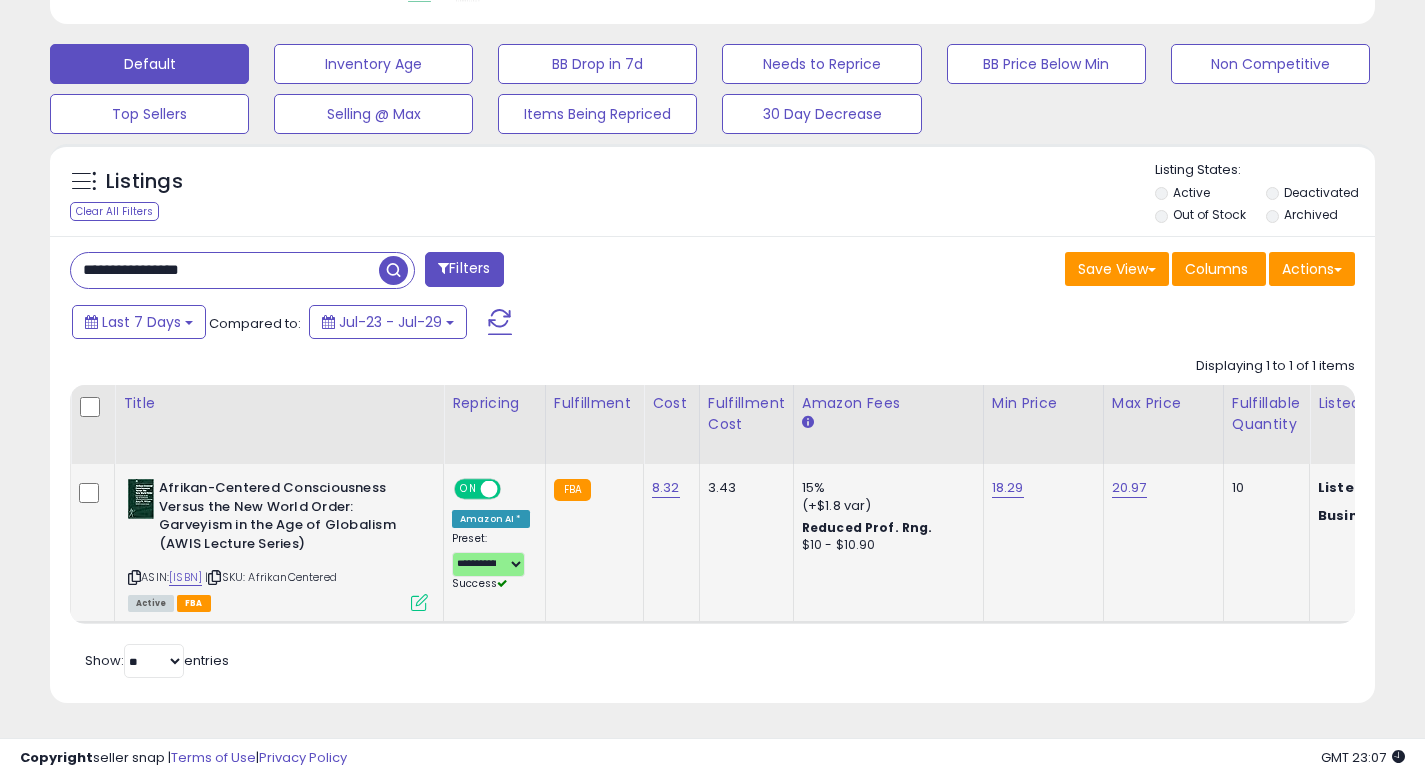 click at bounding box center [419, 602] 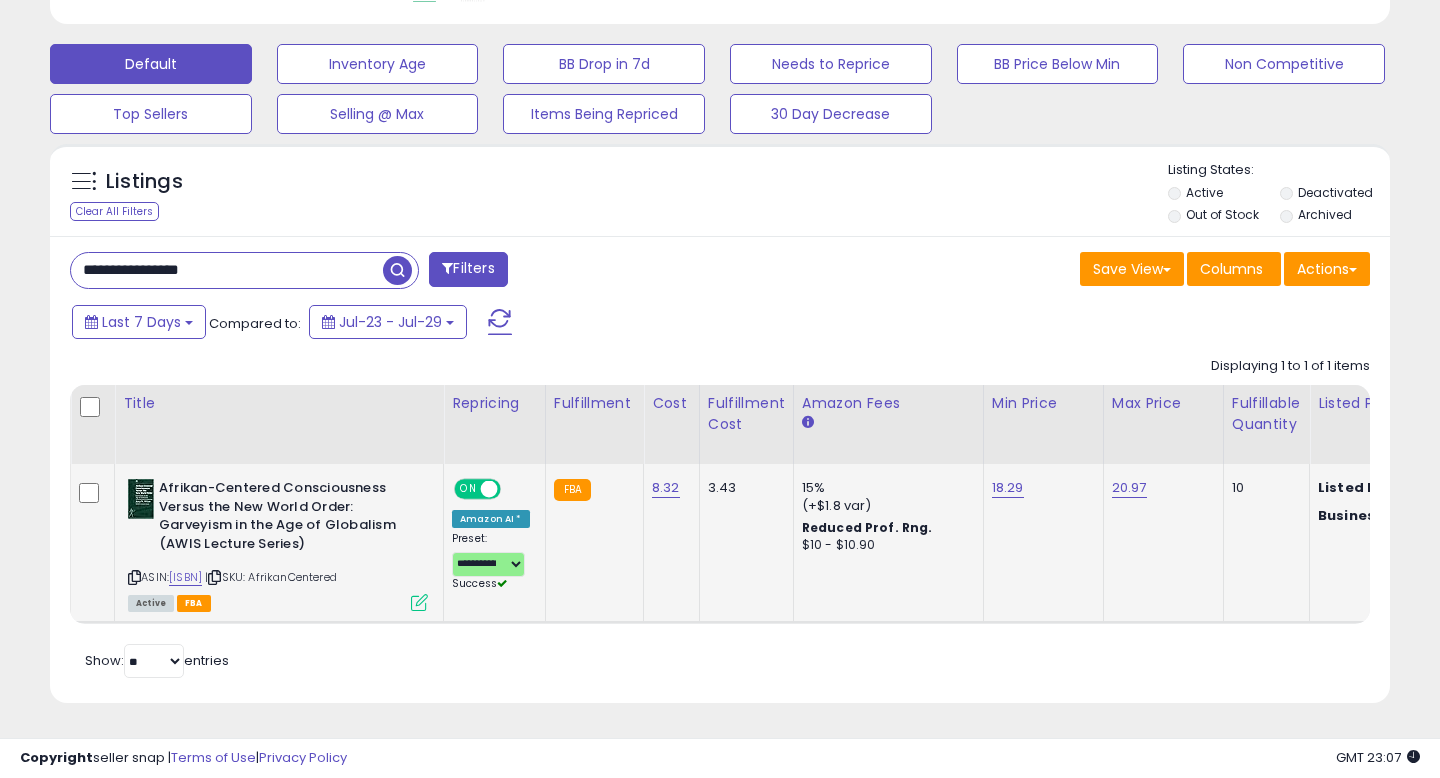 scroll, scrollTop: 999590, scrollLeft: 999224, axis: both 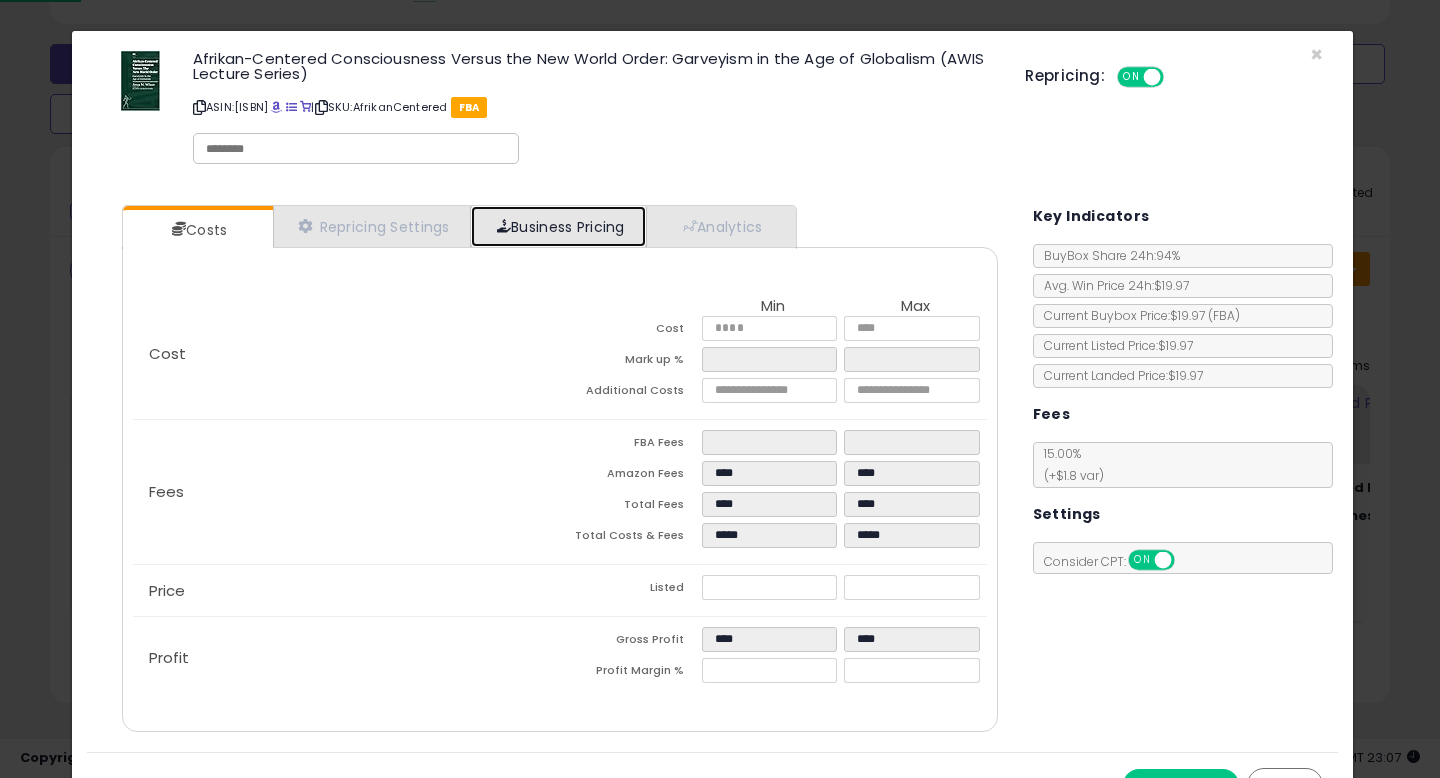 click on "Business Pricing" at bounding box center (558, 226) 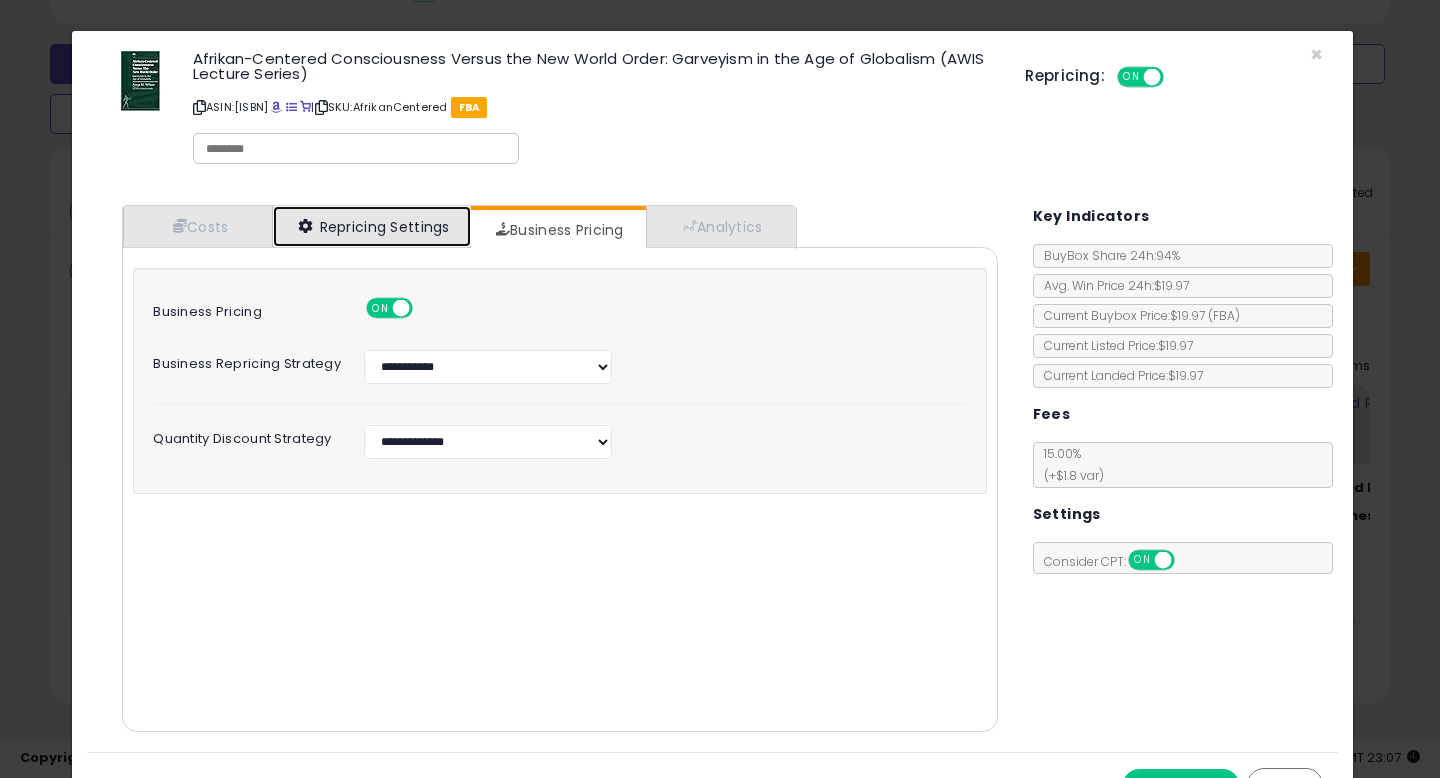 click on "Repricing Settings" at bounding box center [372, 226] 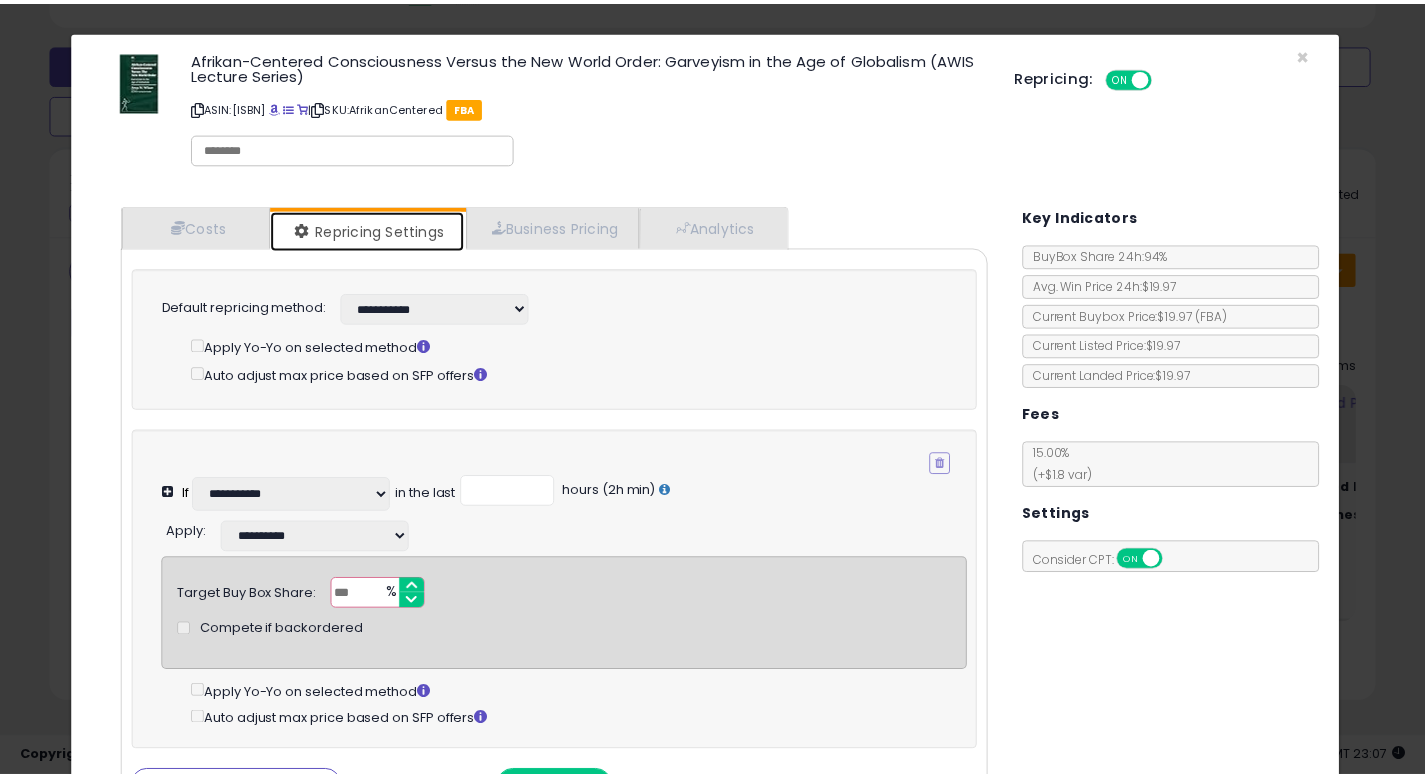 scroll, scrollTop: 158, scrollLeft: 0, axis: vertical 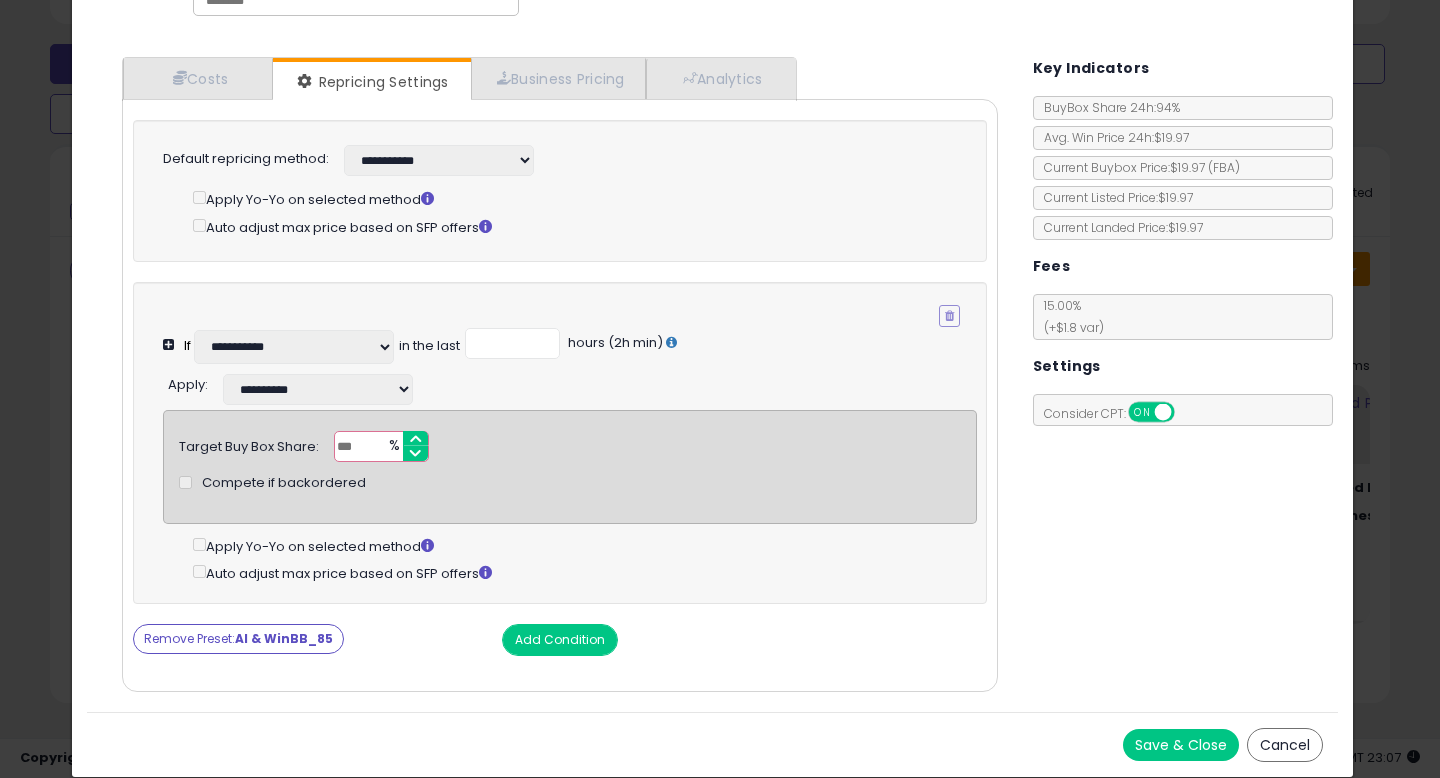 click on "Cancel" at bounding box center (1285, 745) 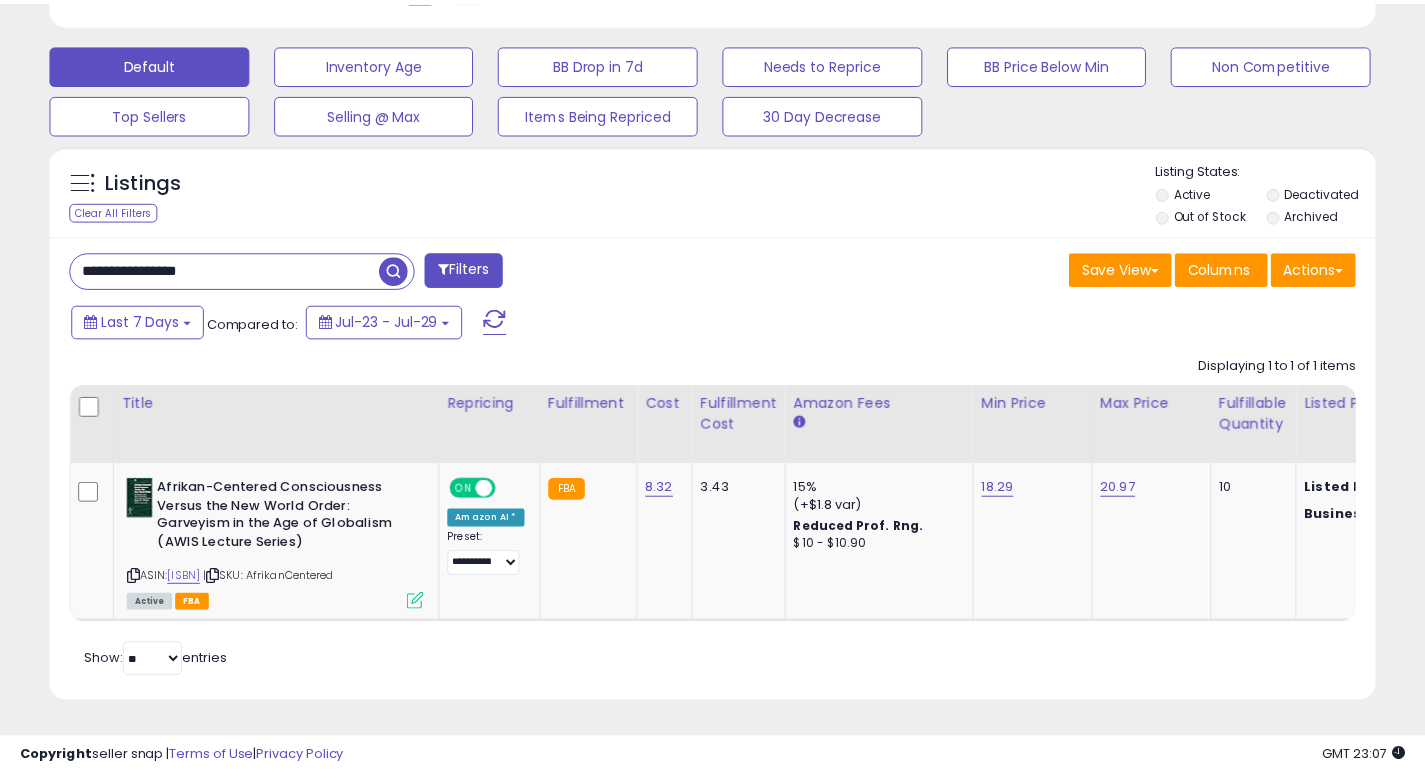 scroll, scrollTop: 410, scrollLeft: 767, axis: both 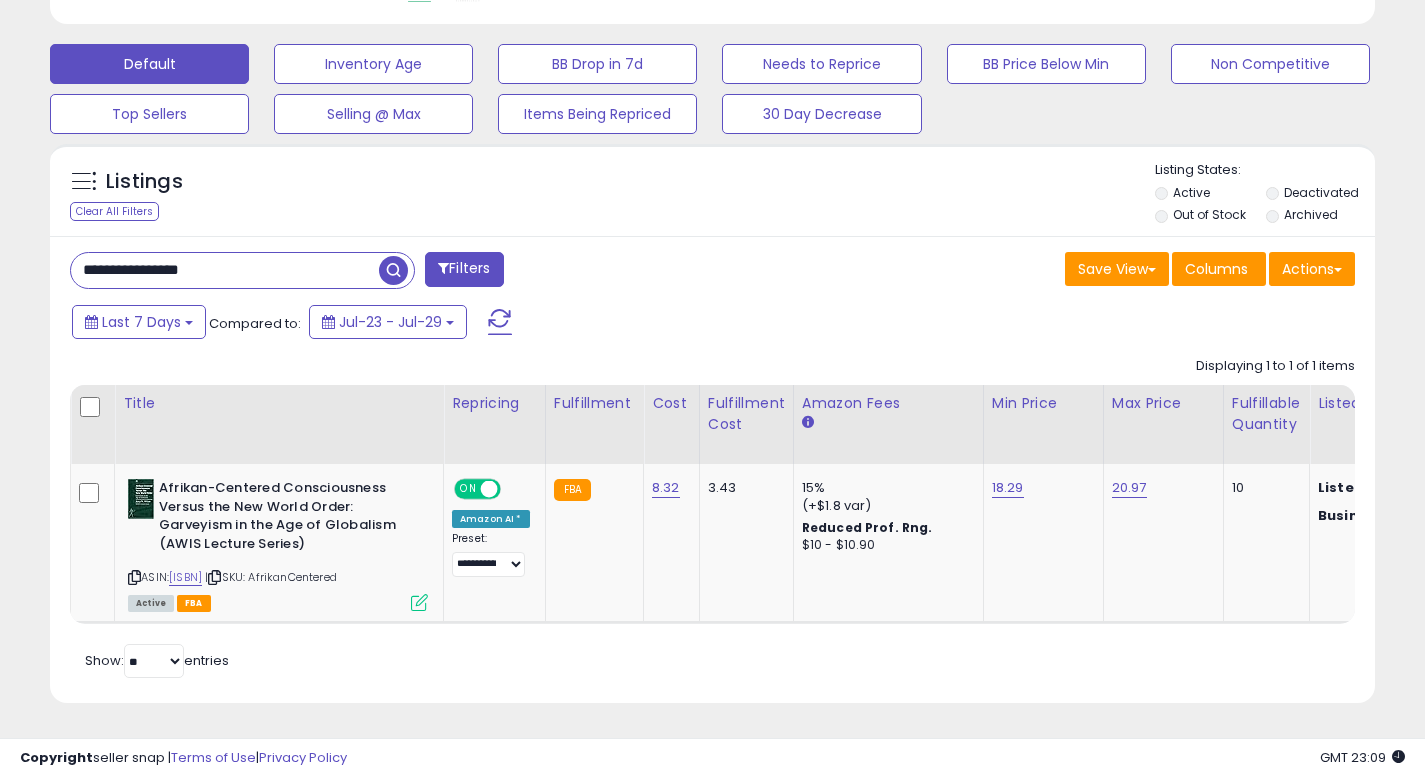 drag, startPoint x: 235, startPoint y: 250, endPoint x: 0, endPoint y: 236, distance: 235.41666 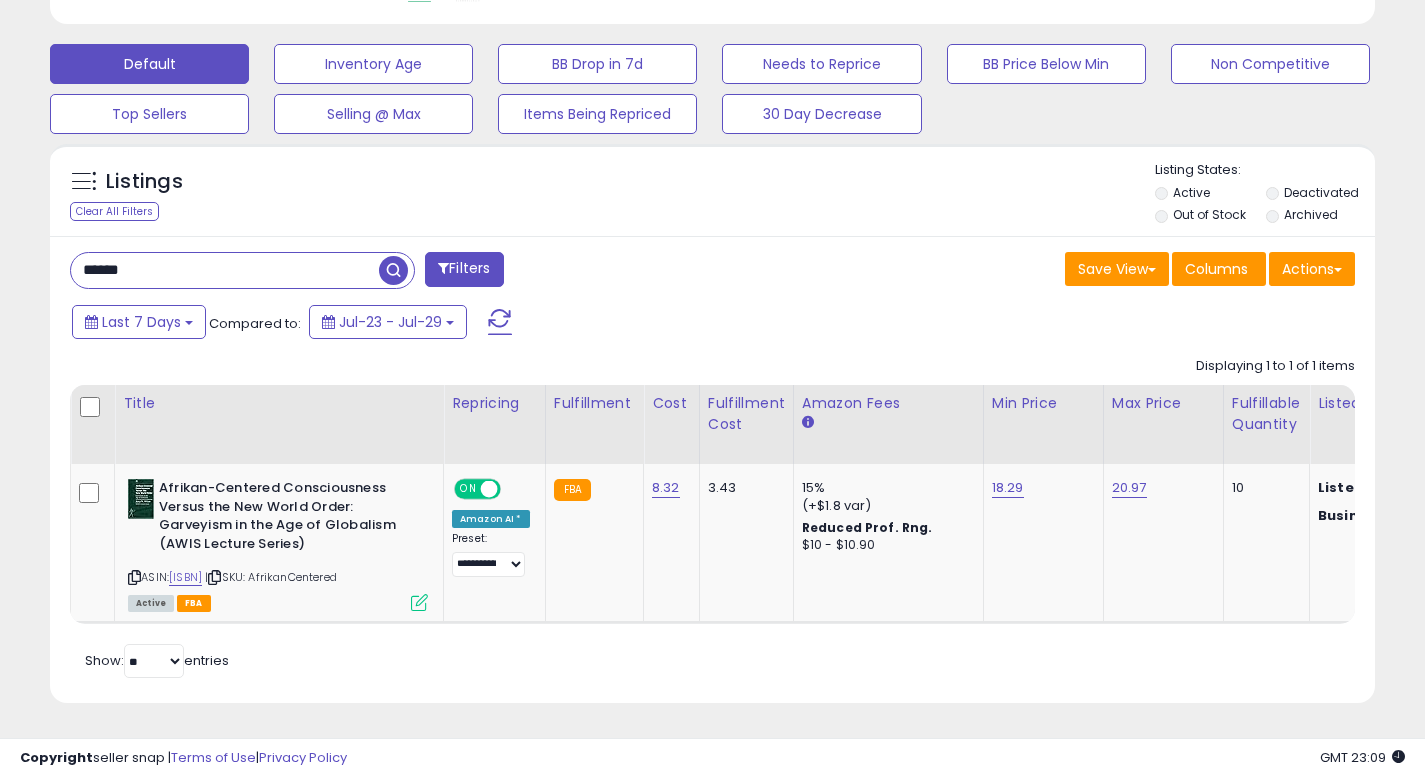 type on "******" 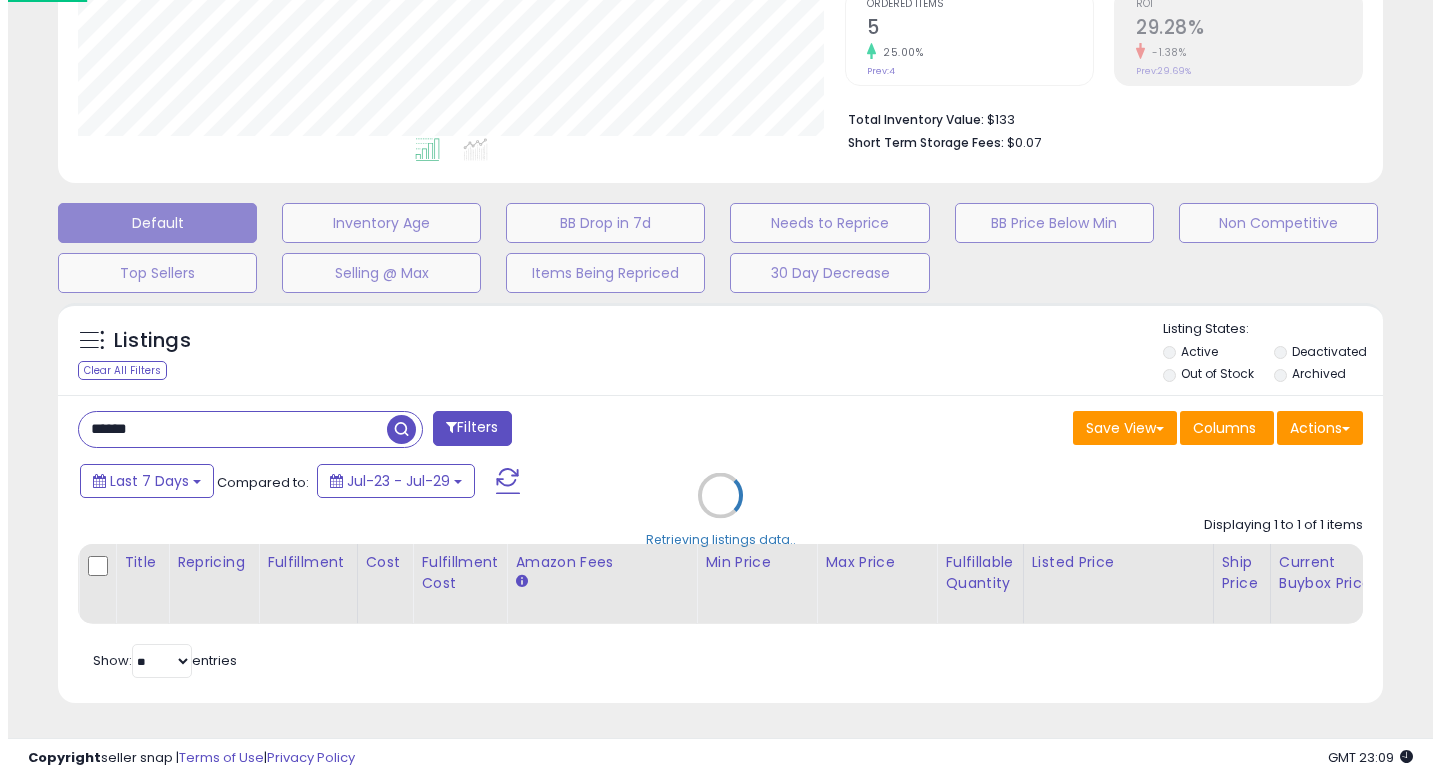 scroll, scrollTop: 442, scrollLeft: 0, axis: vertical 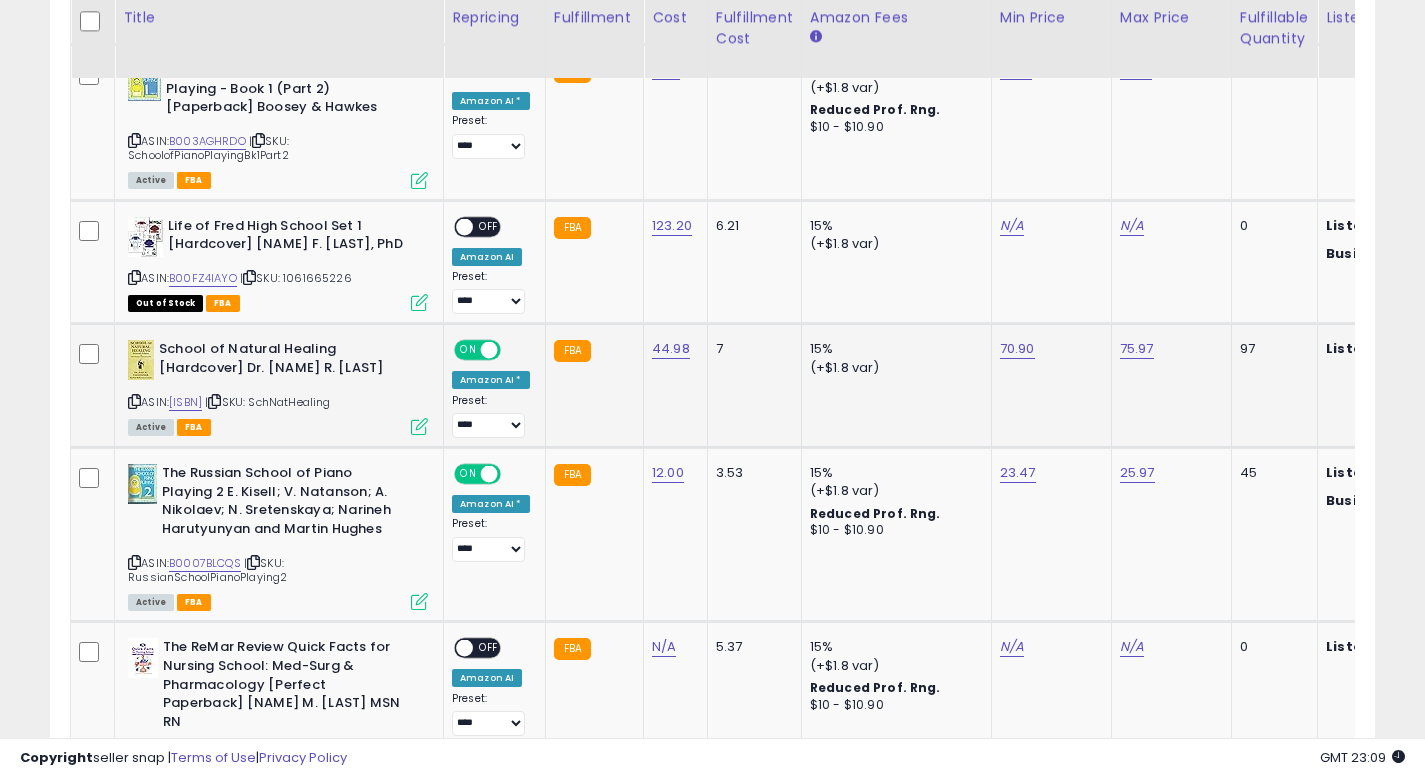 click at bounding box center (419, 426) 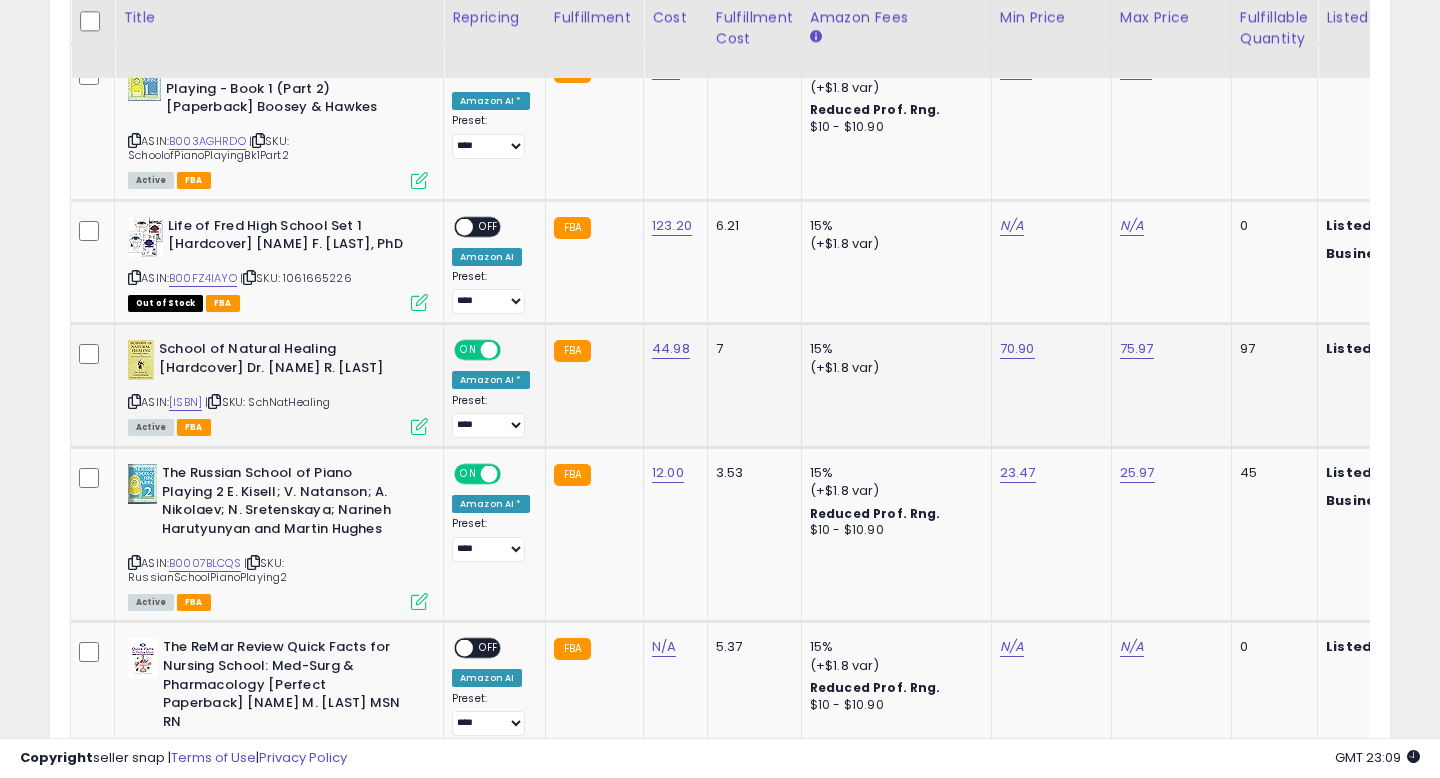 scroll, scrollTop: 999590, scrollLeft: 999224, axis: both 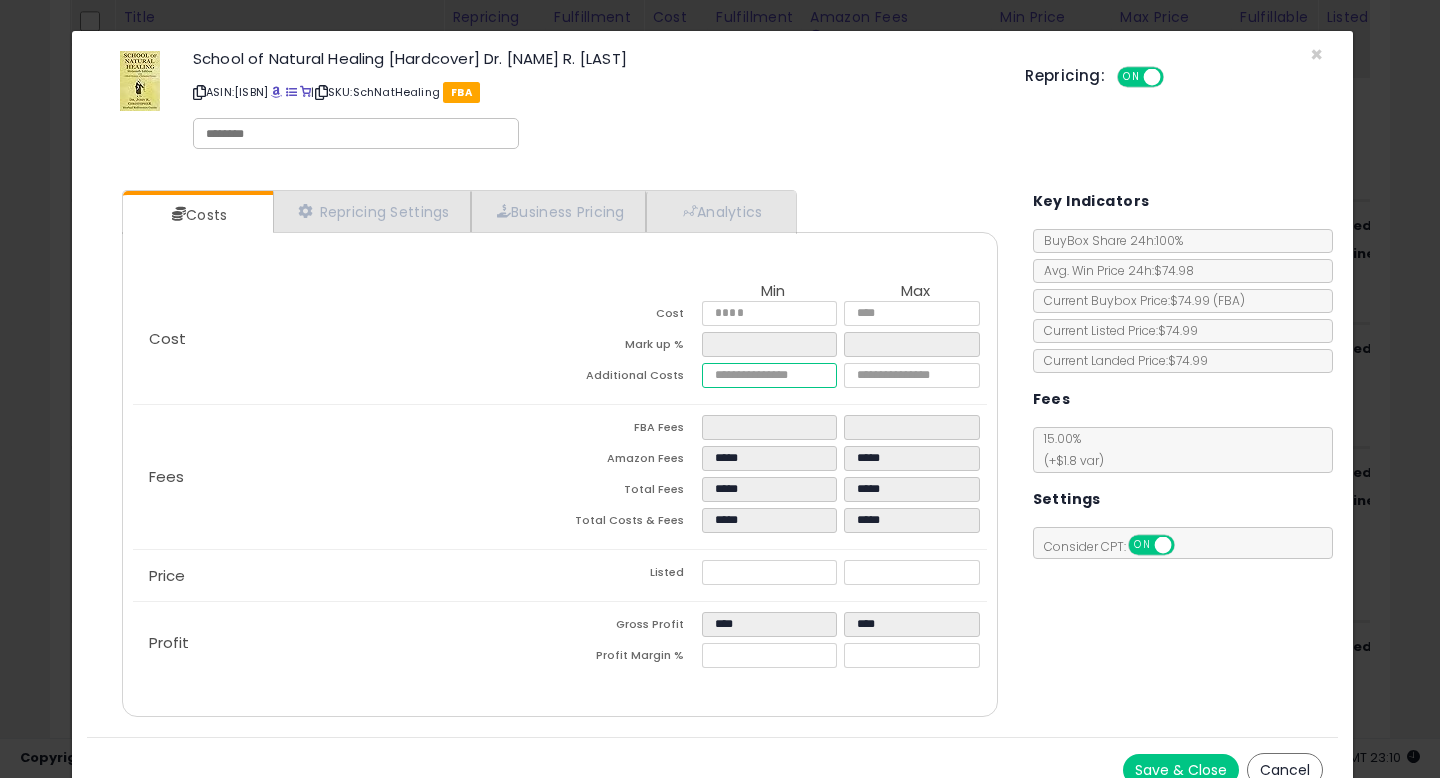 click on "****" at bounding box center (769, 375) 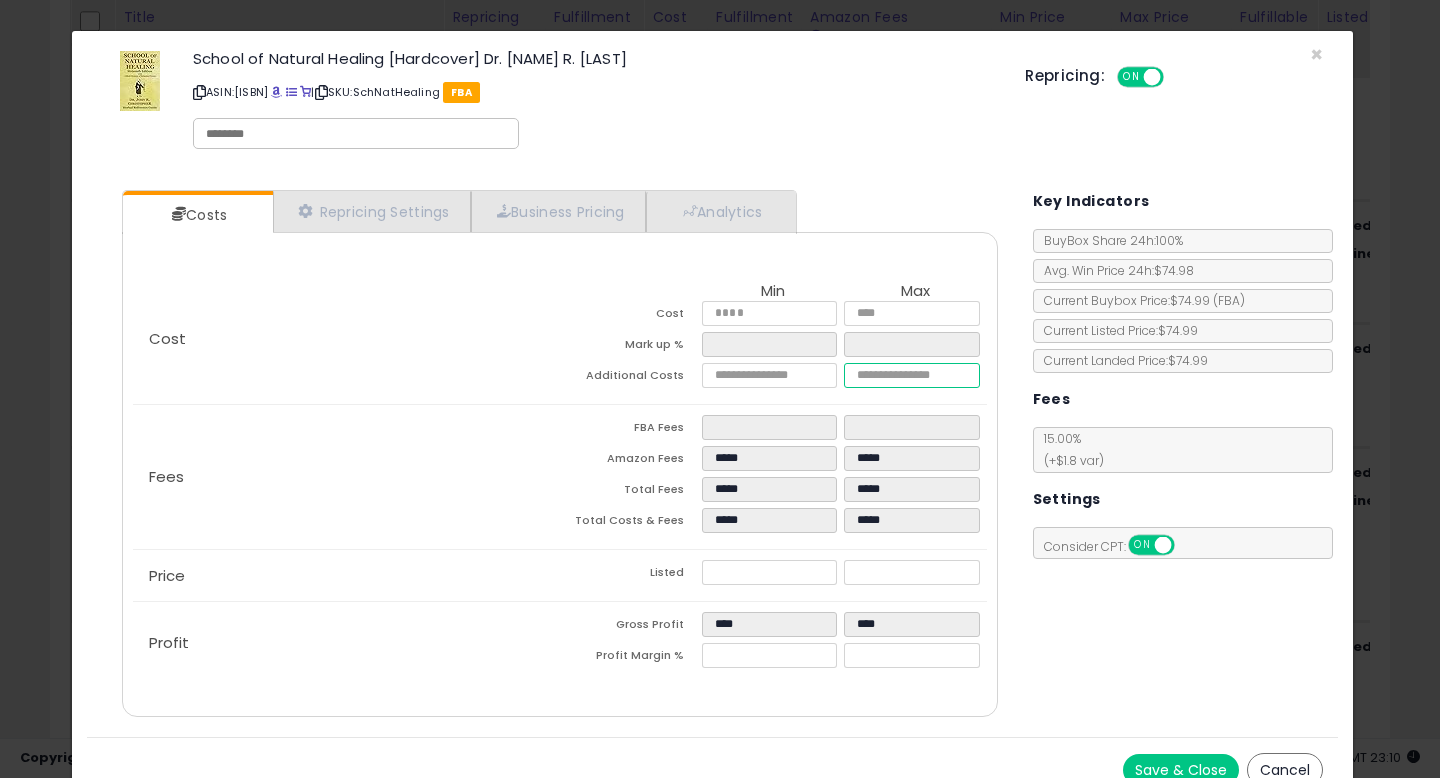drag, startPoint x: 891, startPoint y: 376, endPoint x: 703, endPoint y: 373, distance: 188.02394 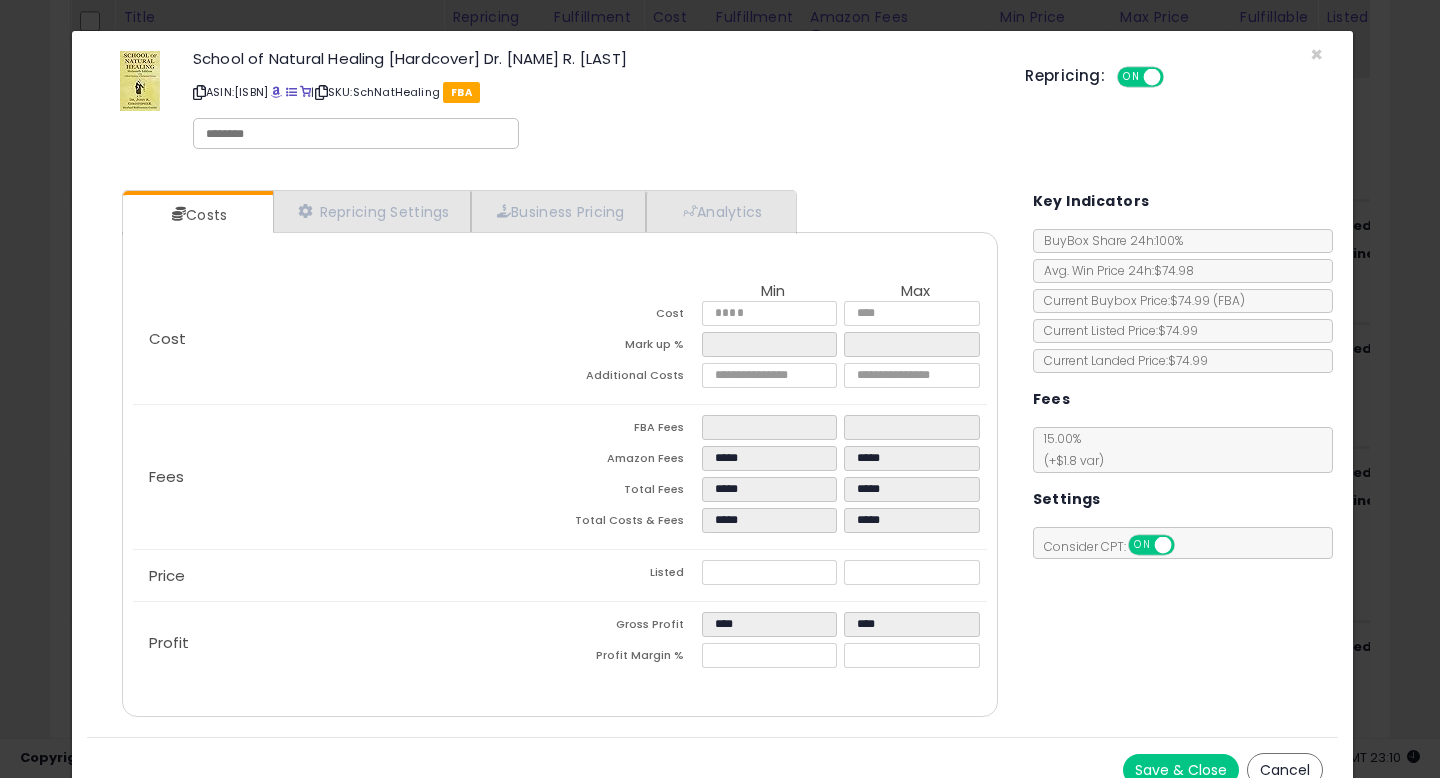 type on "****" 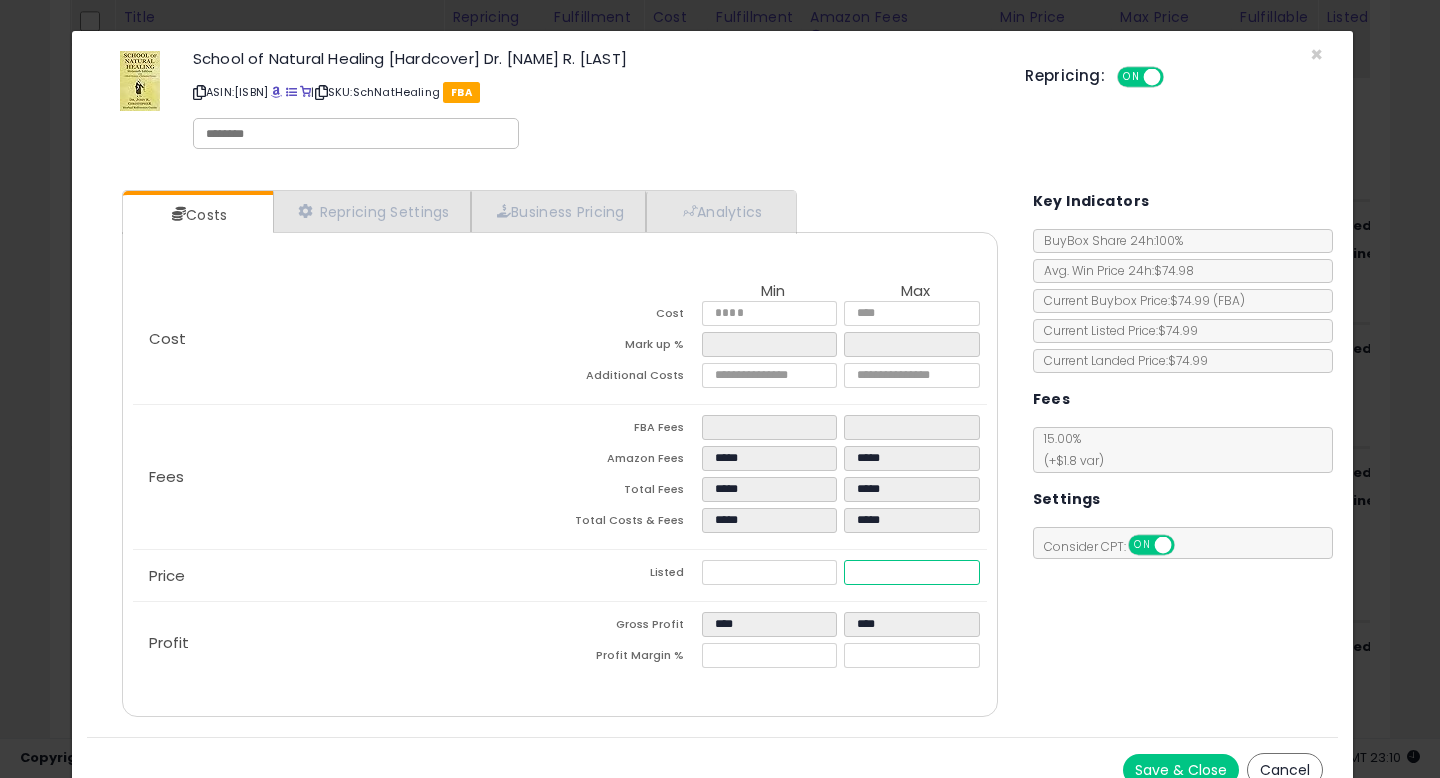 drag, startPoint x: 901, startPoint y: 577, endPoint x: 712, endPoint y: 548, distance: 191.21193 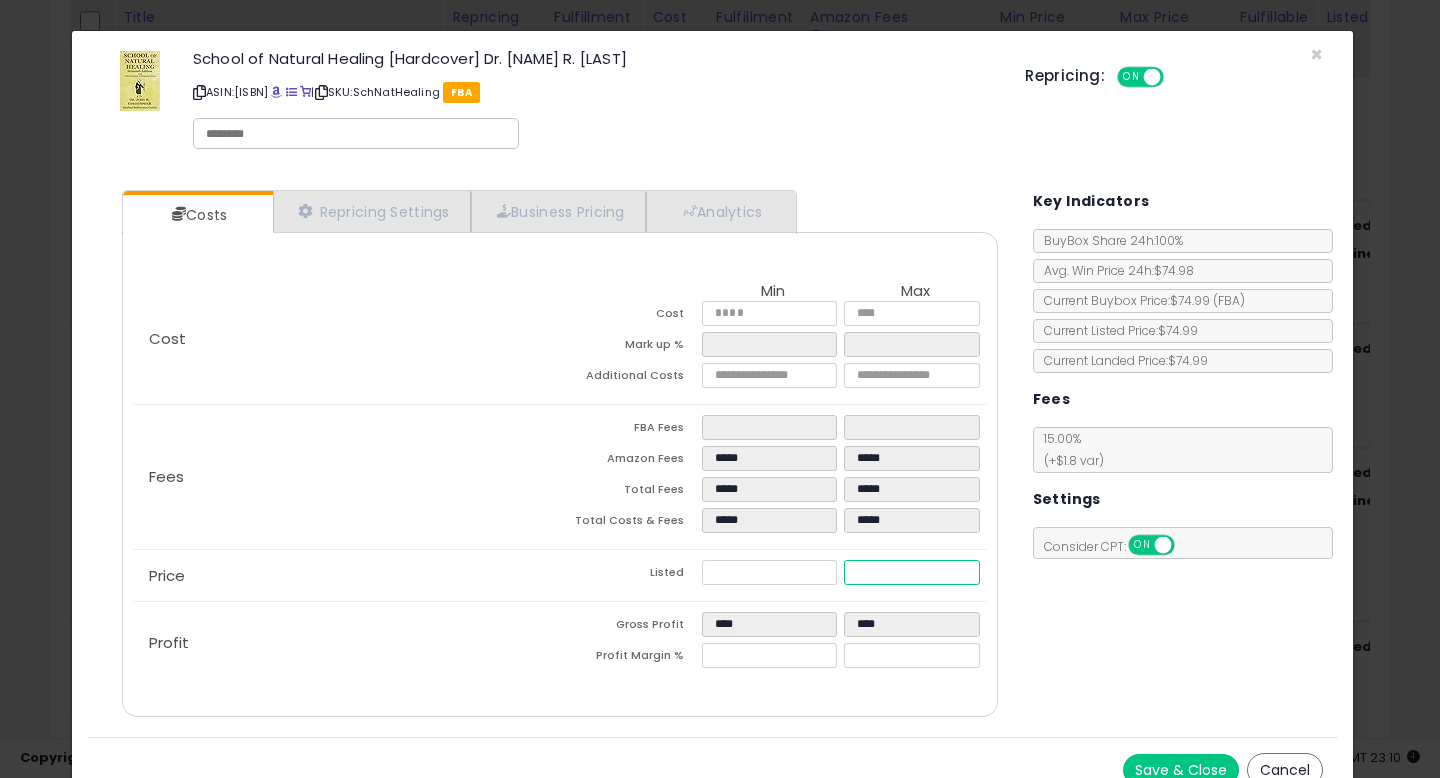 type on "****" 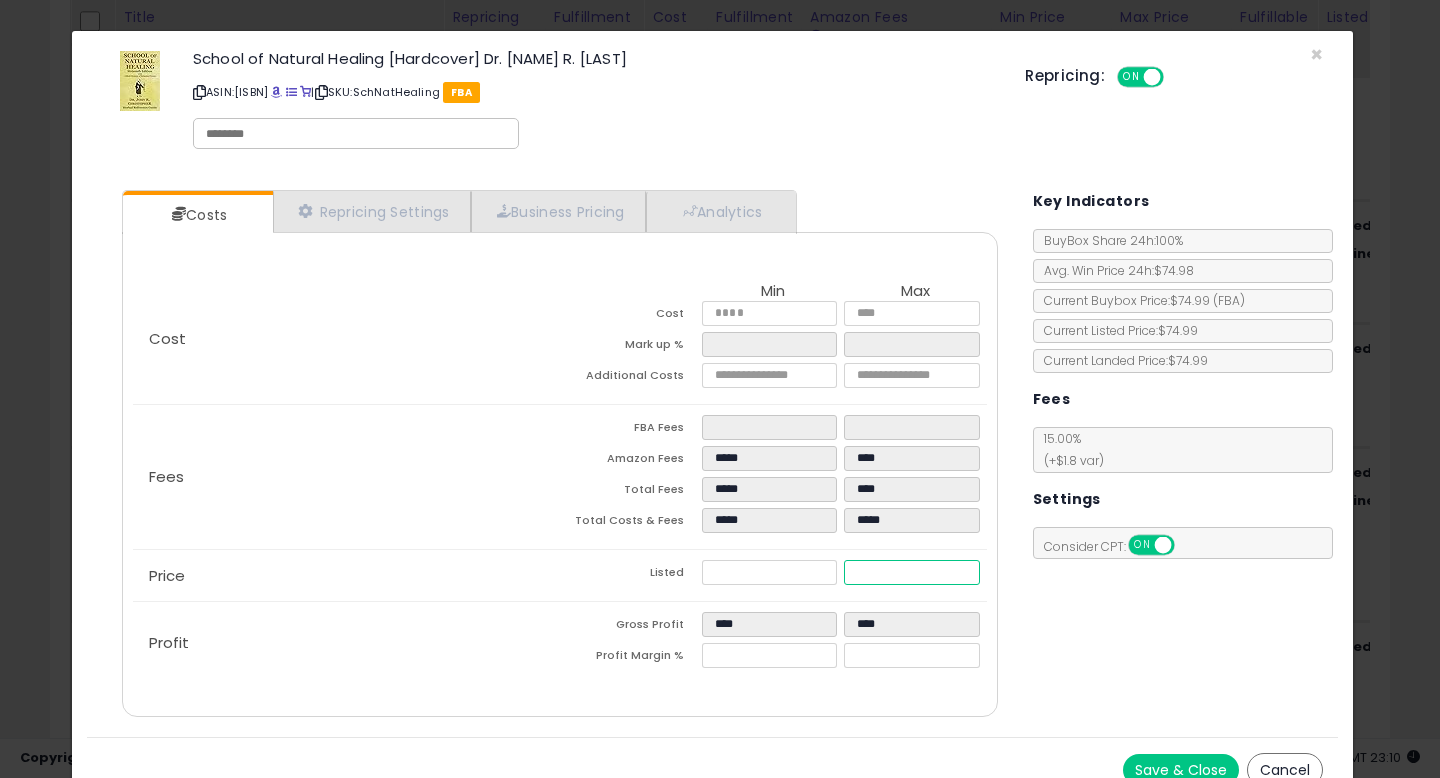 type on "*****" 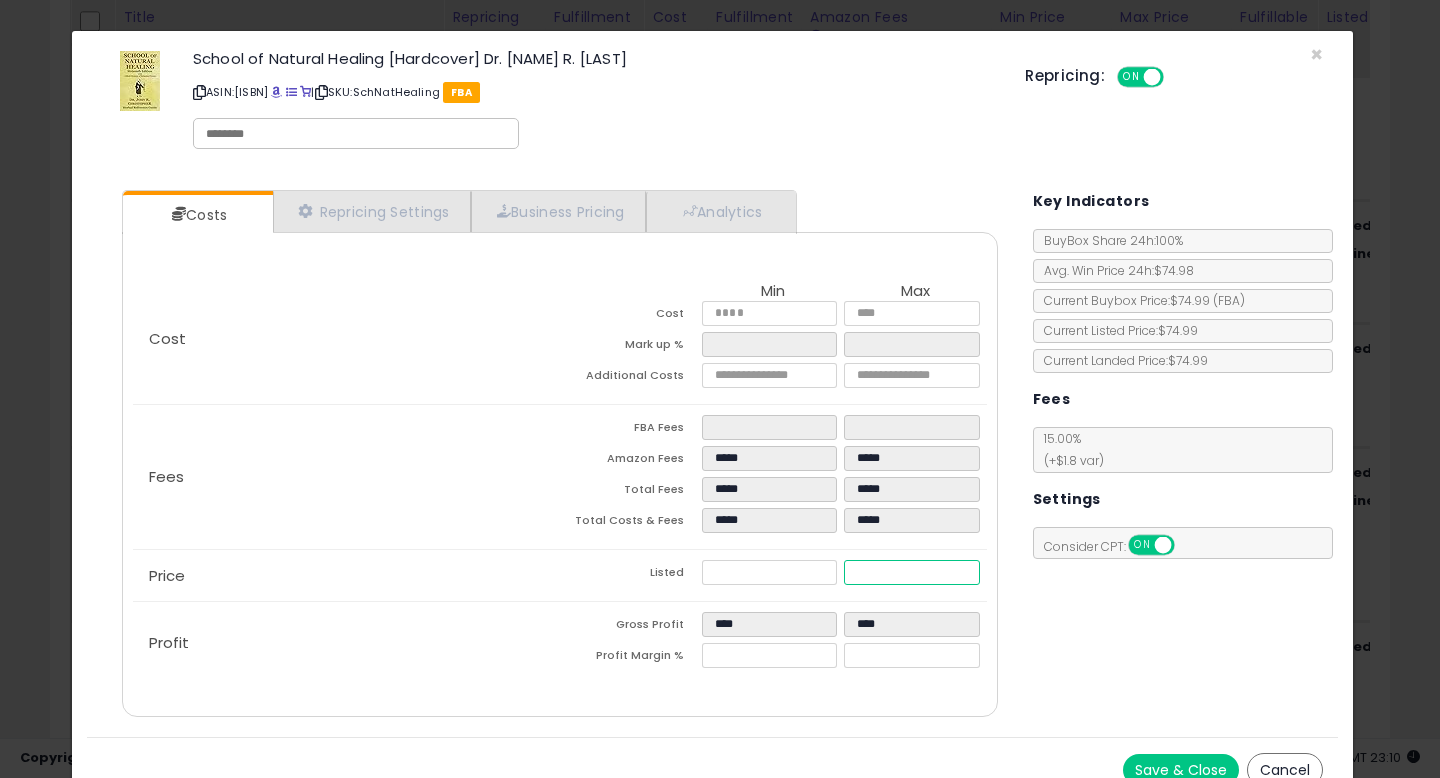 type on "*****" 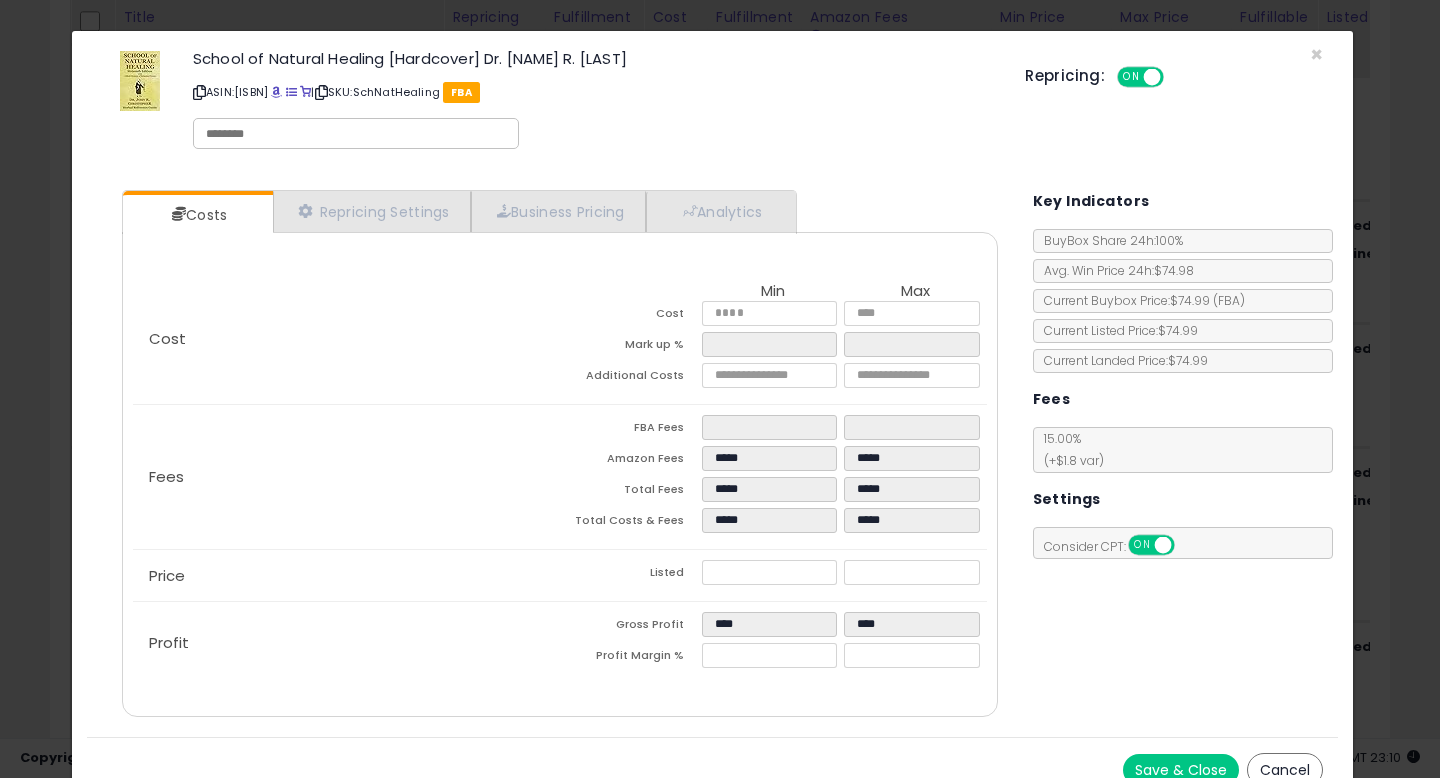 type on "*****" 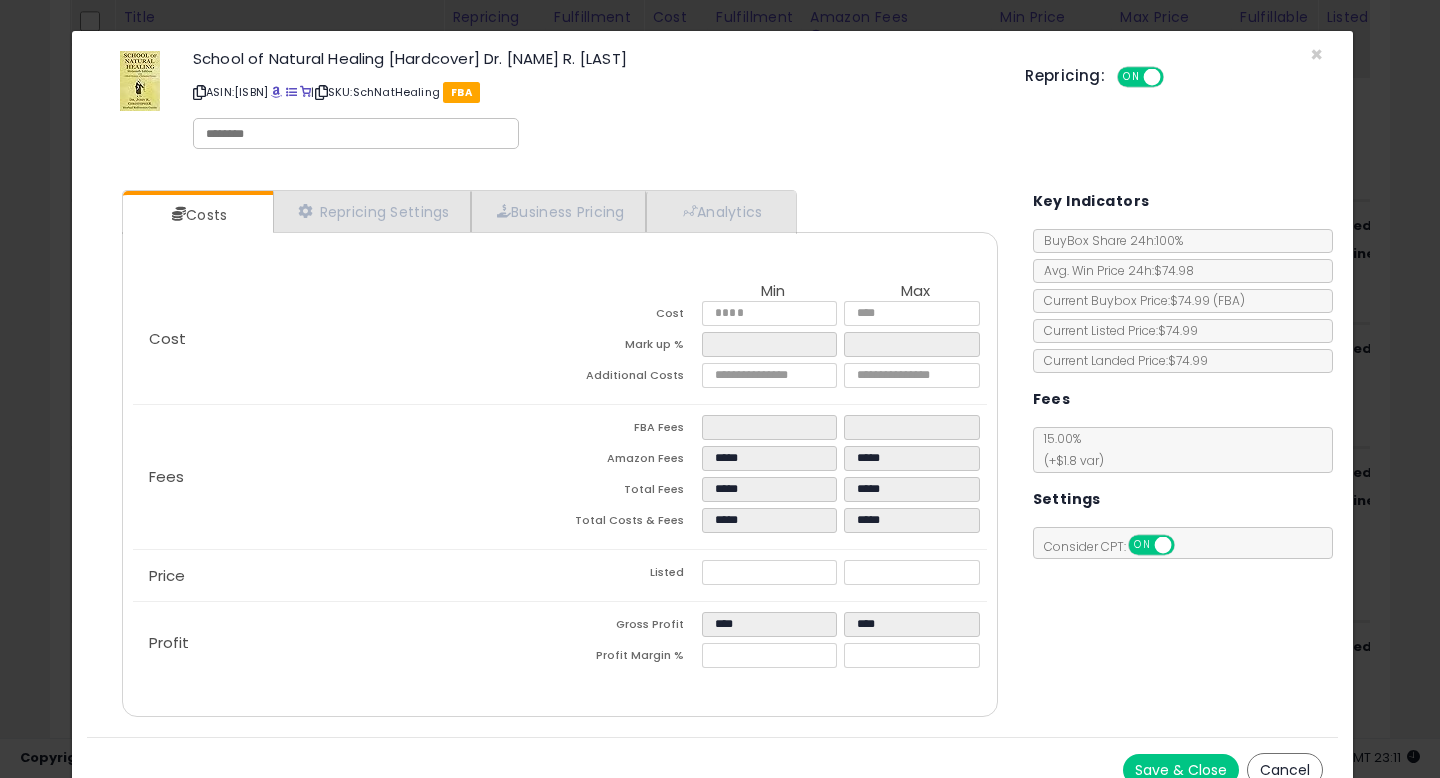 click on "Cancel" at bounding box center [1285, 770] 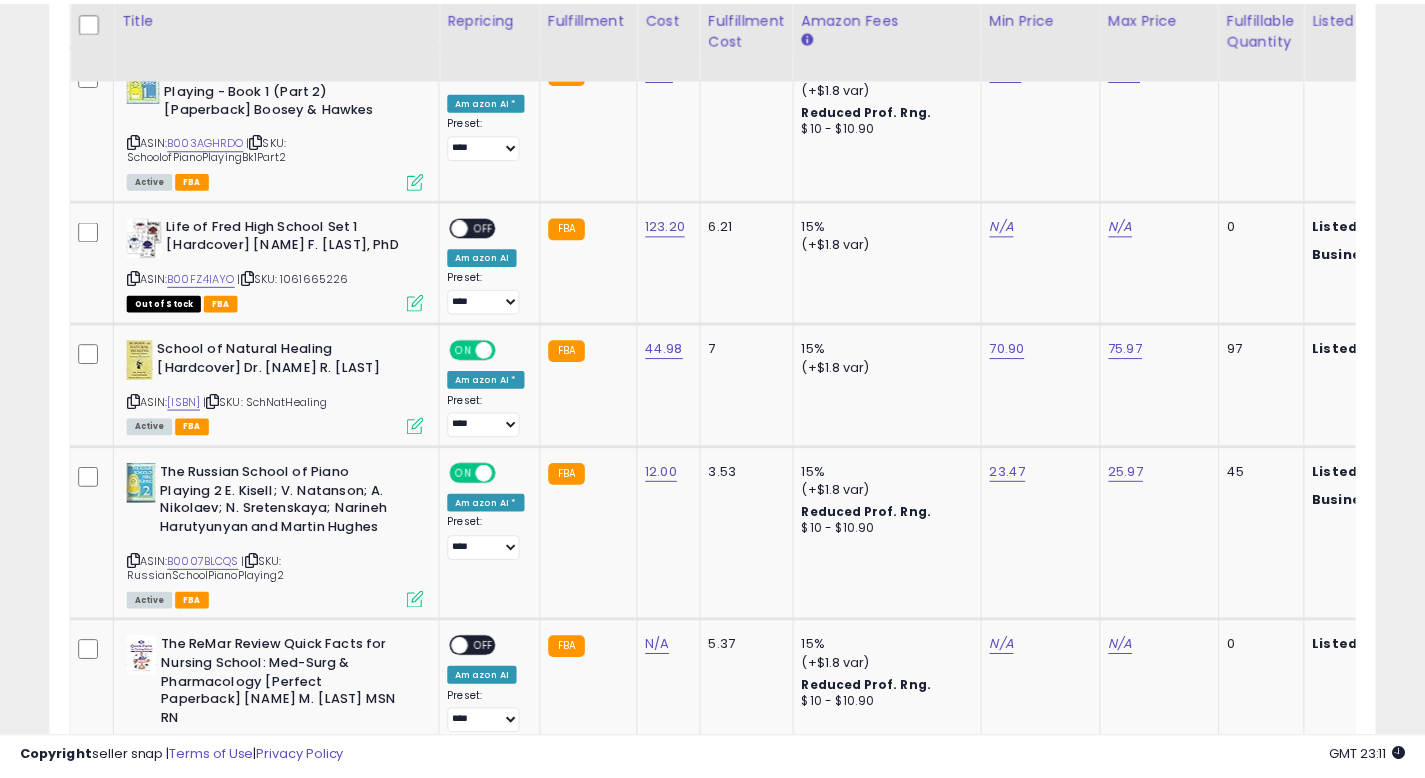 scroll, scrollTop: 410, scrollLeft: 767, axis: both 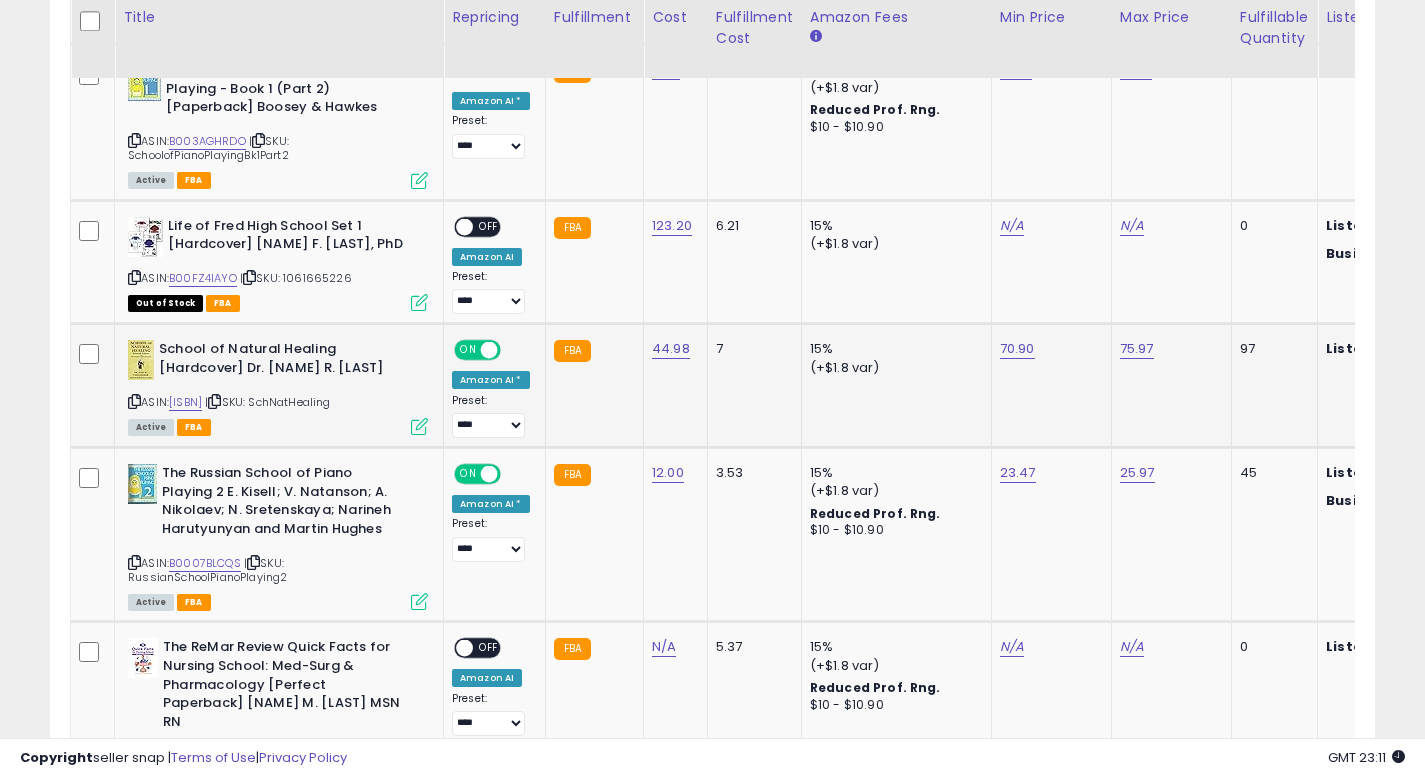 click at bounding box center [419, 426] 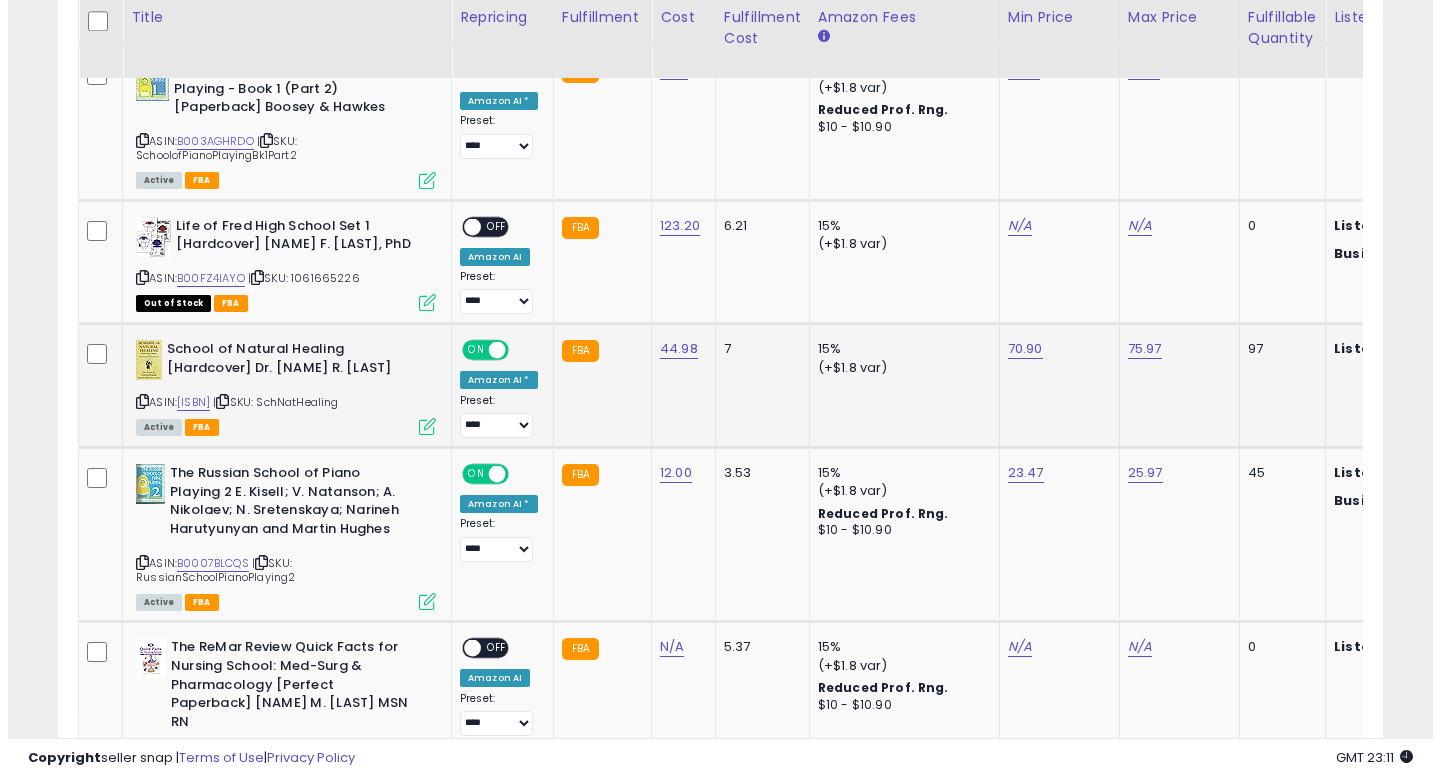 scroll, scrollTop: 999590, scrollLeft: 999224, axis: both 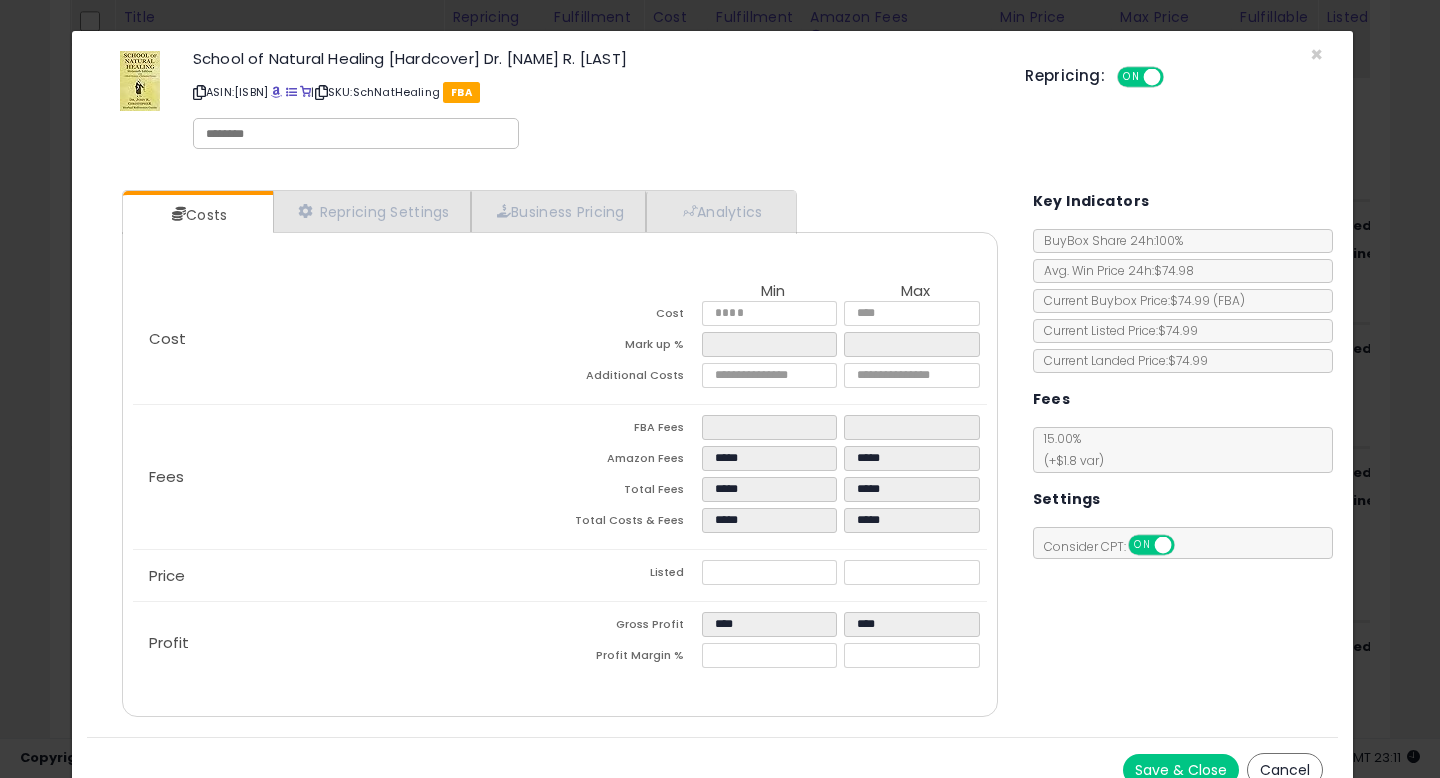 click on "Cancel" at bounding box center (1285, 770) 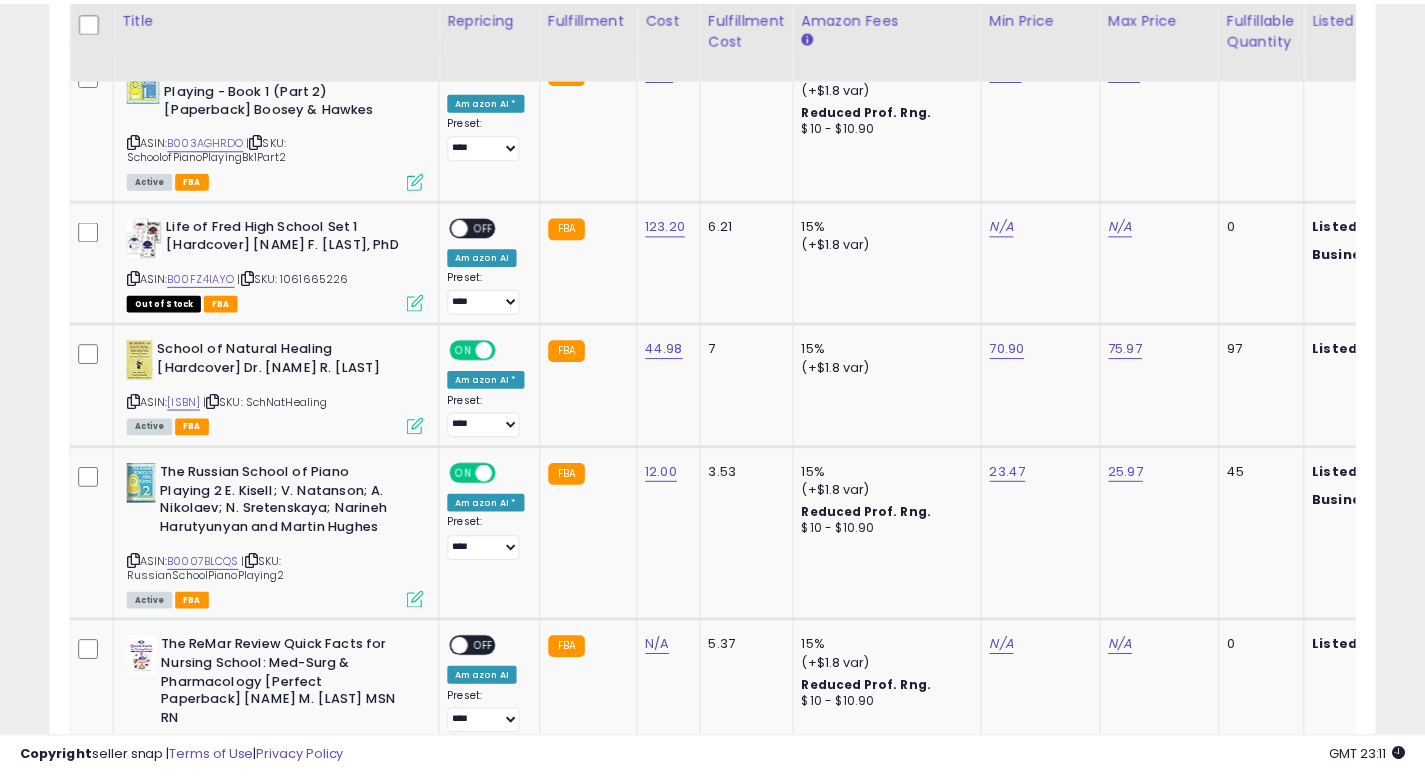 scroll, scrollTop: 410, scrollLeft: 767, axis: both 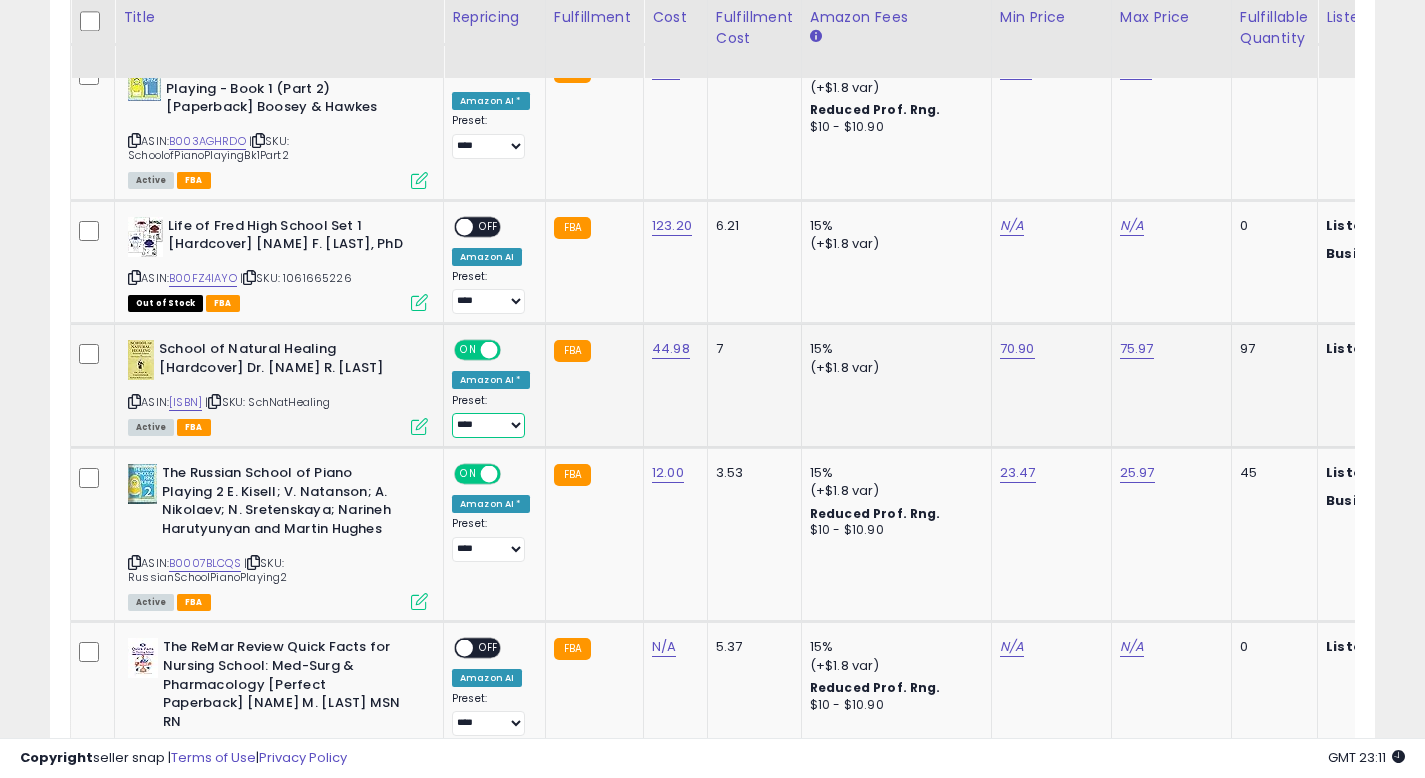 click on "**********" at bounding box center (488, 425) 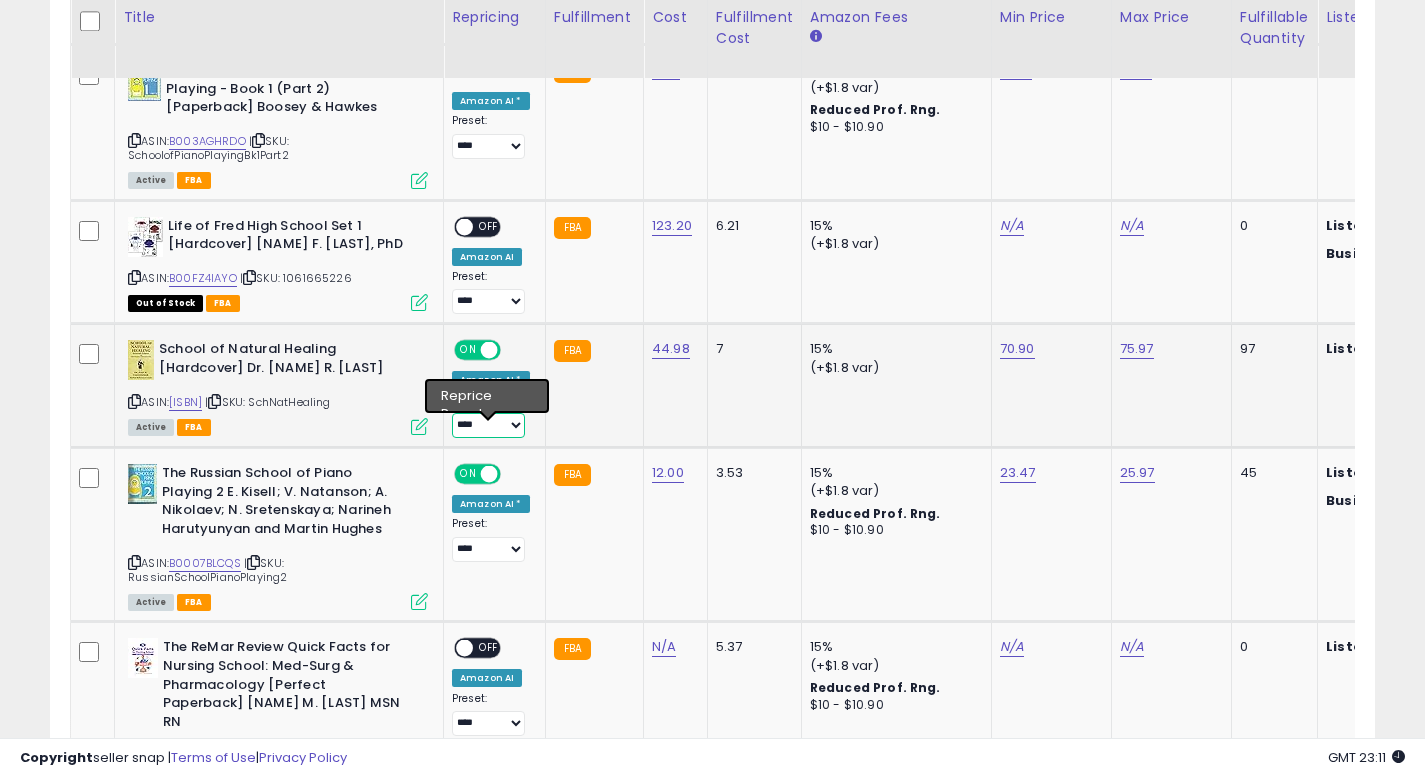 select on "**********" 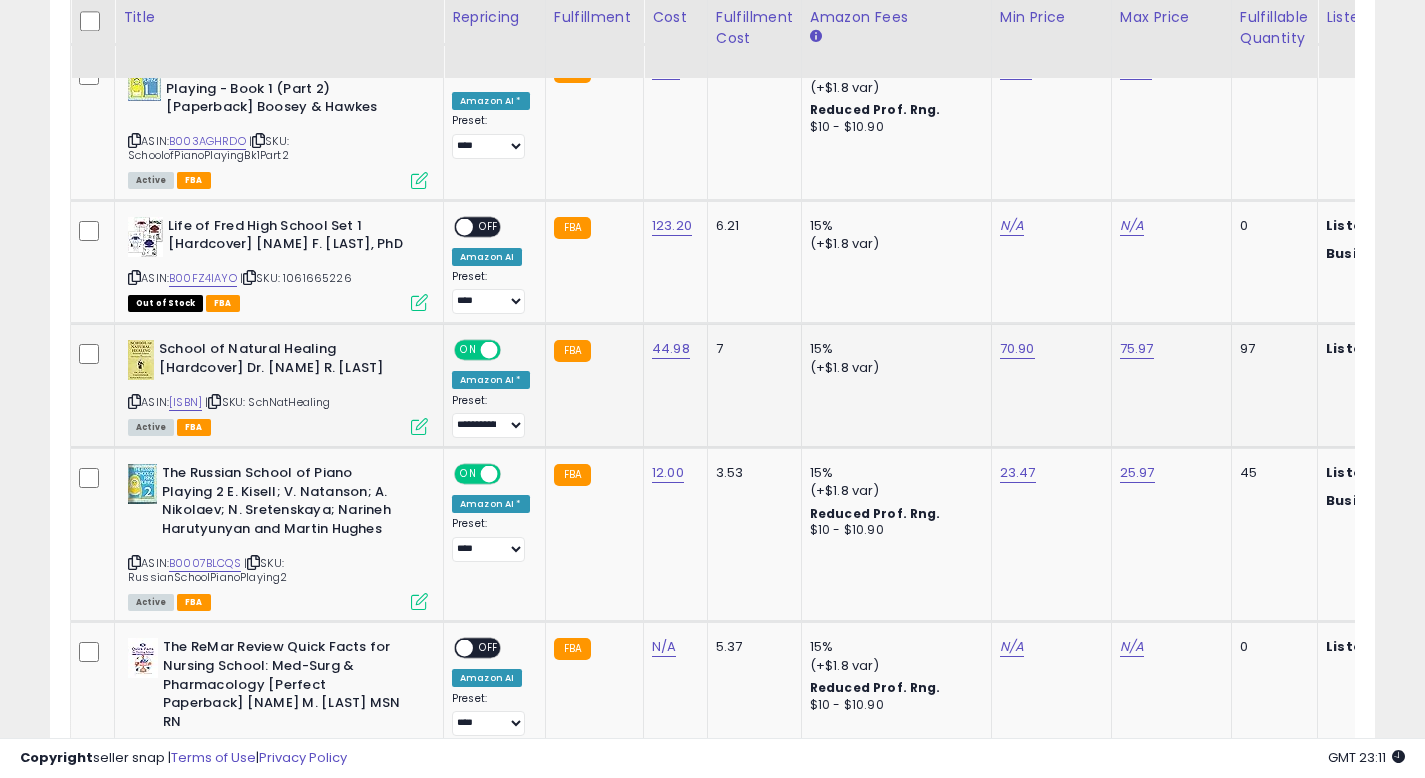 click at bounding box center (419, 426) 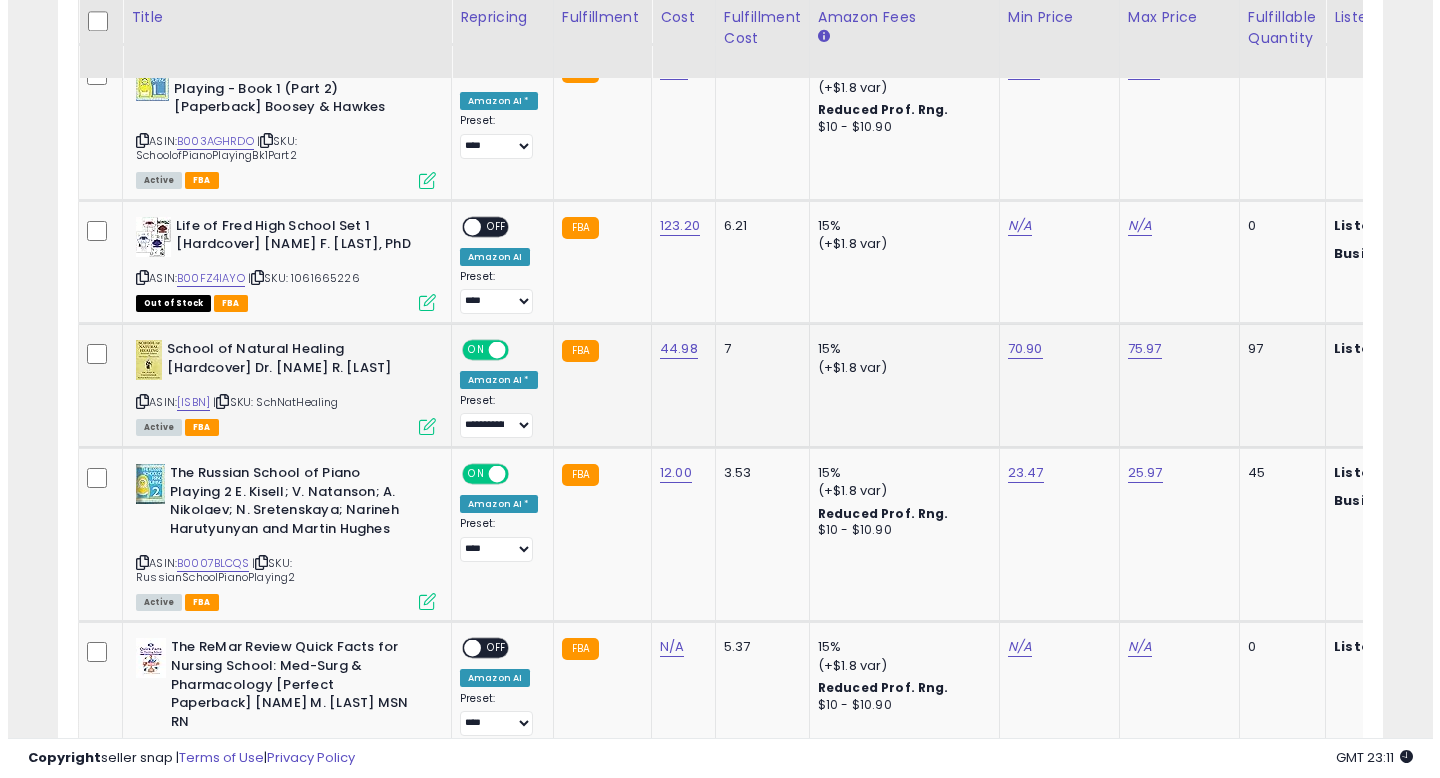 scroll, scrollTop: 999590, scrollLeft: 999224, axis: both 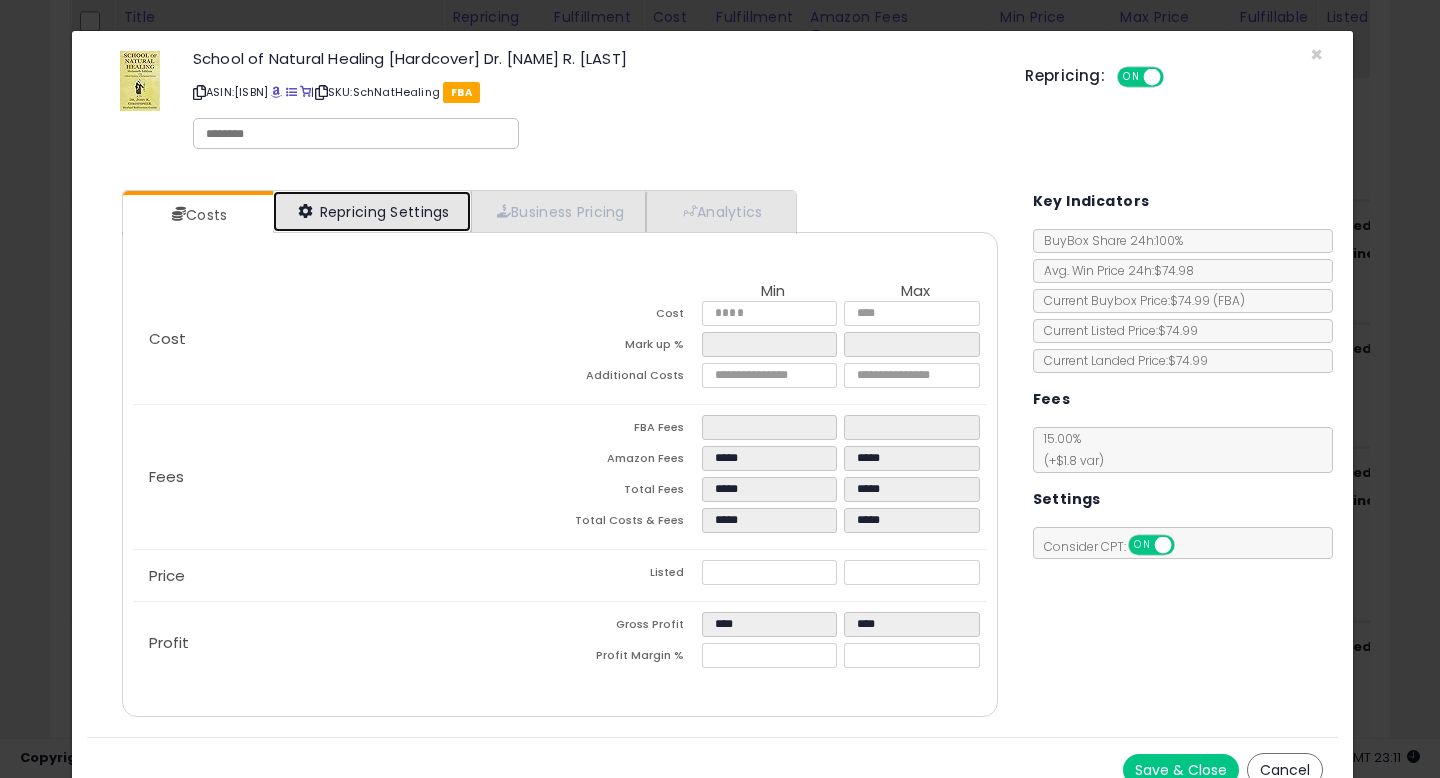 click on "Repricing Settings" at bounding box center [372, 211] 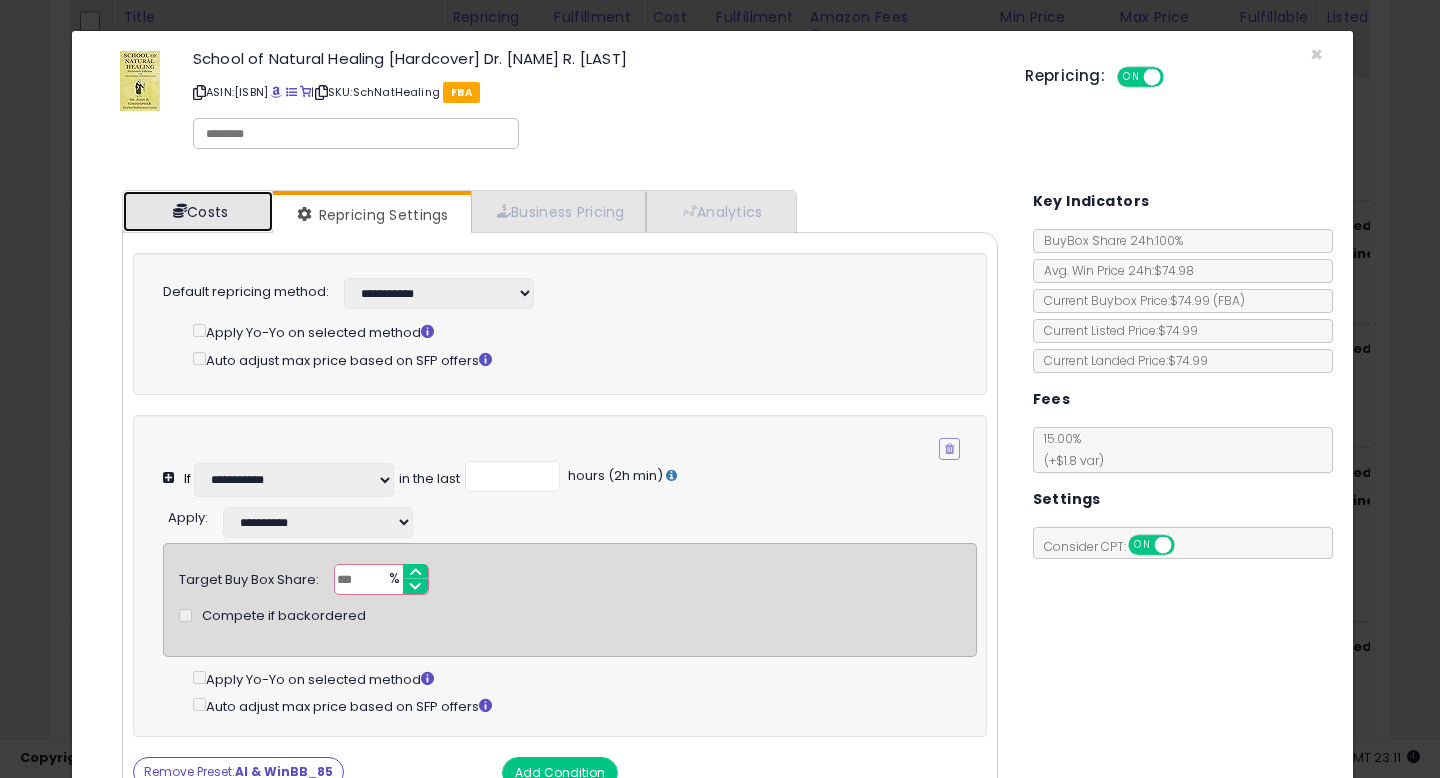 click on "Costs" at bounding box center (198, 211) 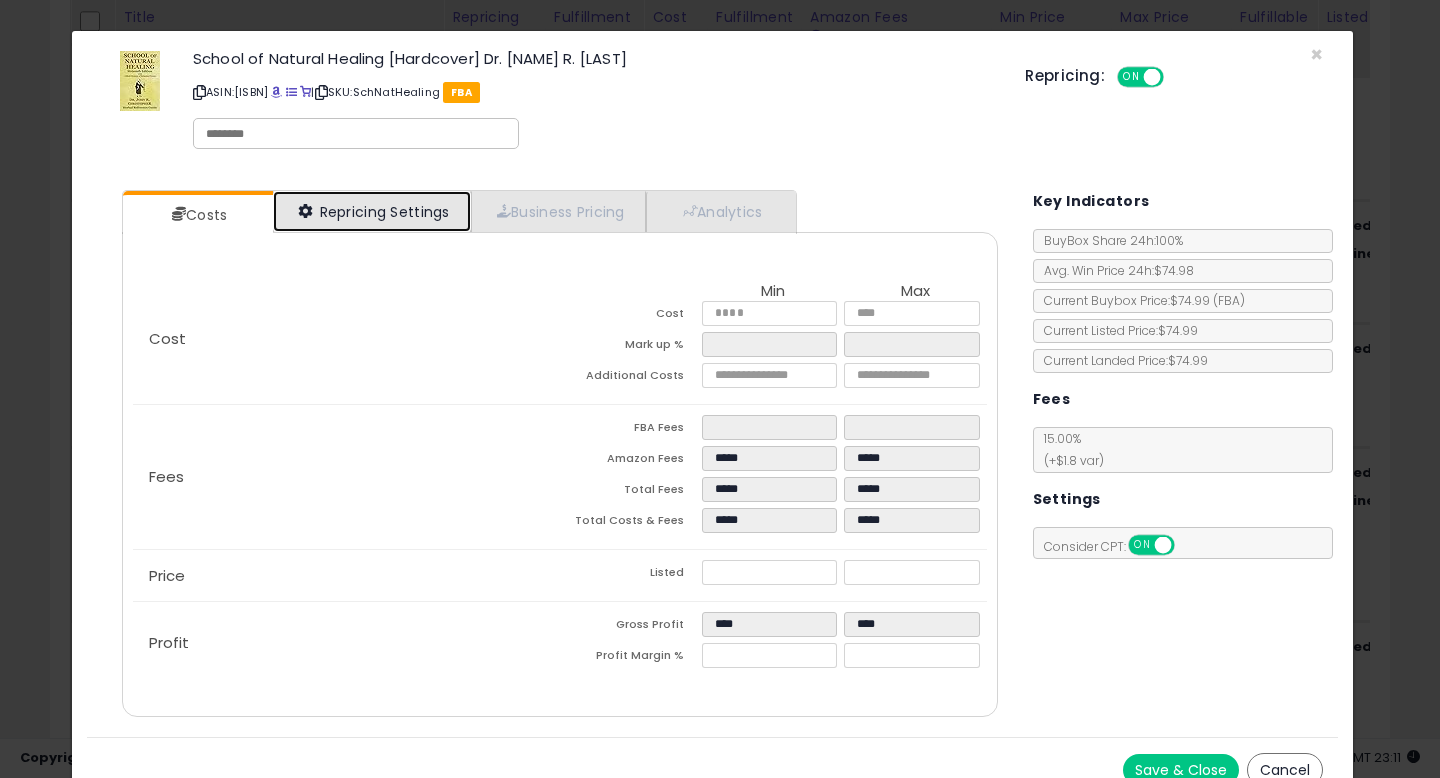 click on "Repricing Settings" at bounding box center [372, 211] 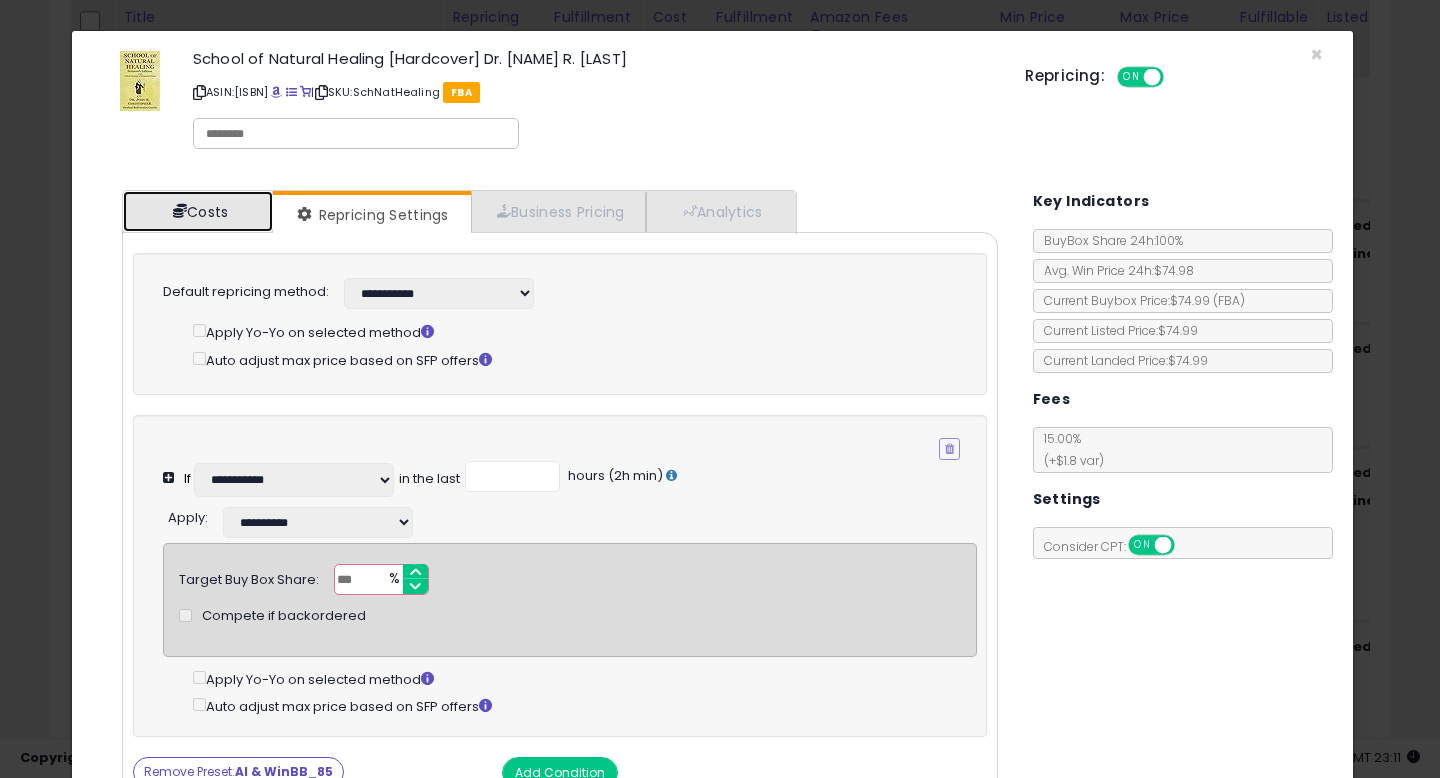 click on "Costs" at bounding box center [198, 211] 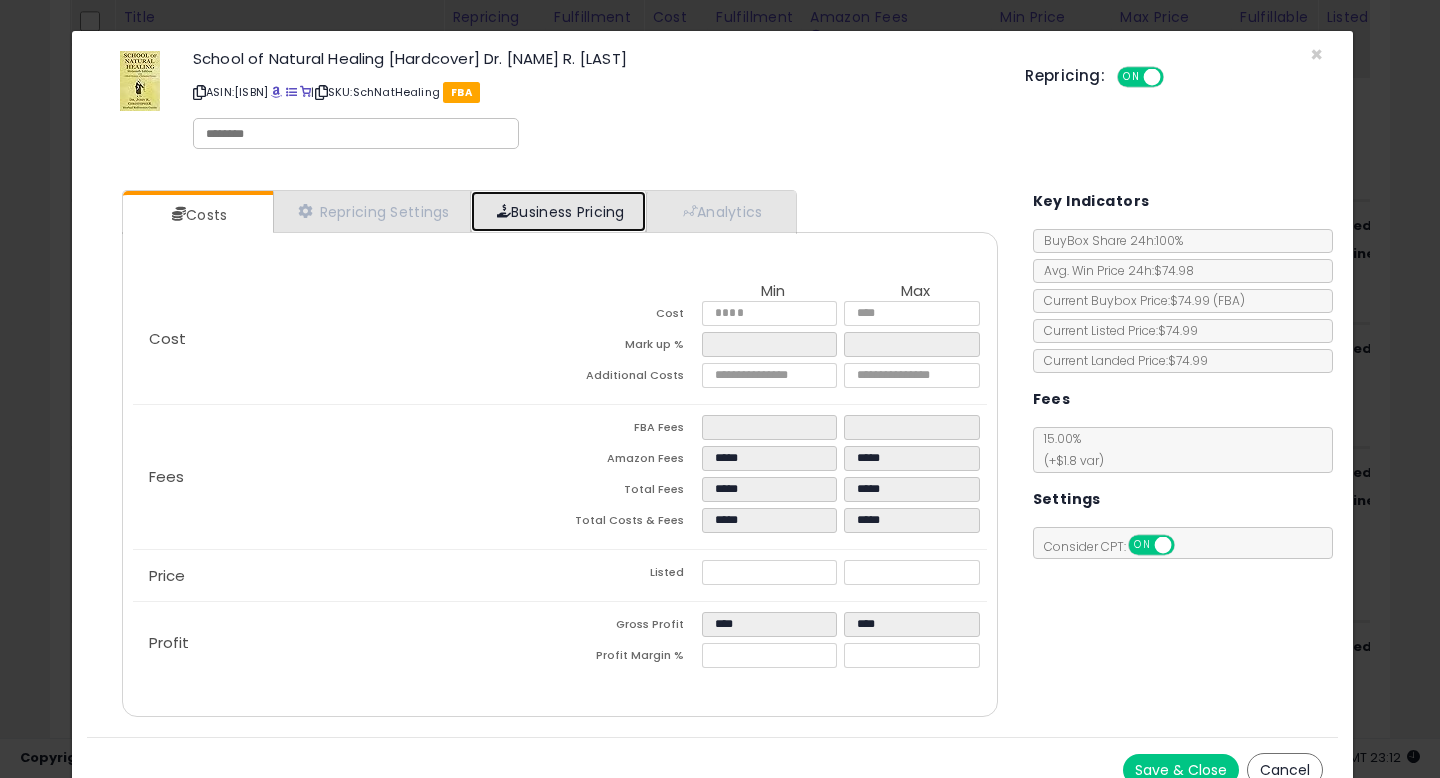 click on "Business Pricing" at bounding box center (558, 211) 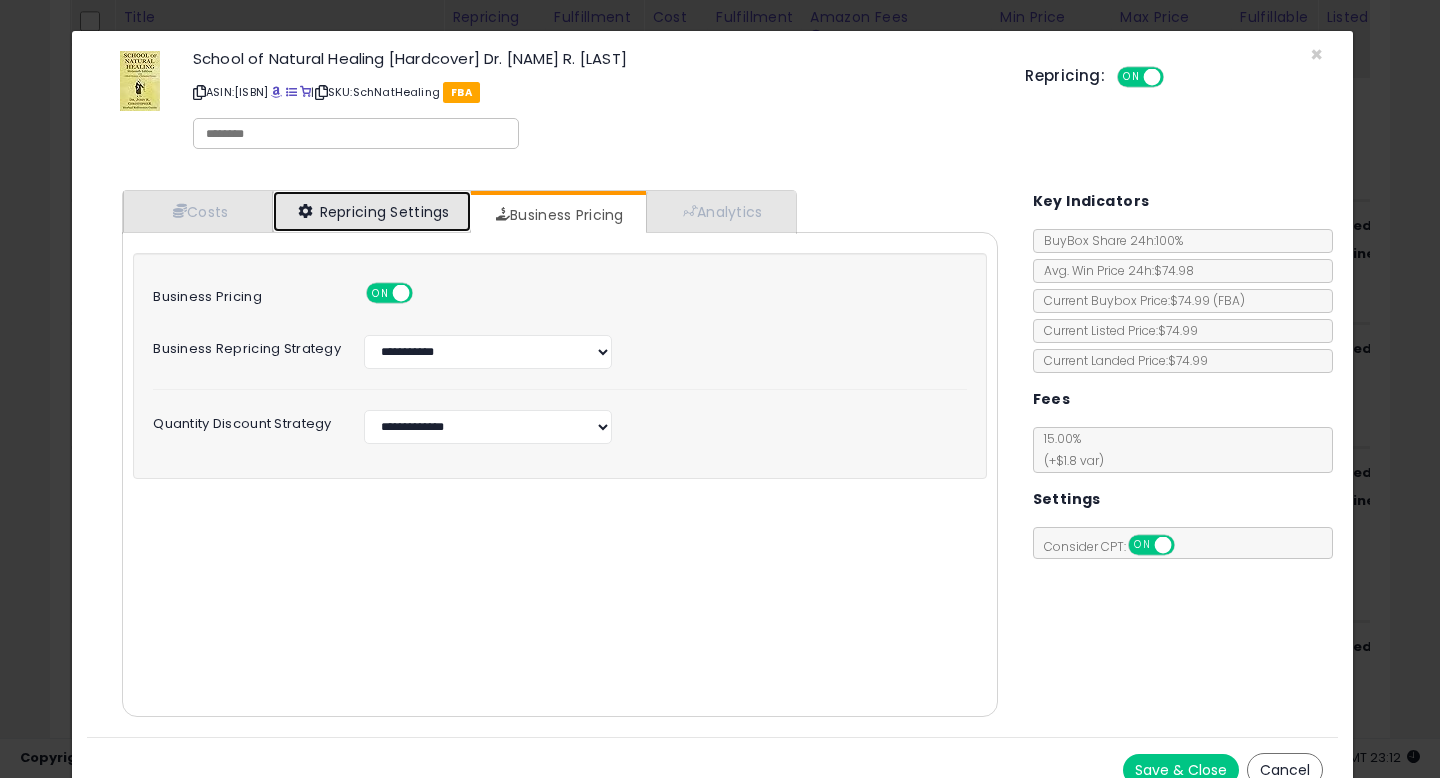 click on "Repricing Settings" at bounding box center (372, 211) 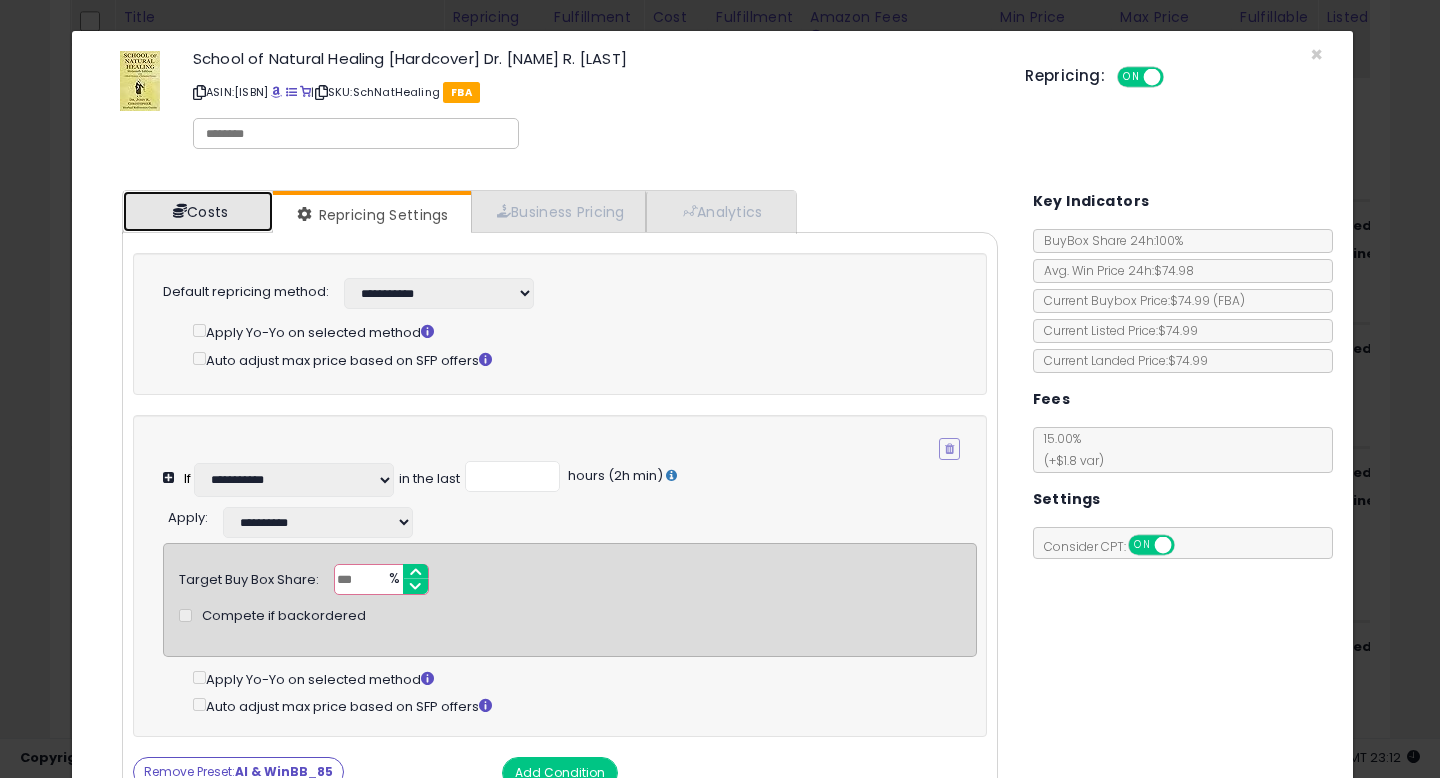 click on "Costs" at bounding box center [198, 211] 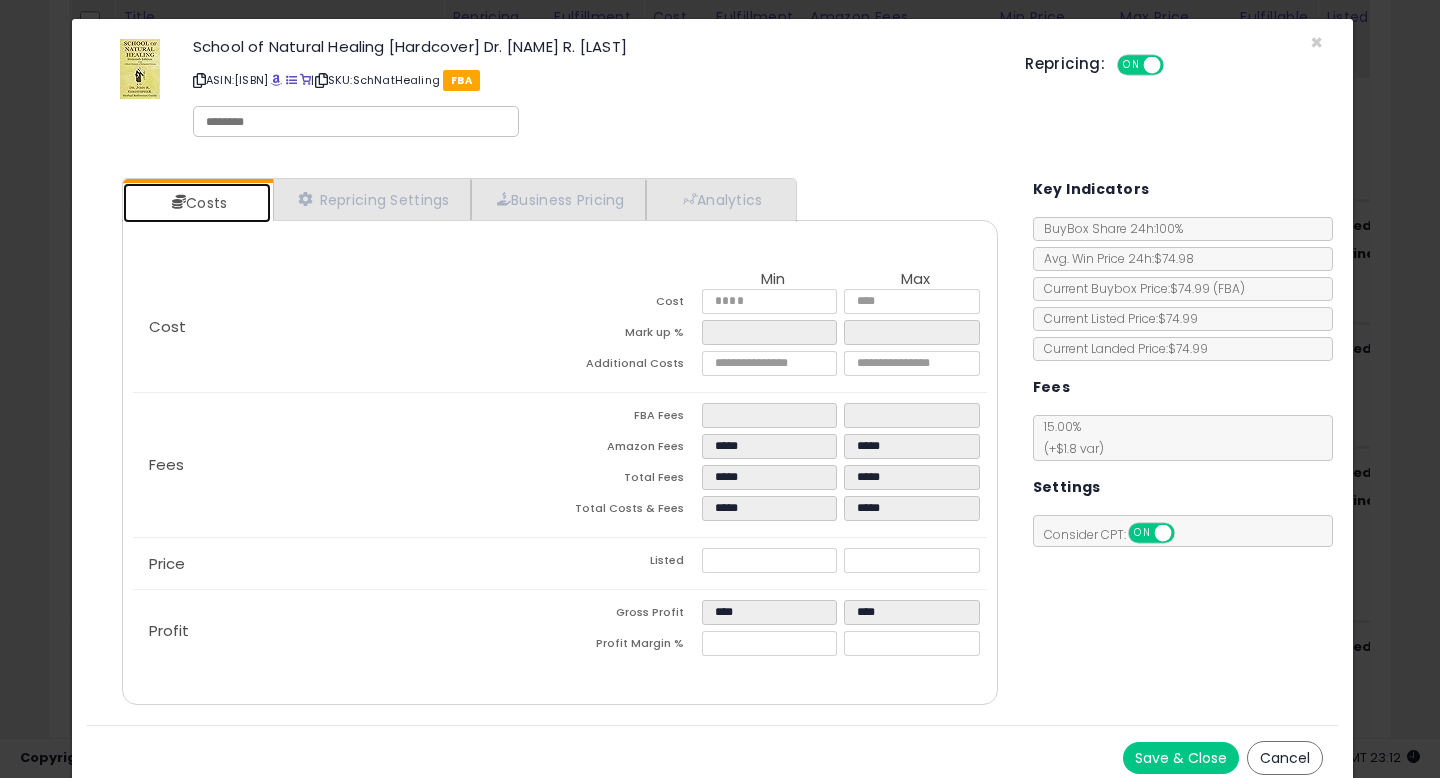 scroll, scrollTop: 23, scrollLeft: 0, axis: vertical 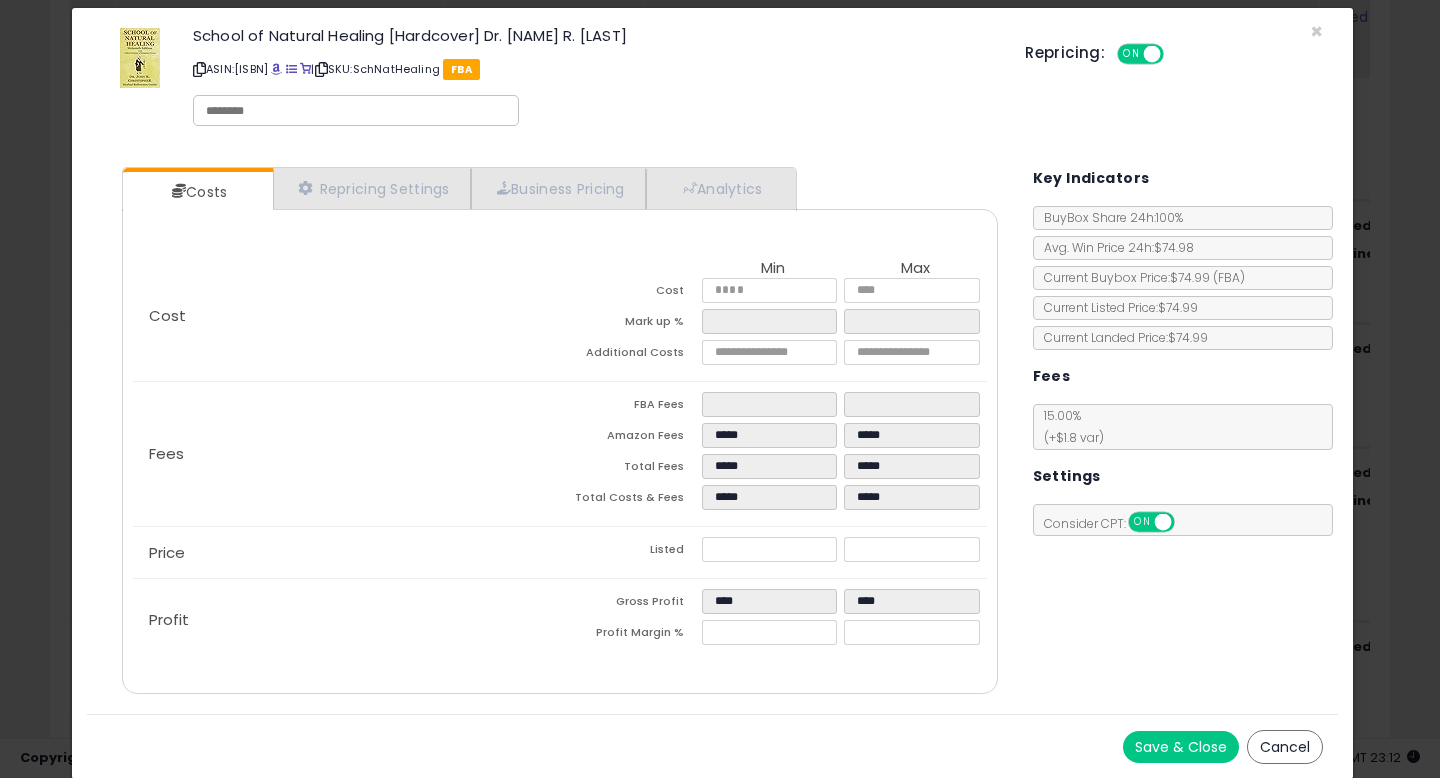 click on "Save & Close" at bounding box center [1181, 747] 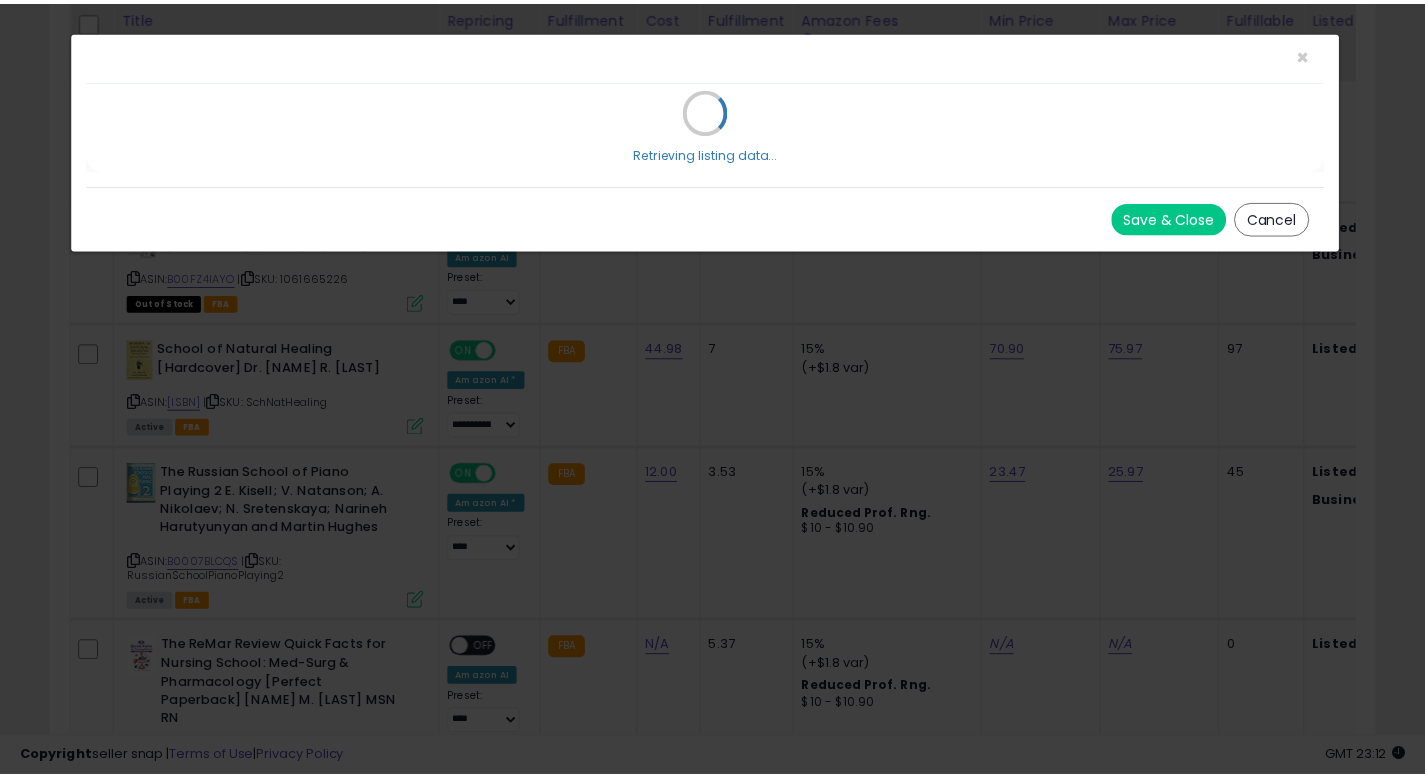 scroll, scrollTop: 0, scrollLeft: 0, axis: both 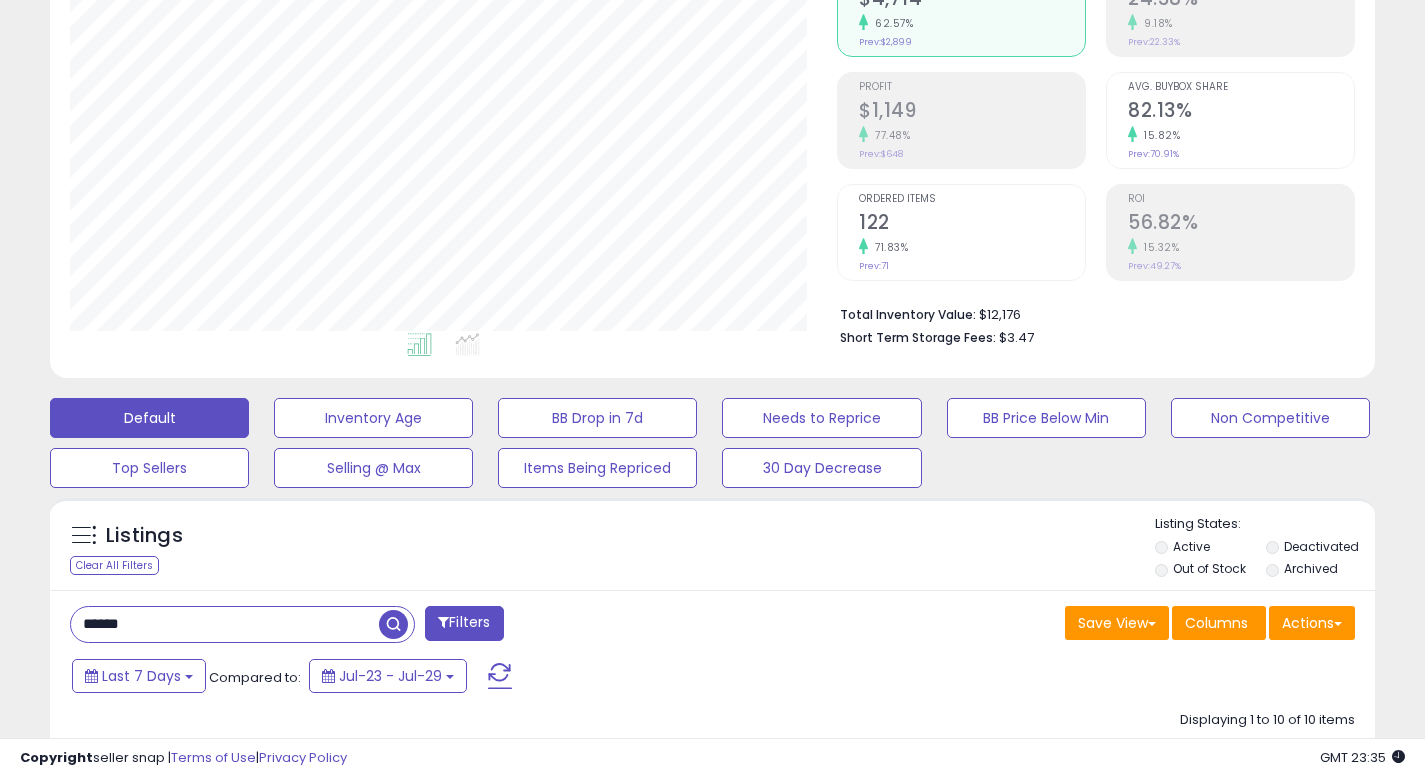 drag, startPoint x: 43, startPoint y: 596, endPoint x: 0, endPoint y: 596, distance: 43 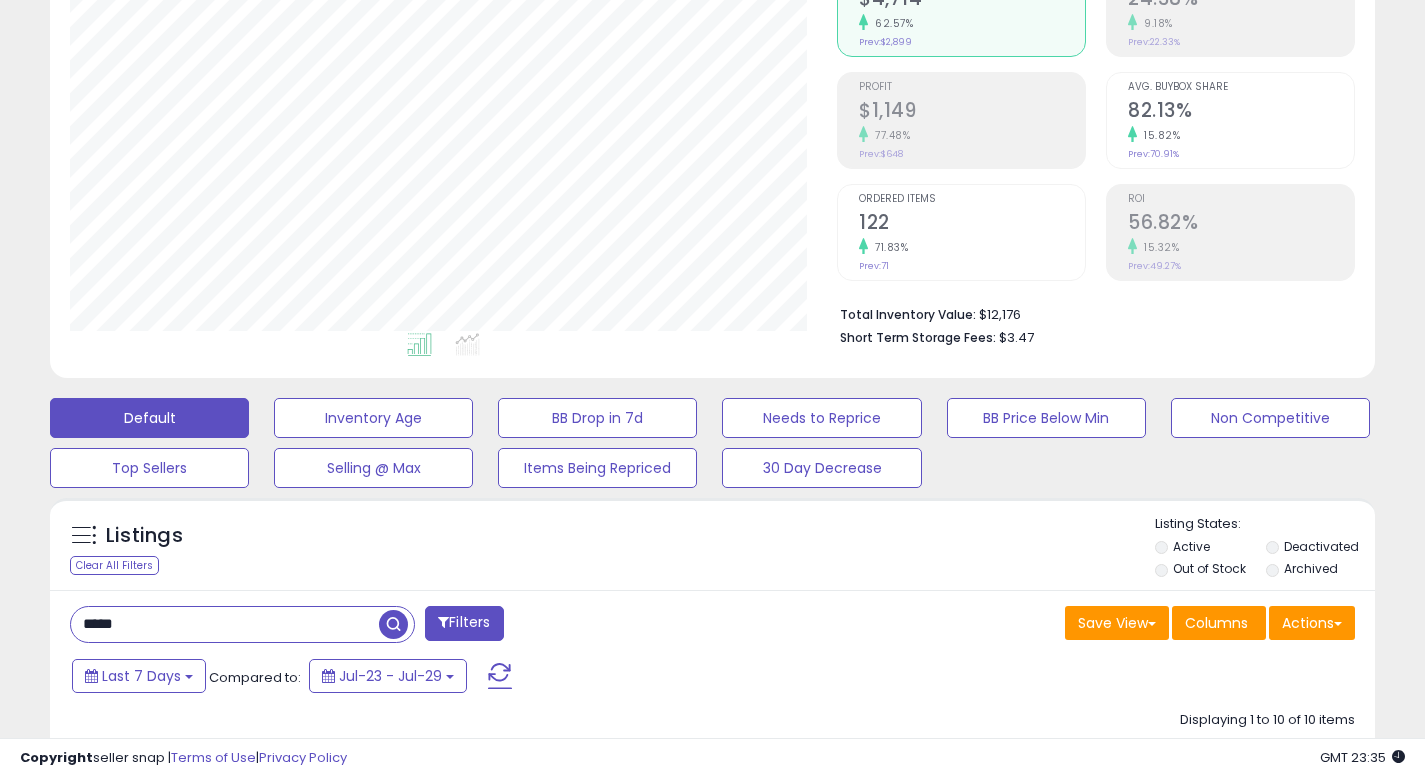 type on "*****" 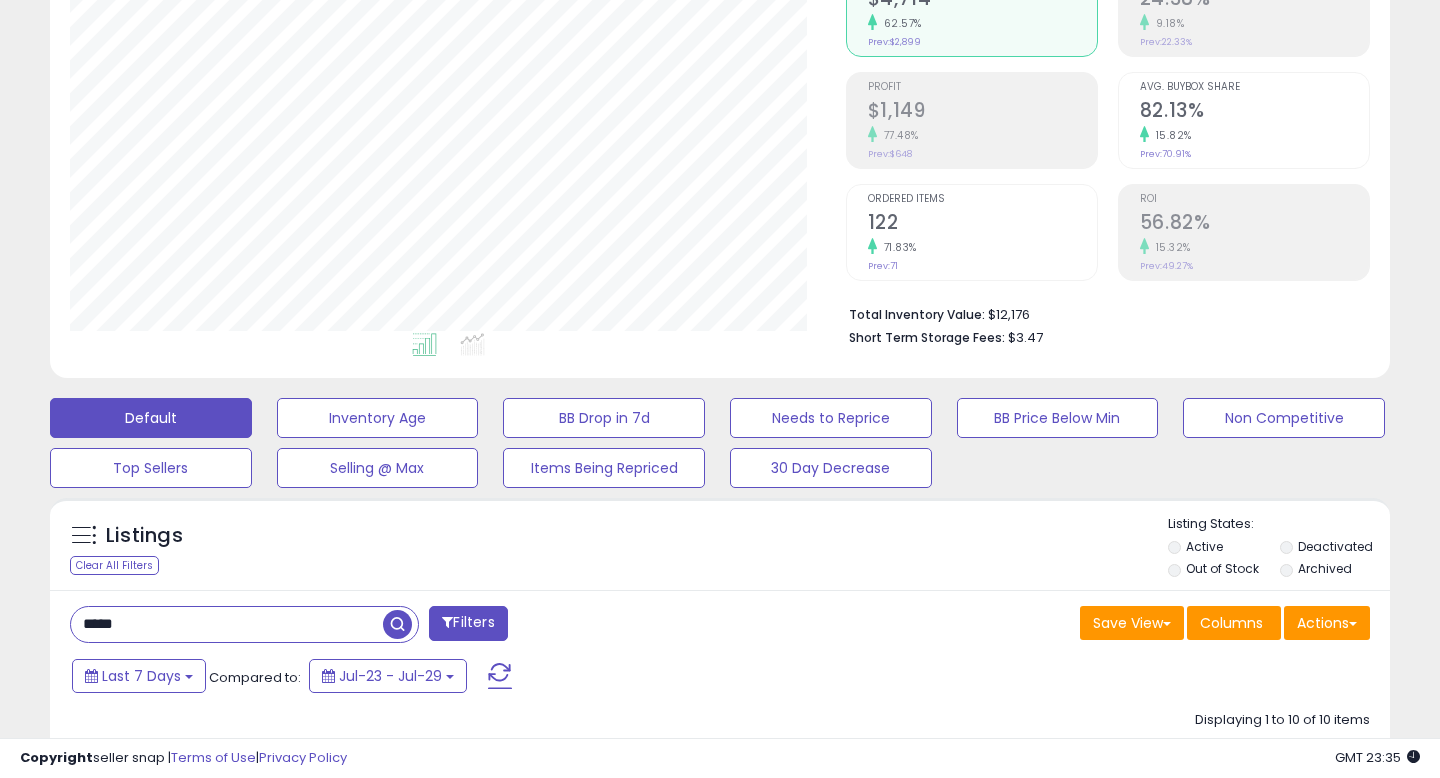 scroll, scrollTop: 999590, scrollLeft: 999224, axis: both 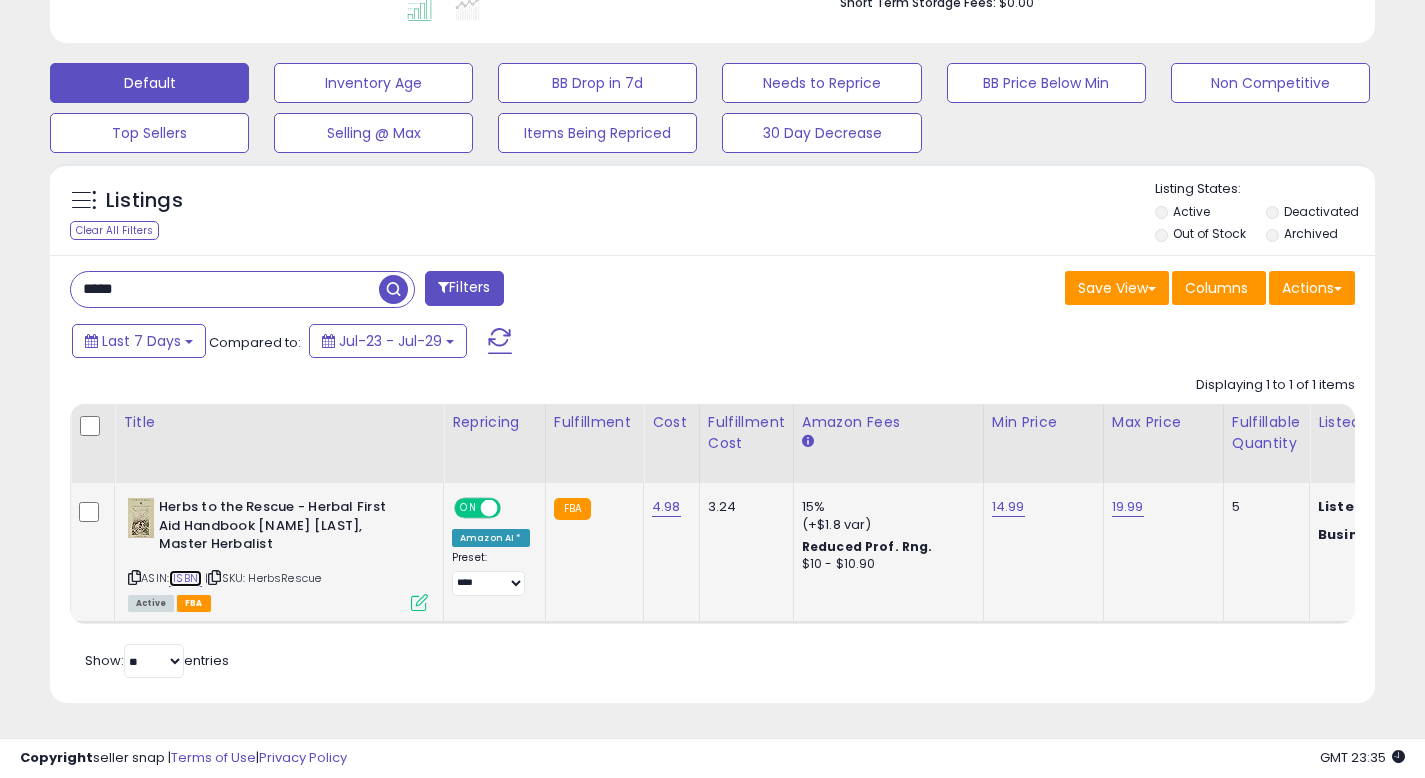 click on "[ISBN]" at bounding box center [185, 578] 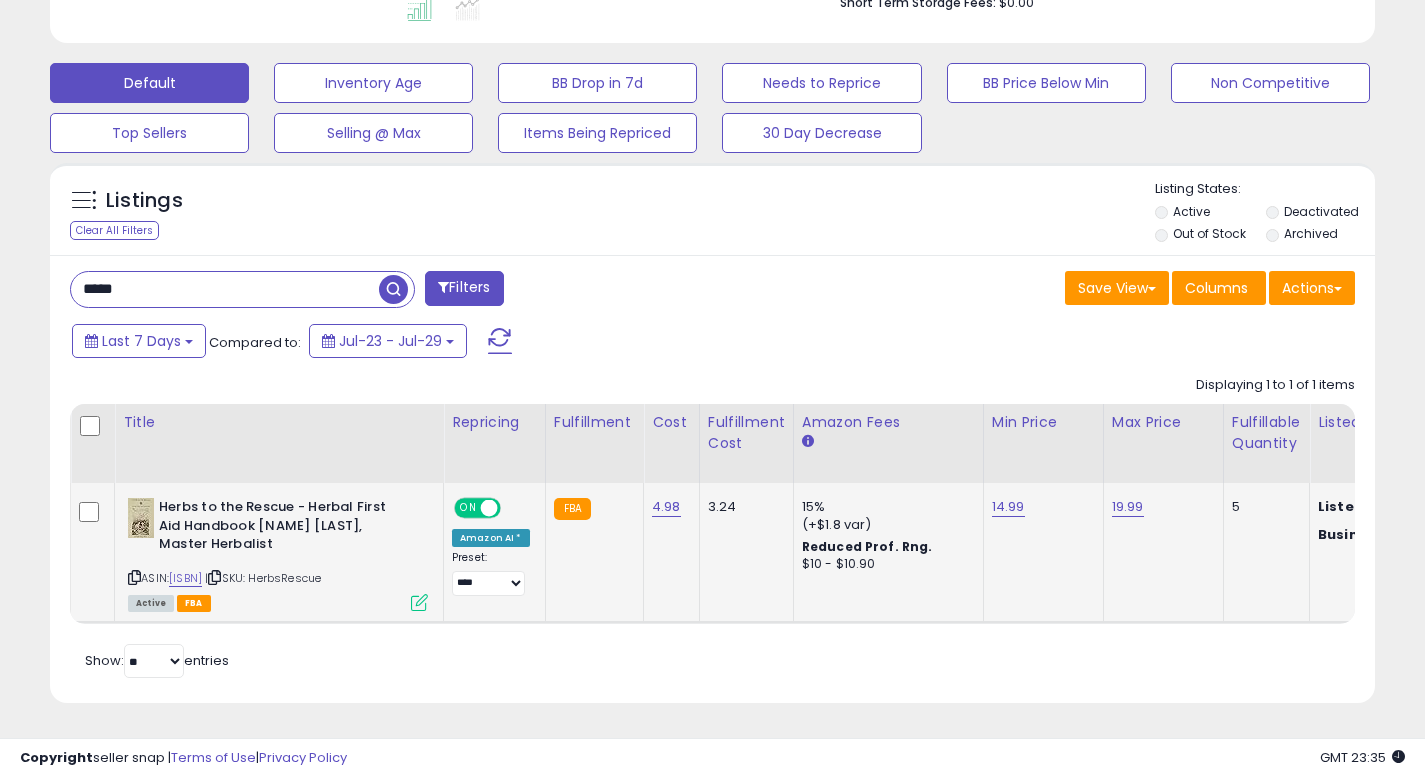 click at bounding box center (419, 602) 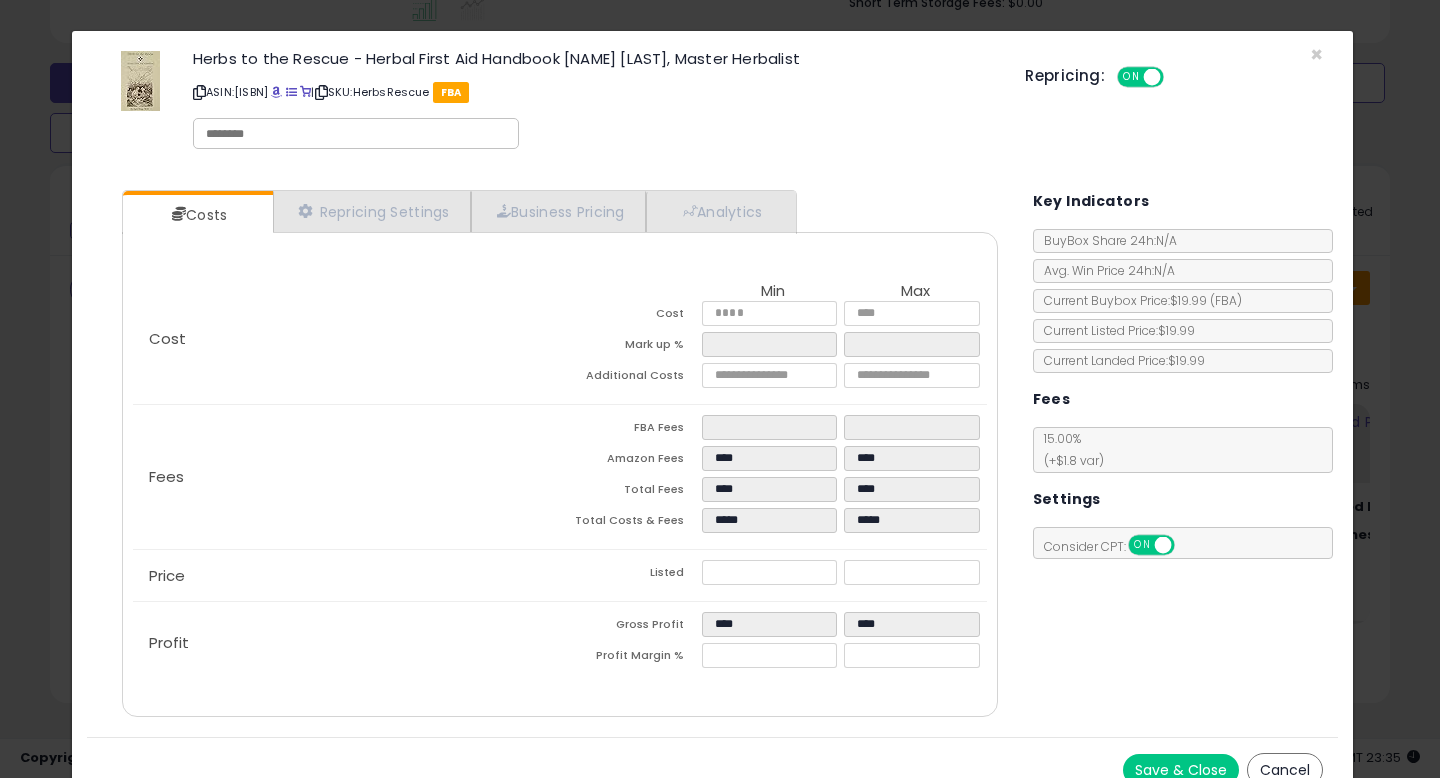 click on "Costs
Repricing Settings
Business Pricing
Analytics
Cost" at bounding box center [712, 456] 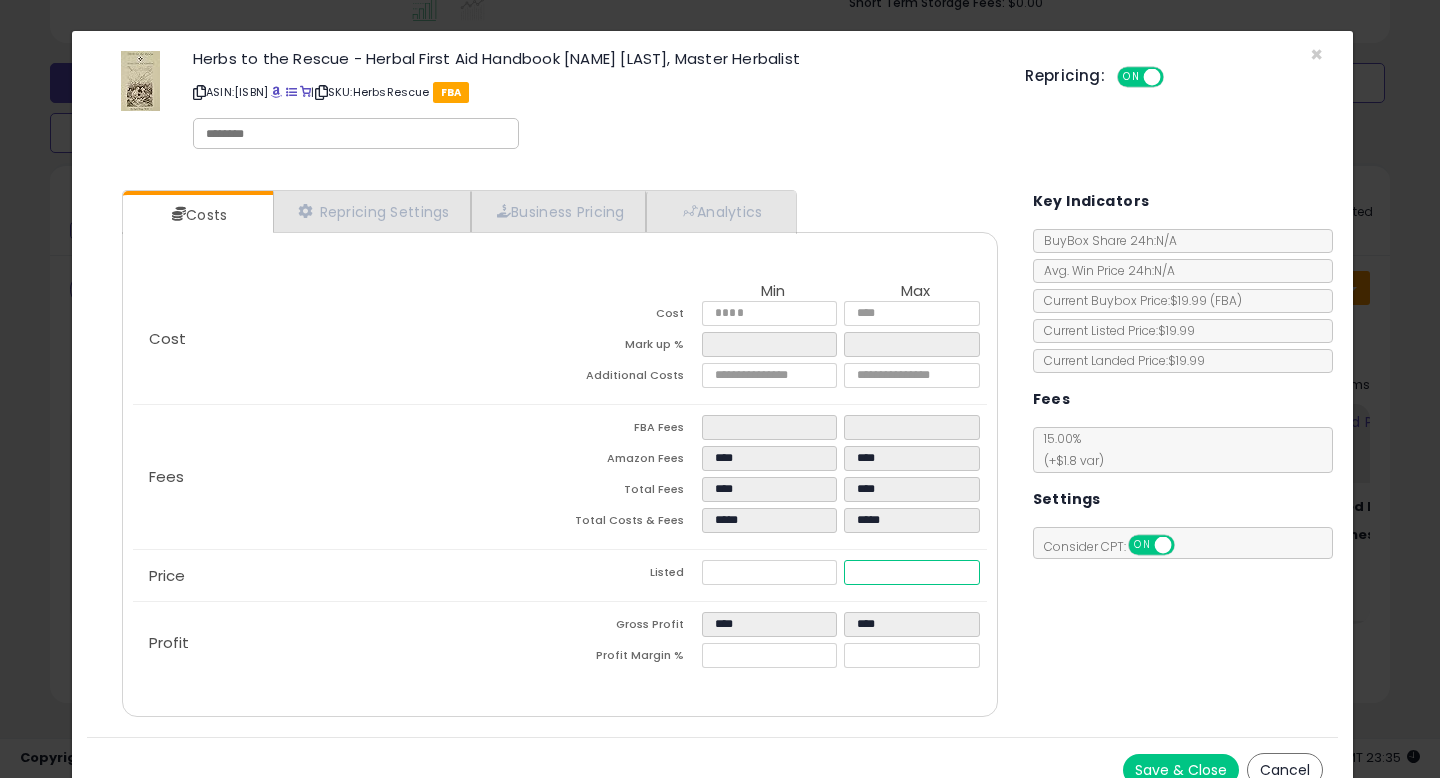 drag, startPoint x: 900, startPoint y: 572, endPoint x: 721, endPoint y: 567, distance: 179.06982 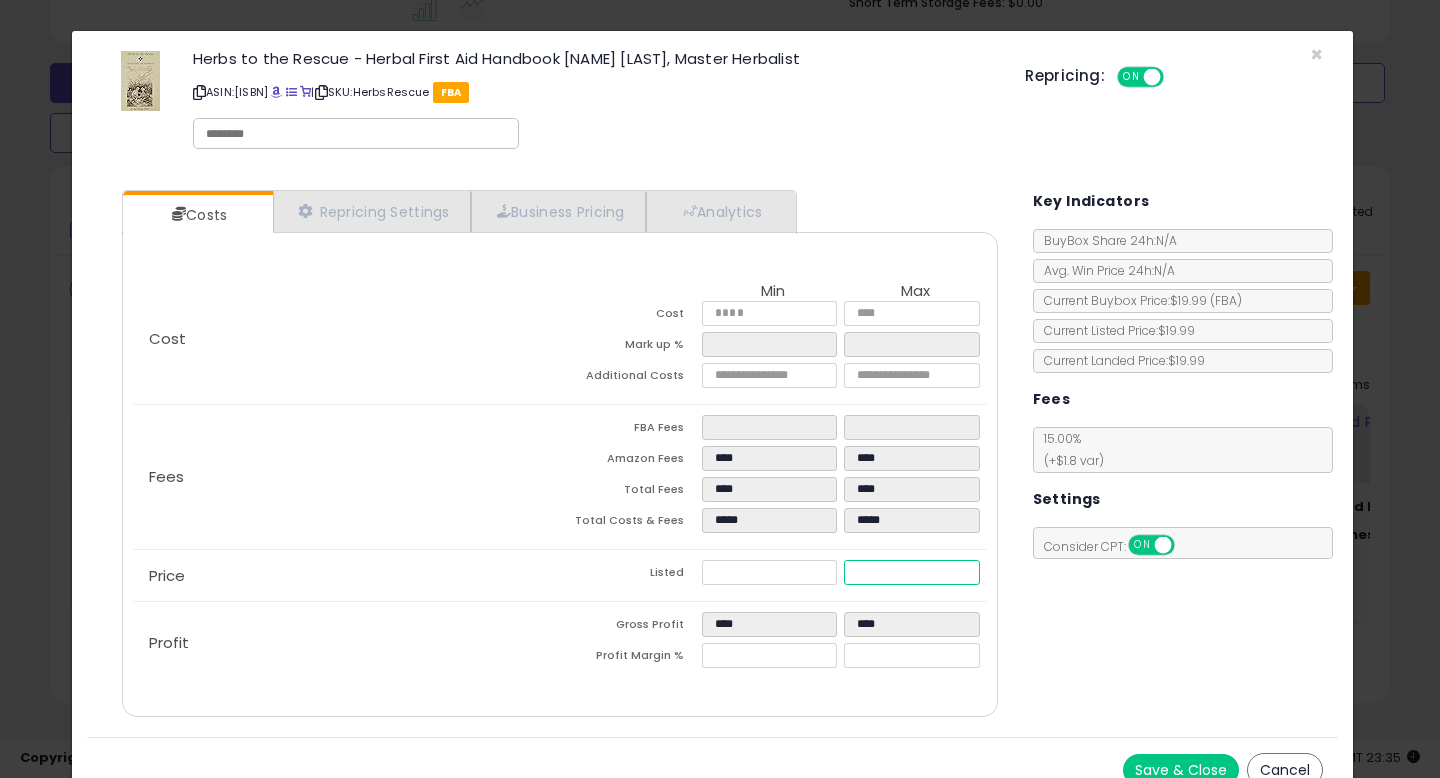 type on "****" 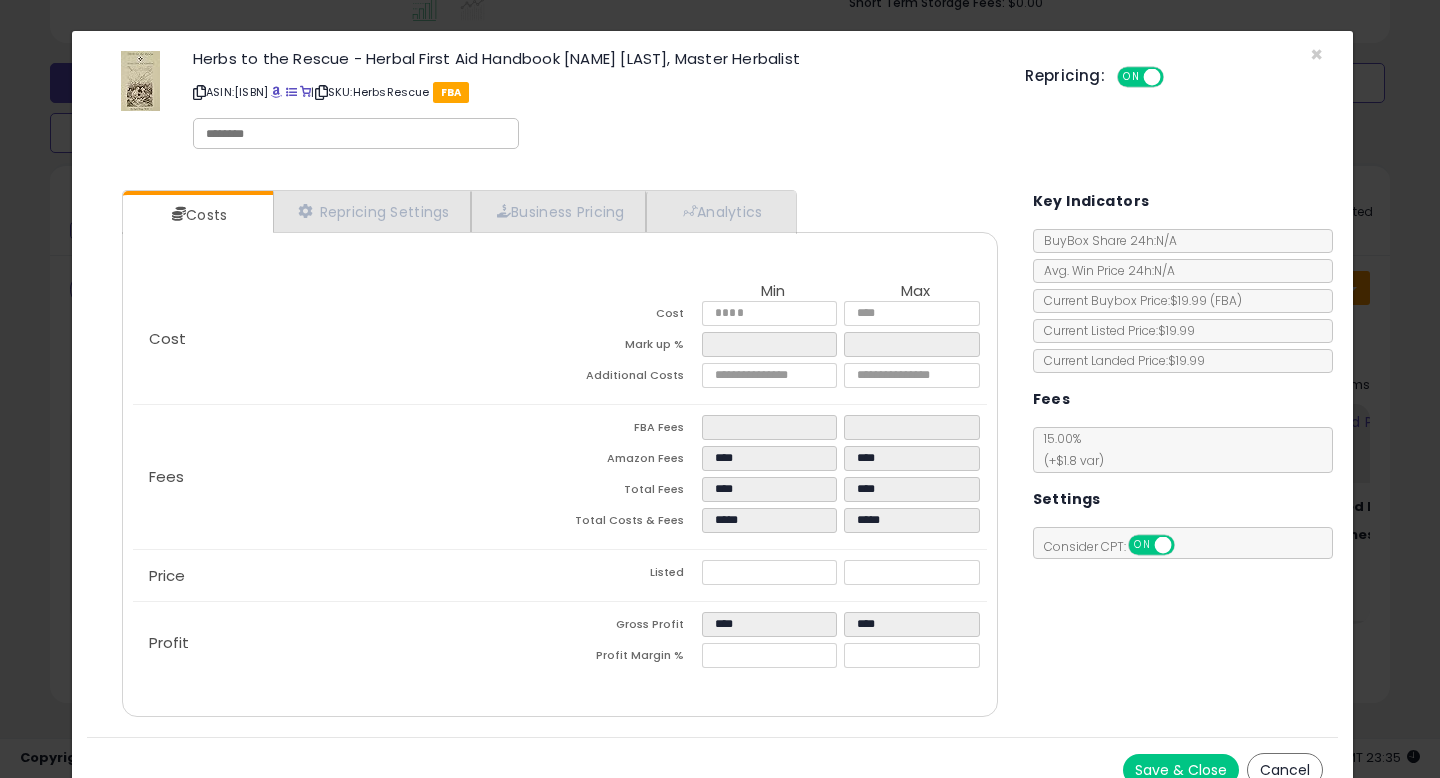 type on "******" 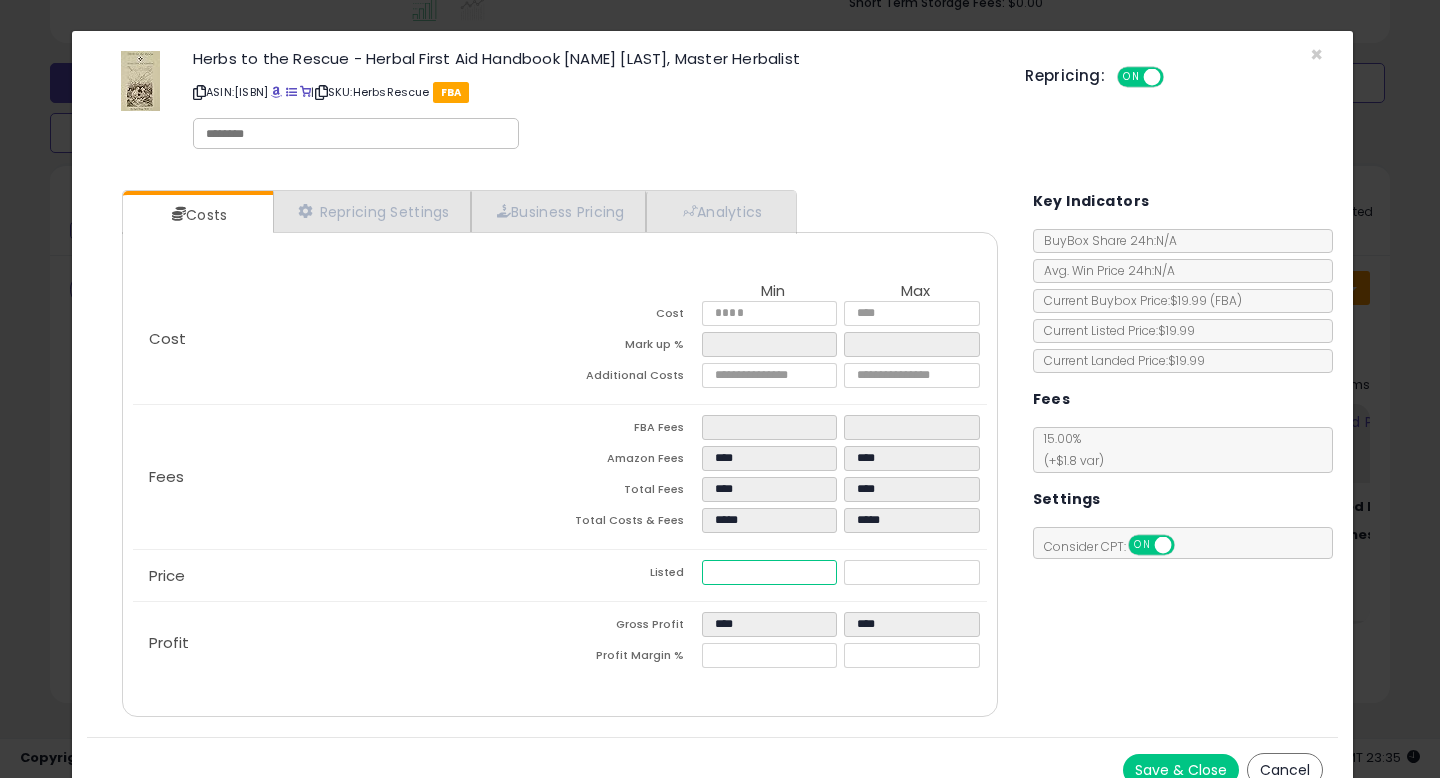 drag, startPoint x: 754, startPoint y: 571, endPoint x: 612, endPoint y: 563, distance: 142.22517 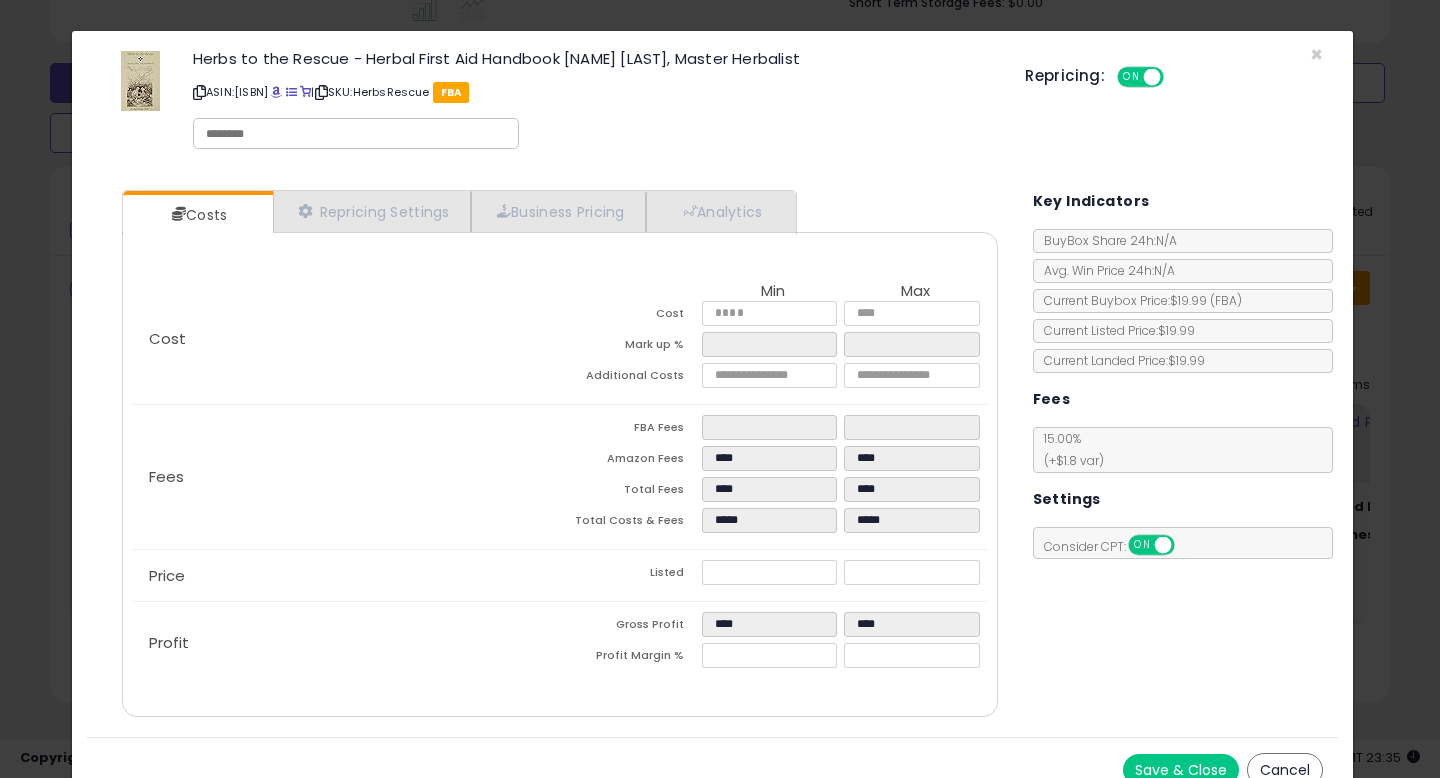 drag, startPoint x: 1116, startPoint y: 643, endPoint x: 1131, endPoint y: 659, distance: 21.931713 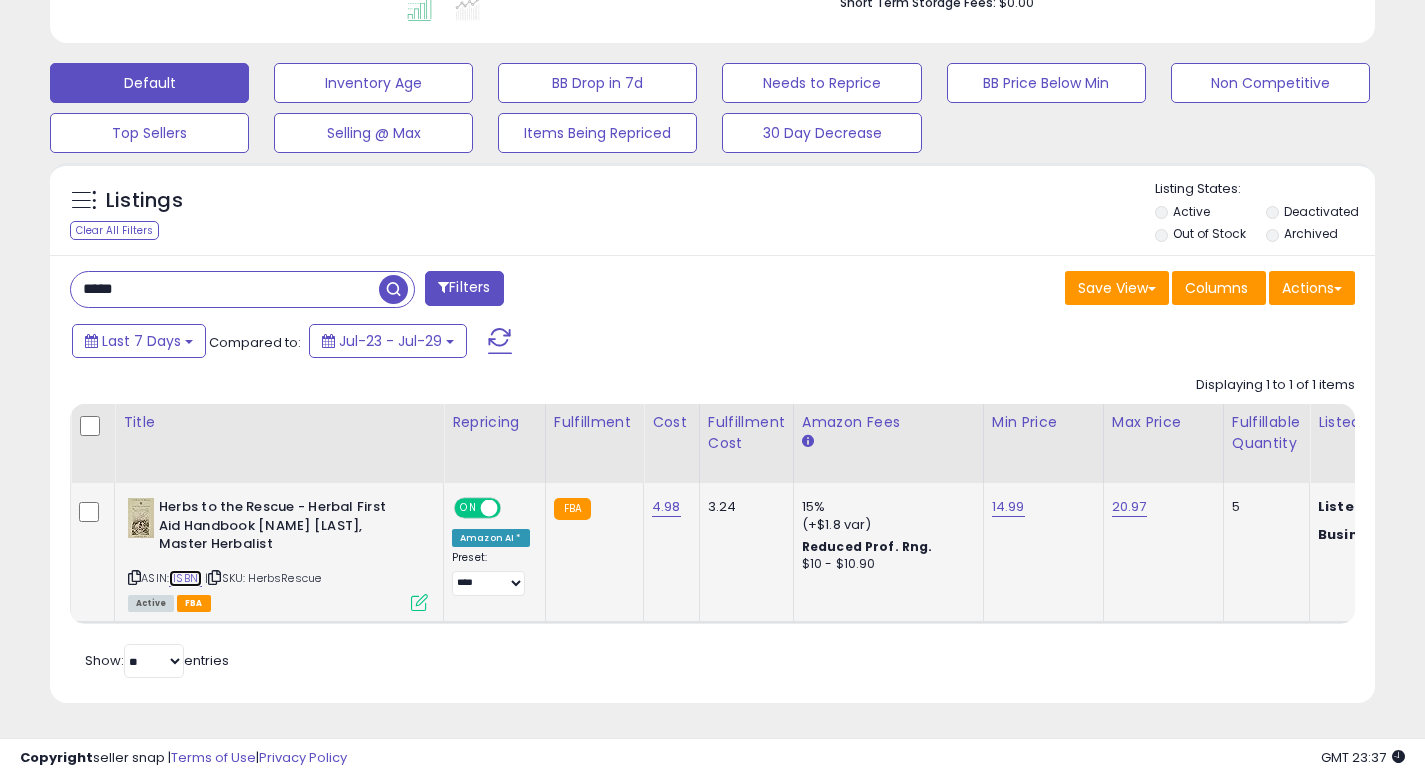 click on "[ISBN]" at bounding box center (185, 578) 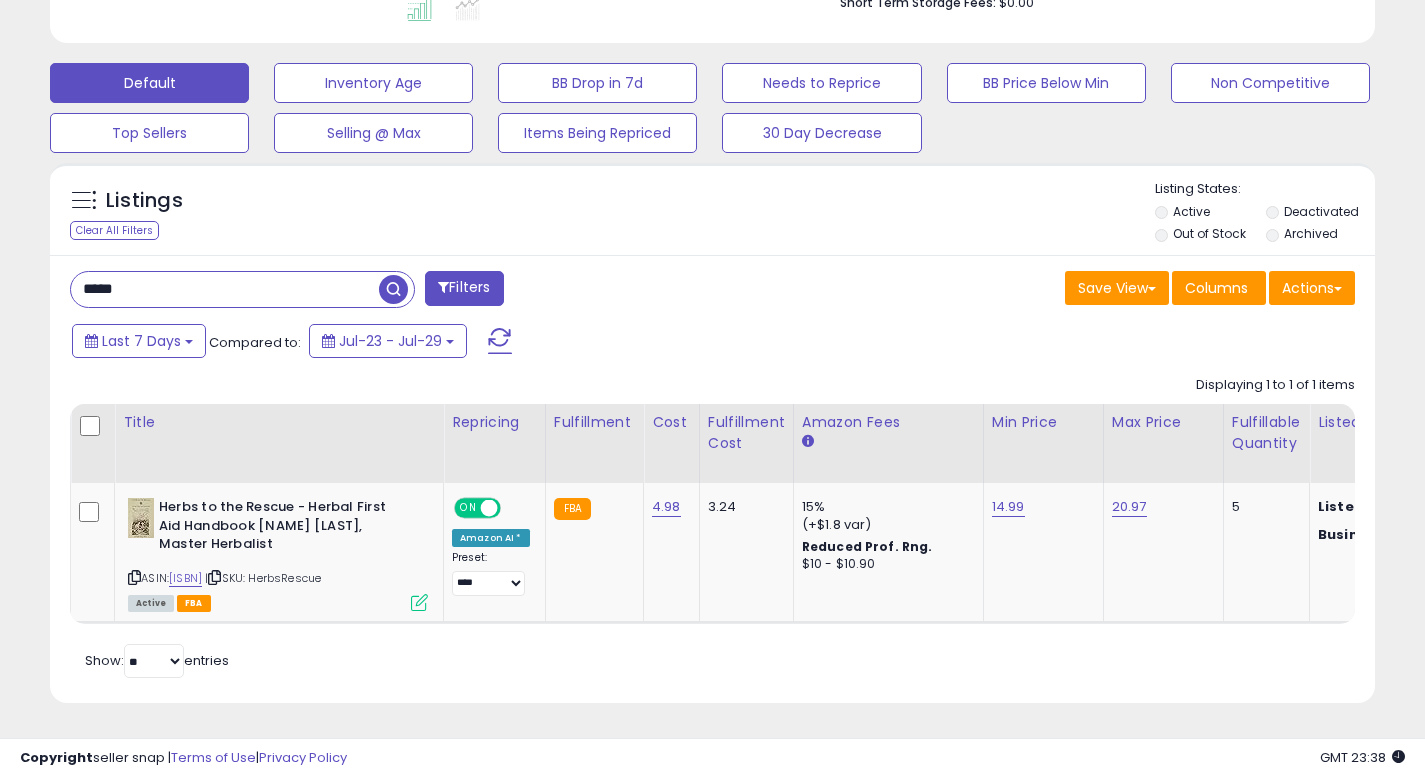 click on "**********" at bounding box center [712, 138] 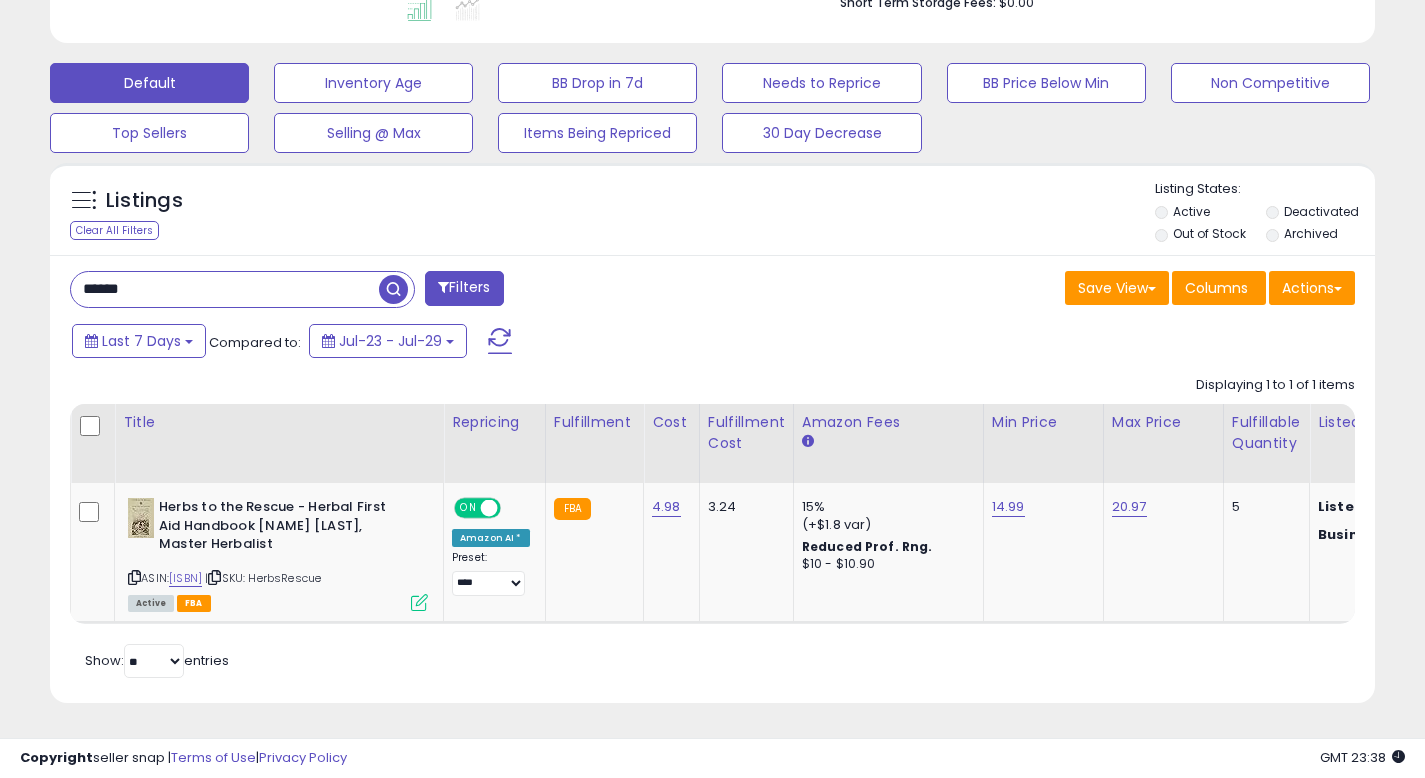 type on "**********" 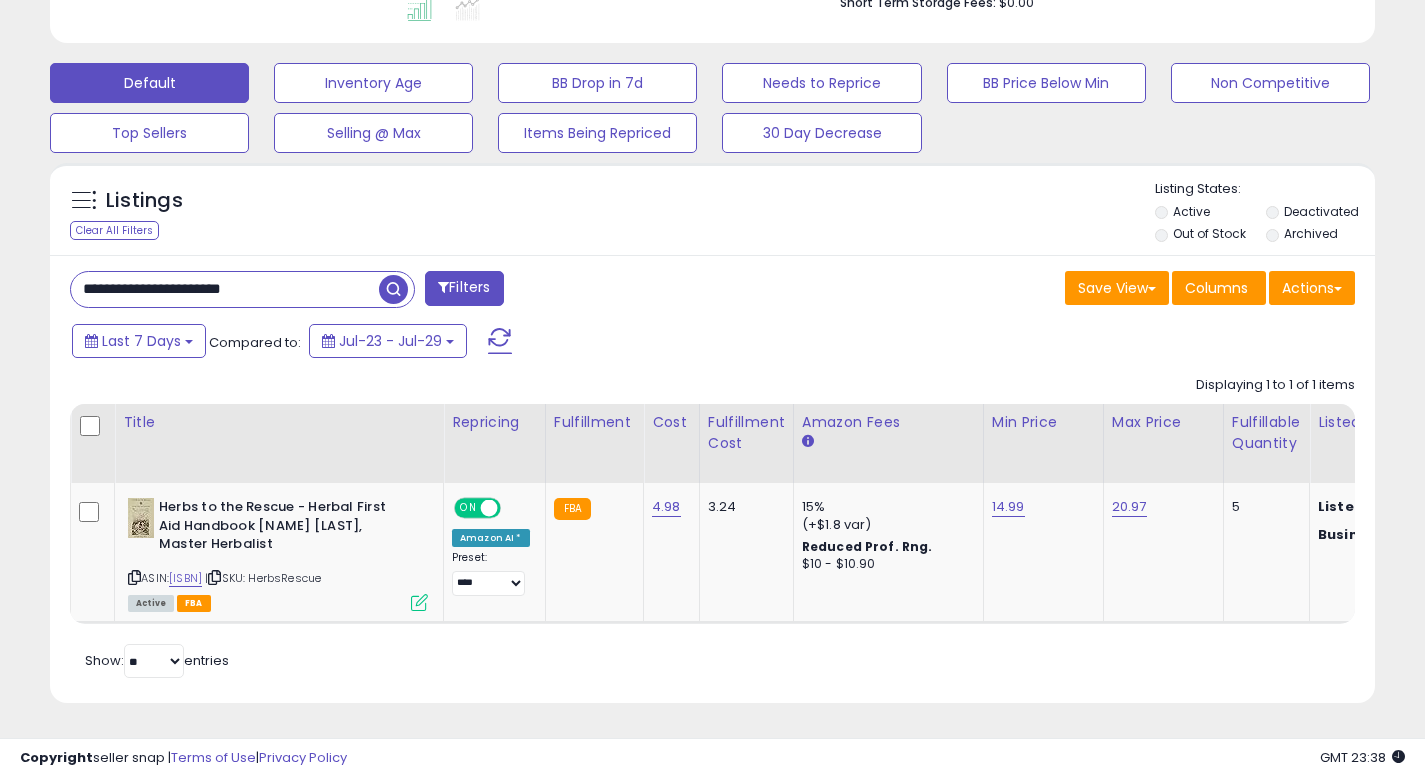 click at bounding box center (393, 289) 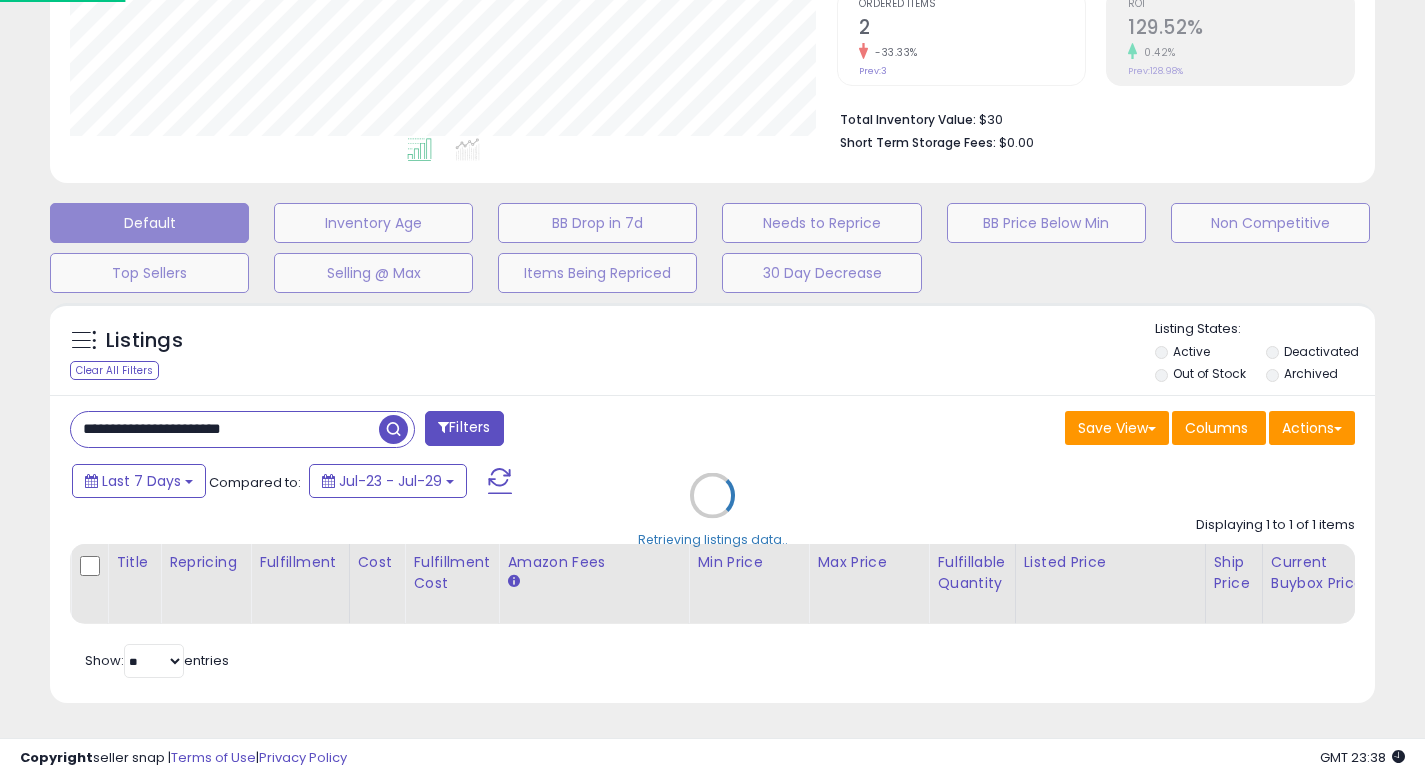 scroll, scrollTop: 999590, scrollLeft: 999224, axis: both 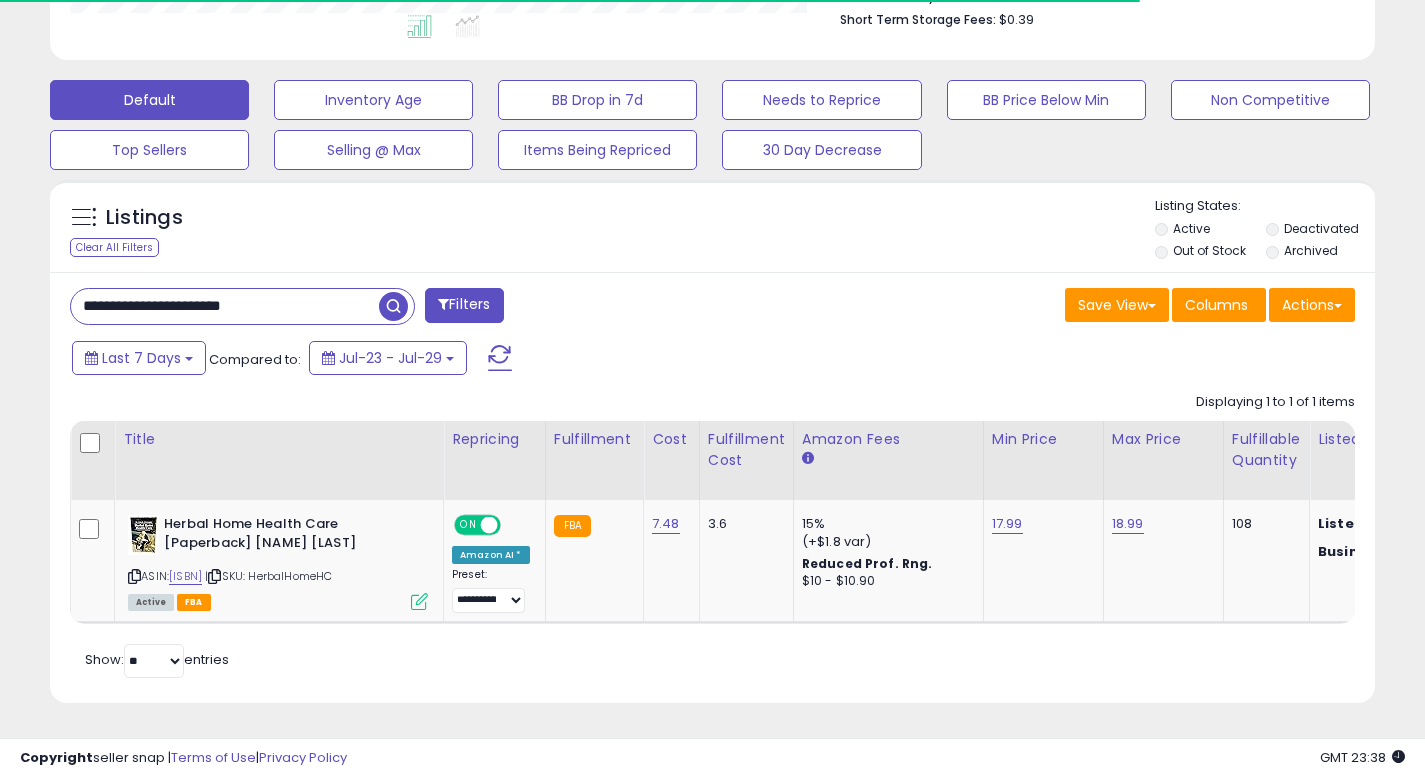 drag, startPoint x: 603, startPoint y: 625, endPoint x: 325, endPoint y: 624, distance: 278.0018 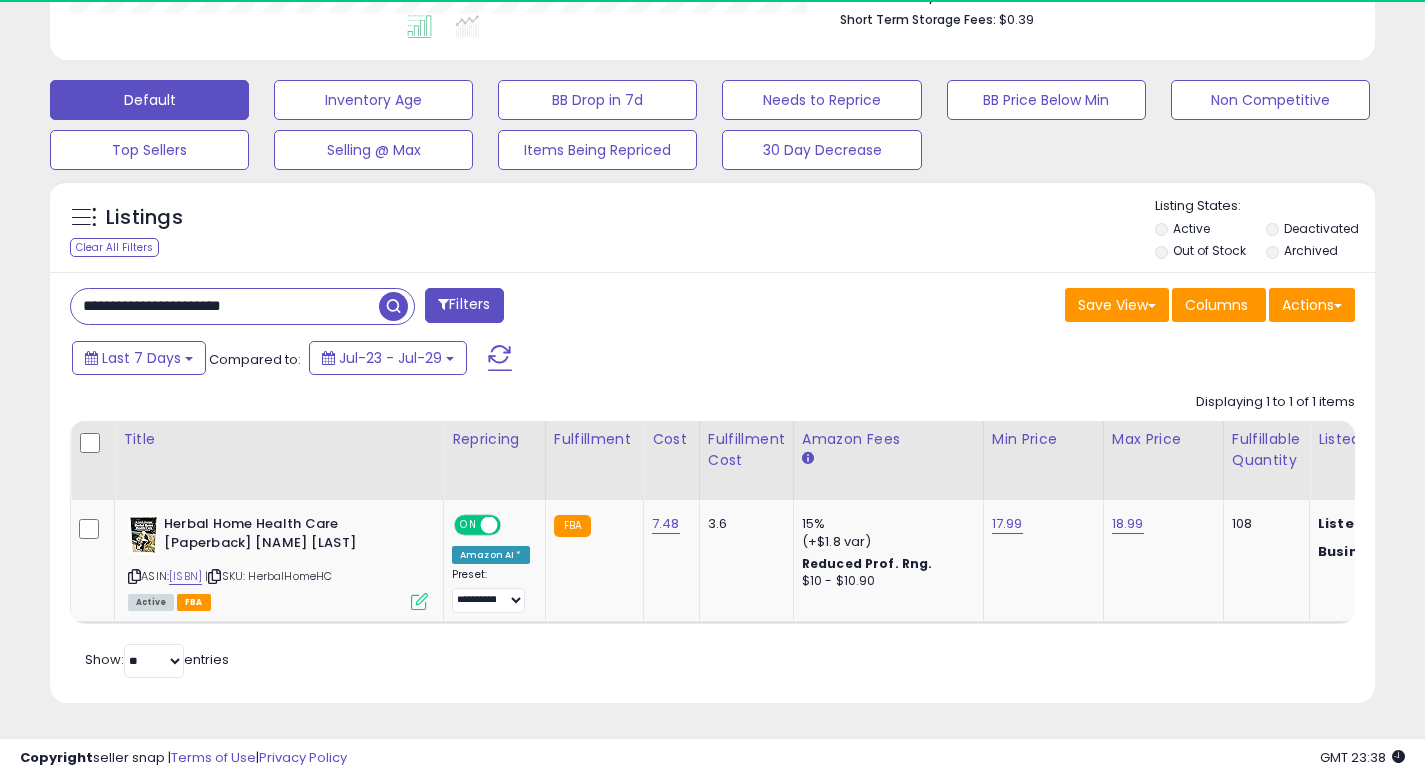 scroll, scrollTop: 0, scrollLeft: 1515, axis: horizontal 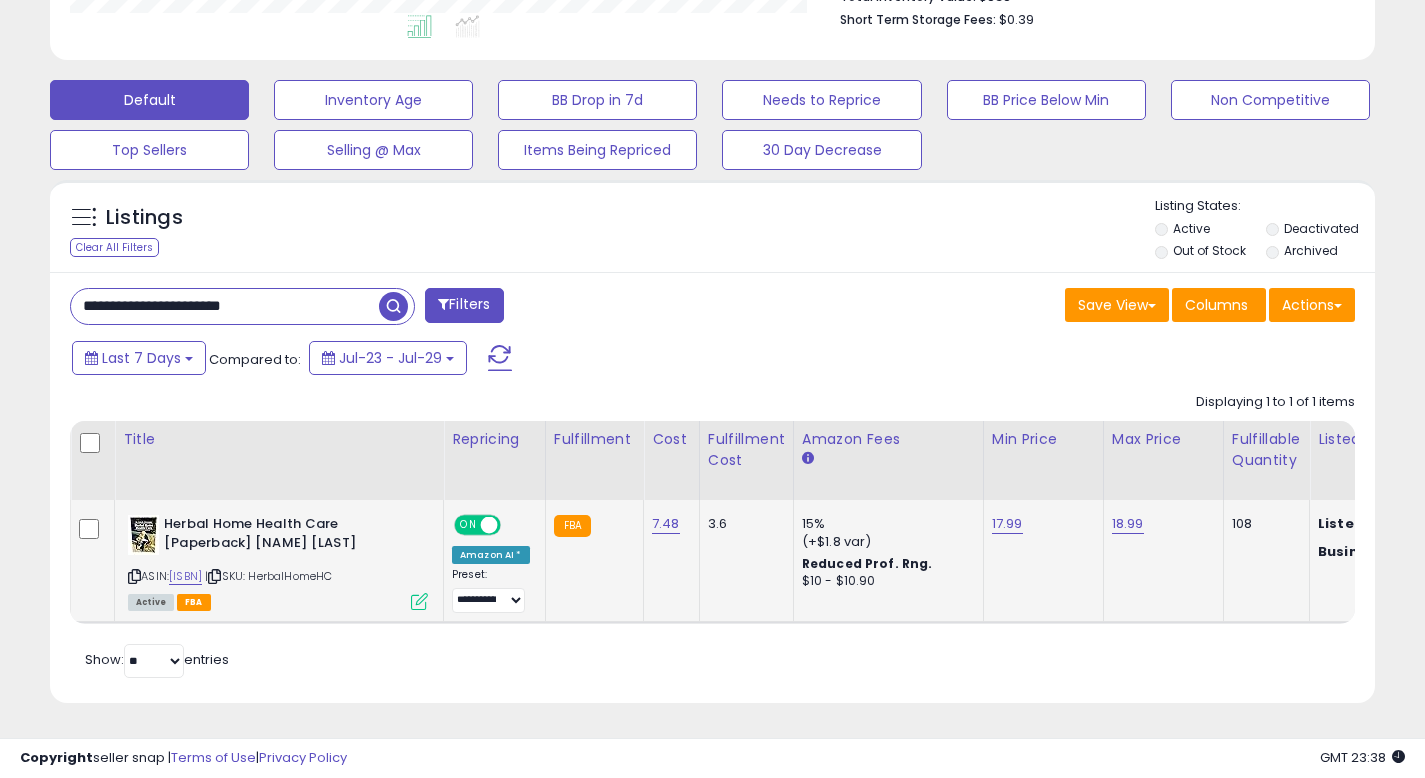 click on "Herbal Home Health Care [Paperback] [LAST], [NAME] ASIN: [ASIN] SKU: HerbalHomeHC Active FBA" 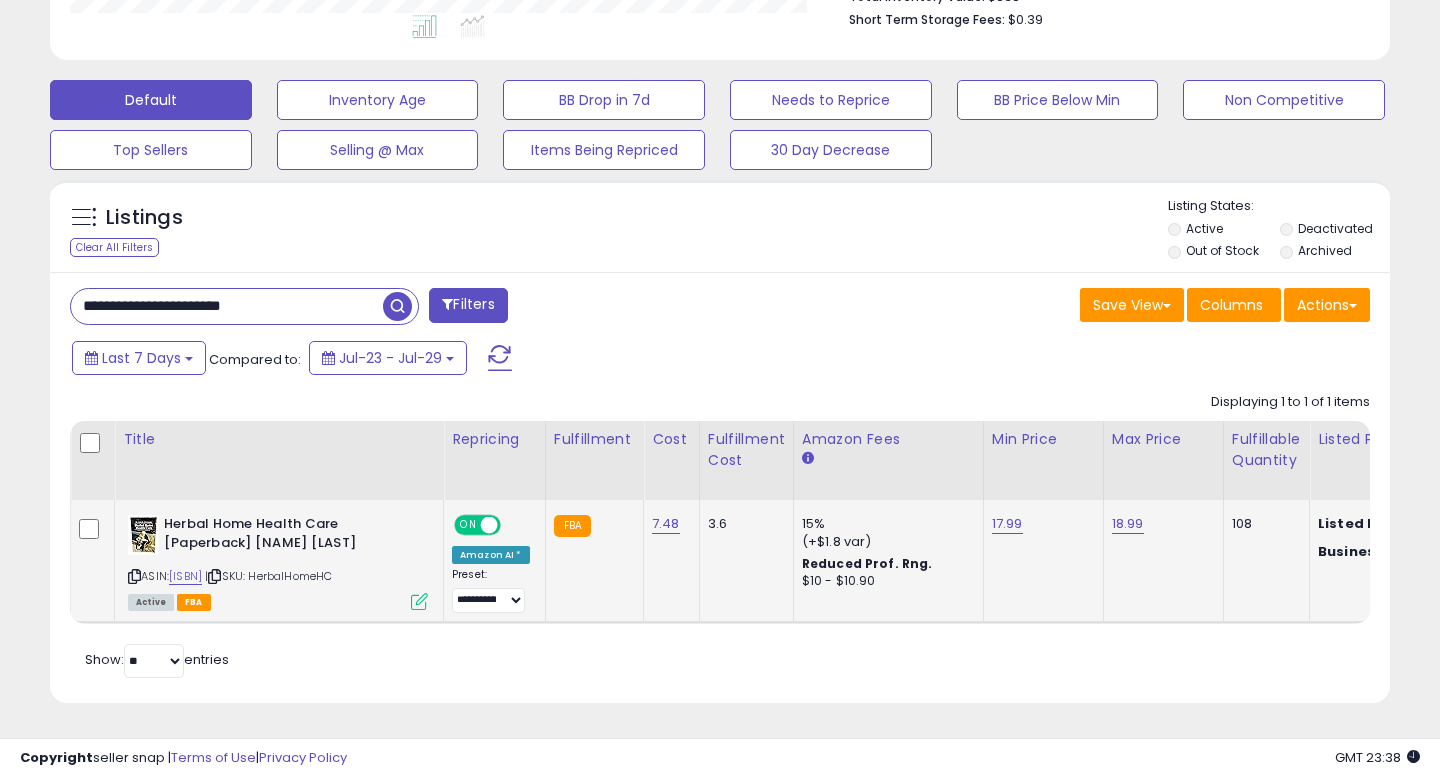 scroll, scrollTop: 999590, scrollLeft: 999224, axis: both 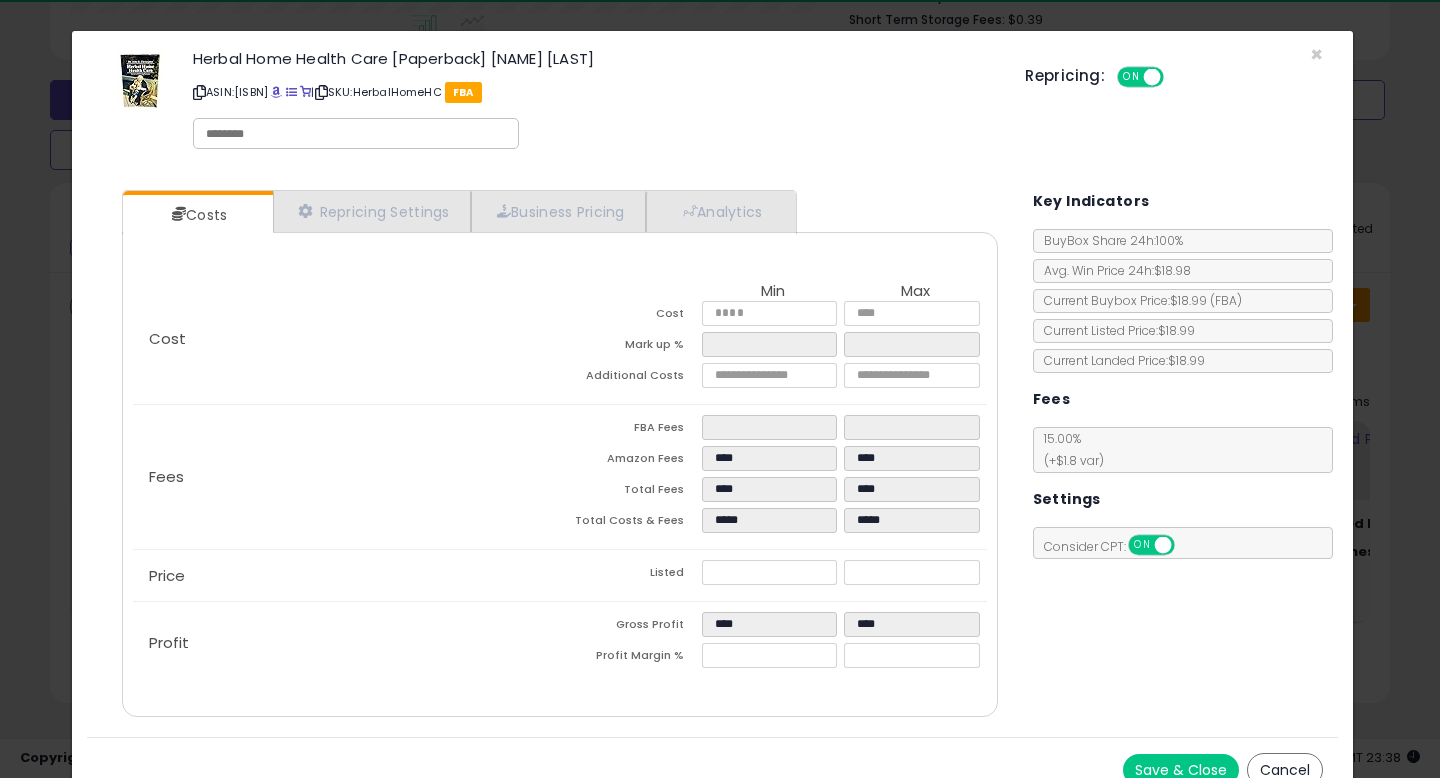 click on "Costs
Repricing Settings
Business Pricing
Analytics
Cost" at bounding box center [712, 456] 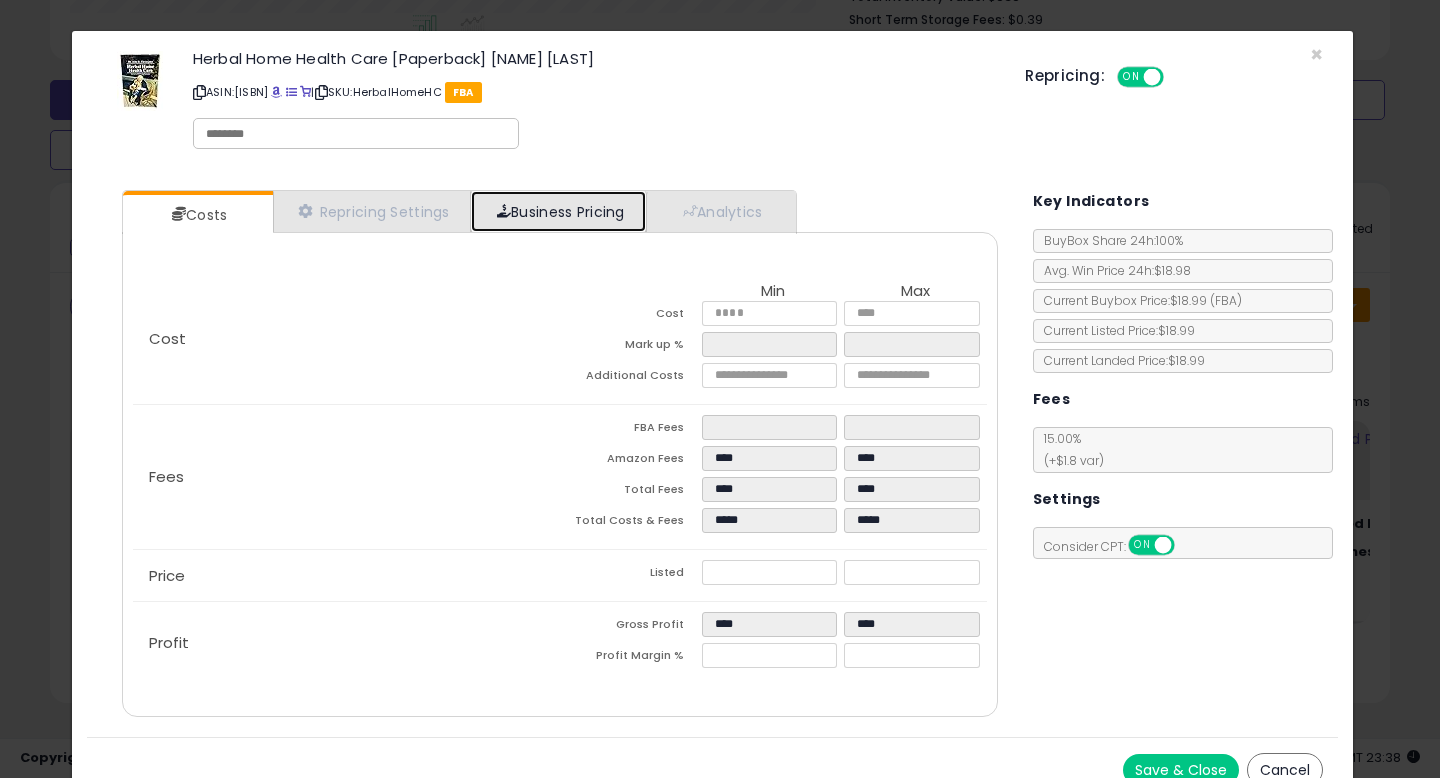 click on "Business Pricing" at bounding box center [558, 211] 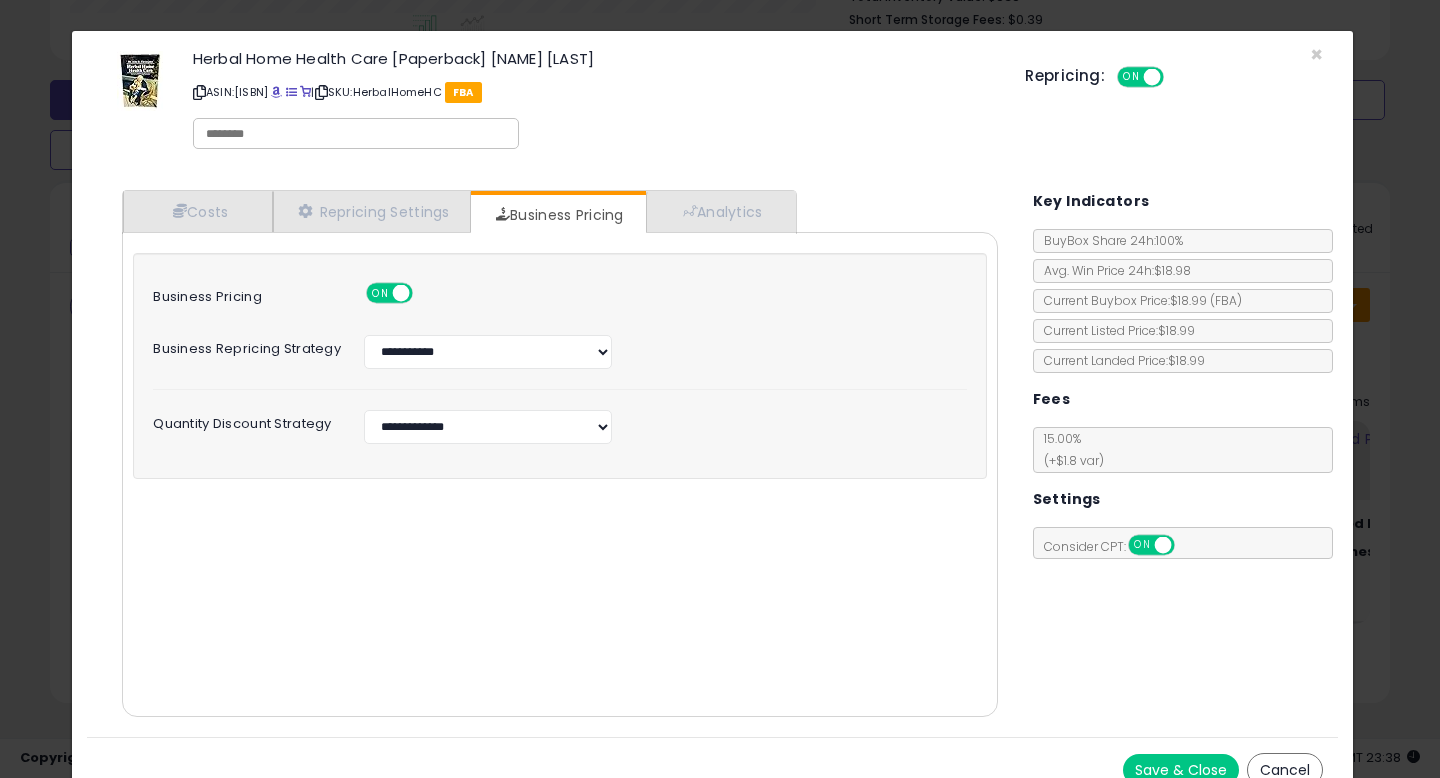 click on "Cancel" at bounding box center [1285, 770] 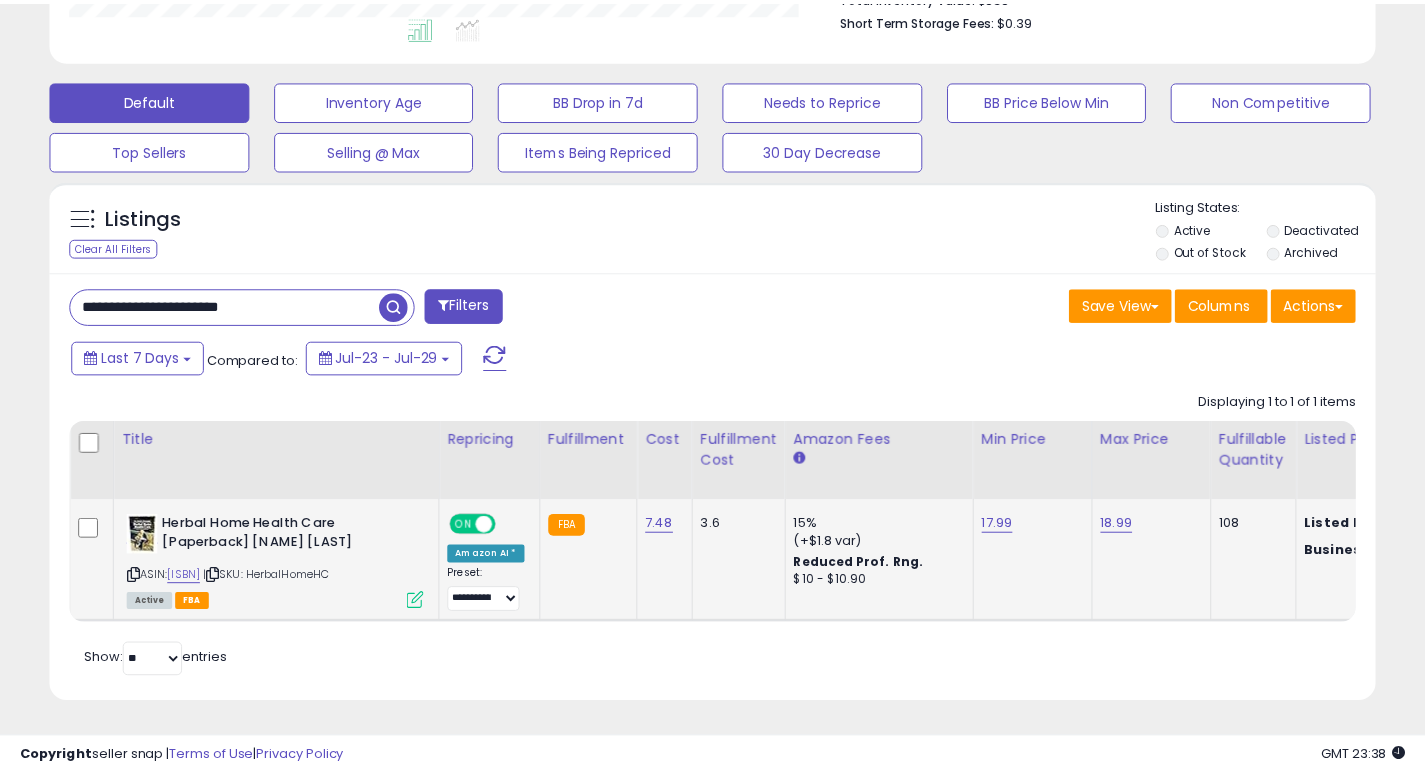 scroll, scrollTop: 410, scrollLeft: 767, axis: both 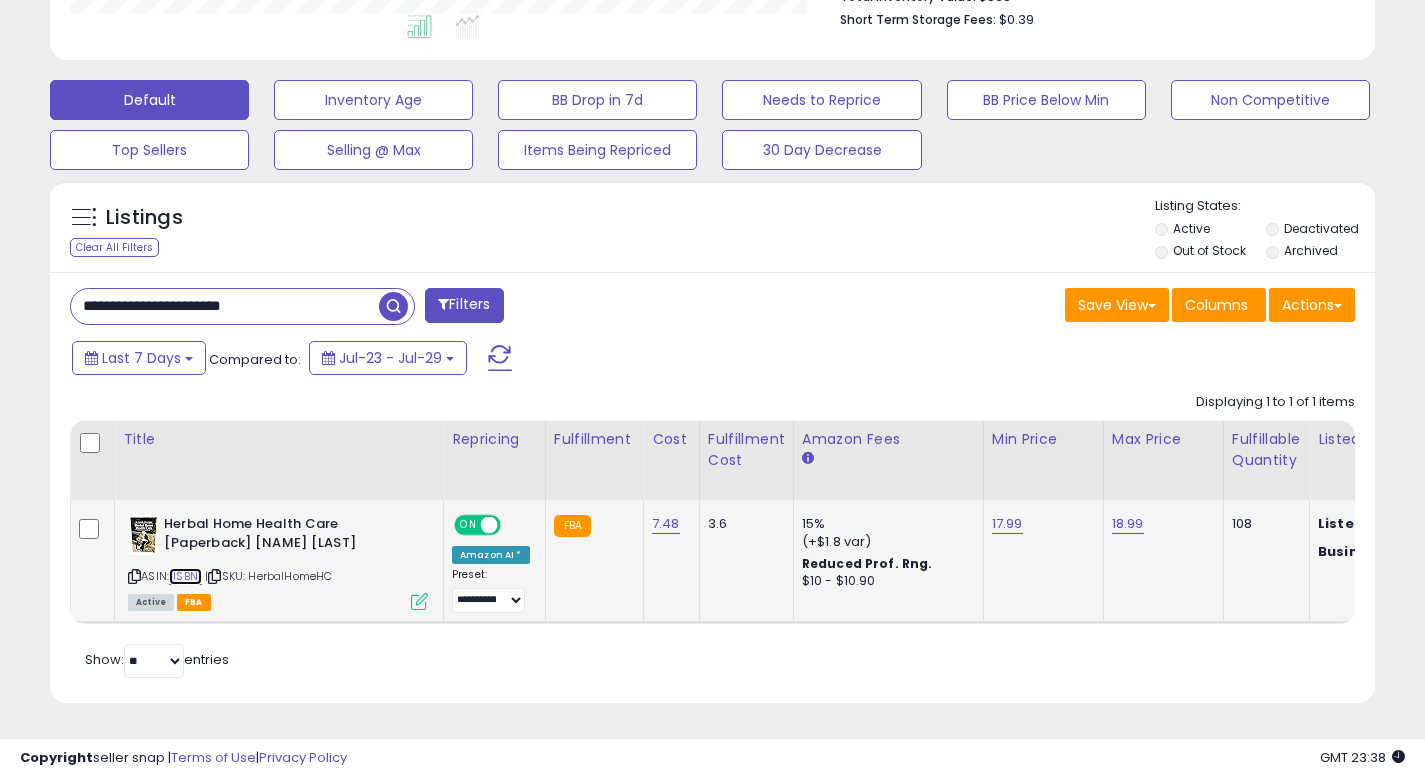 click on "[ISBN]" at bounding box center (185, 576) 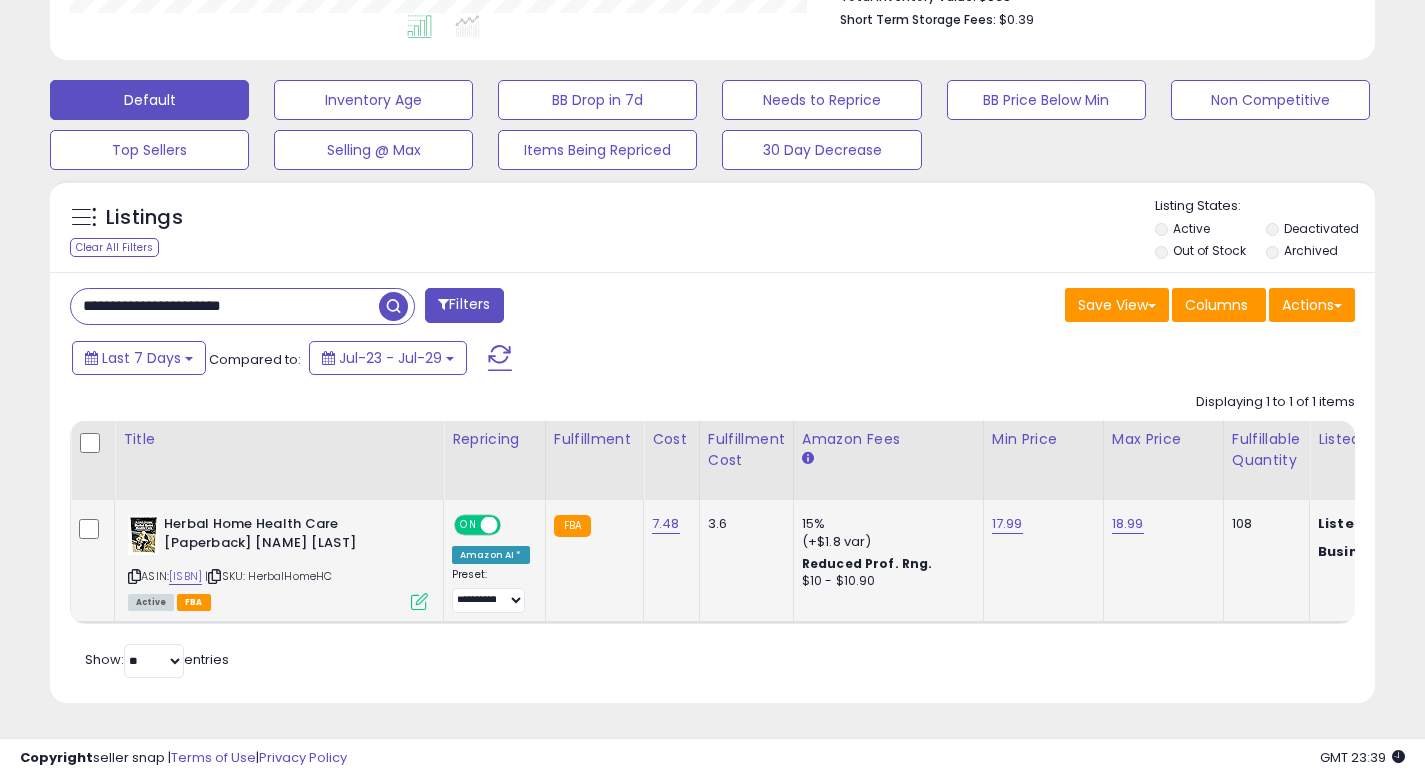 click at bounding box center (419, 601) 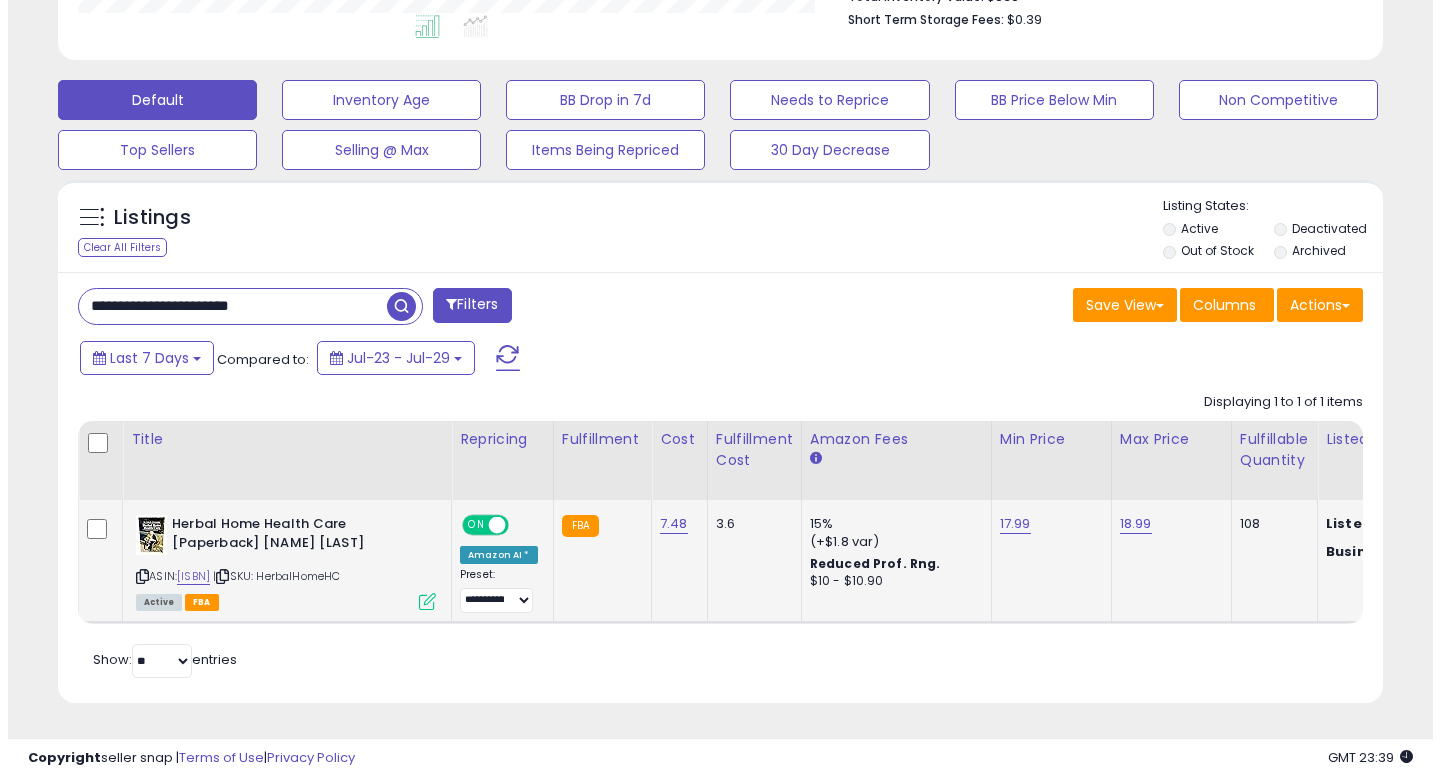 scroll, scrollTop: 999590, scrollLeft: 999224, axis: both 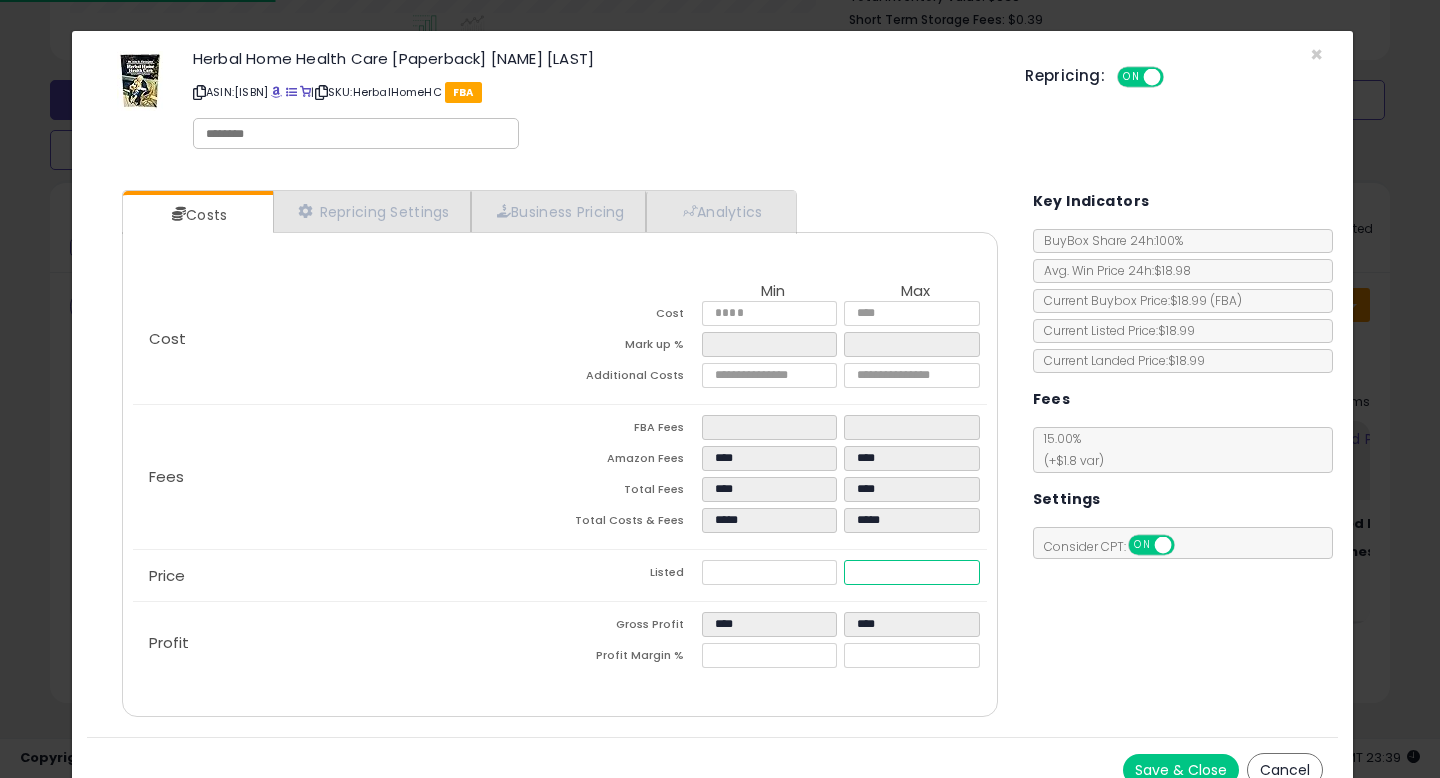 type on "**" 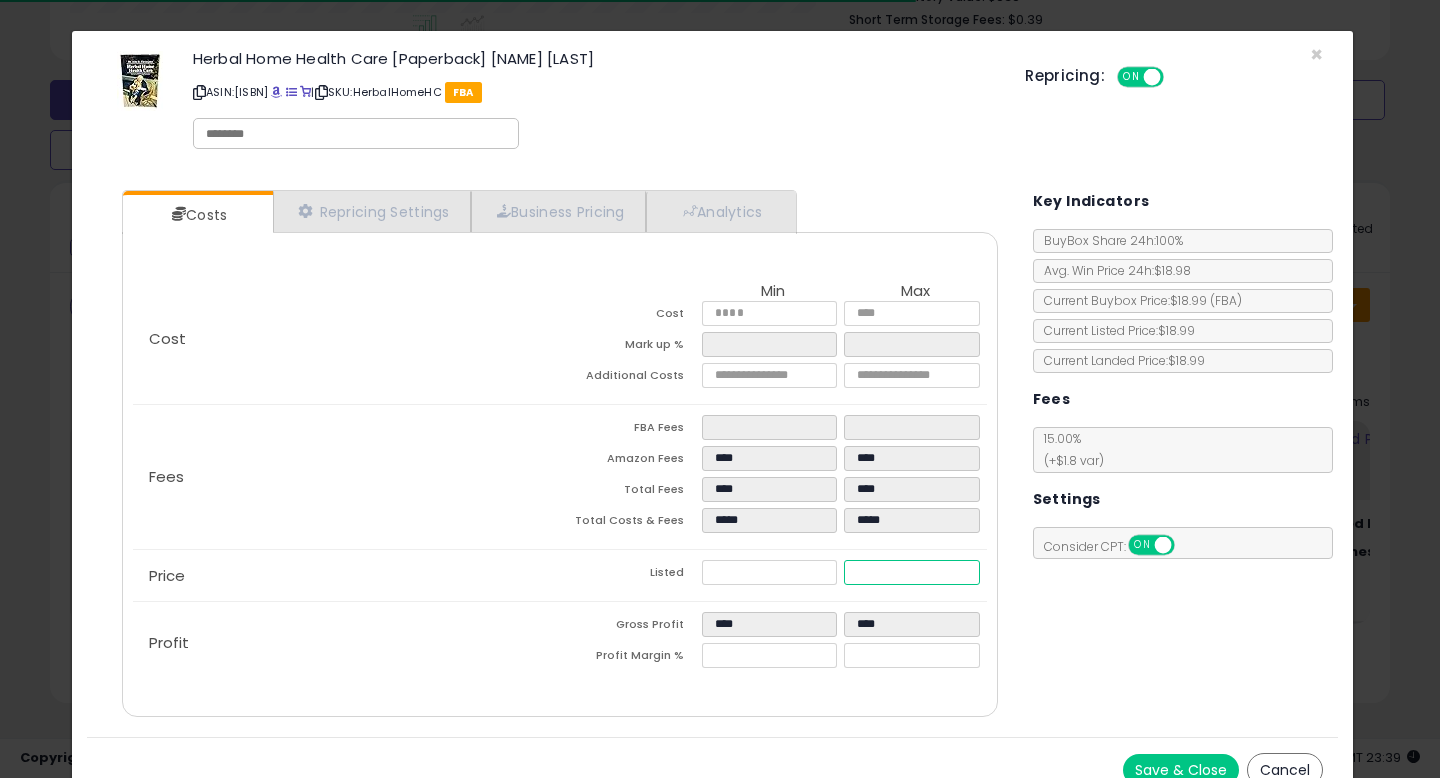 type on "****" 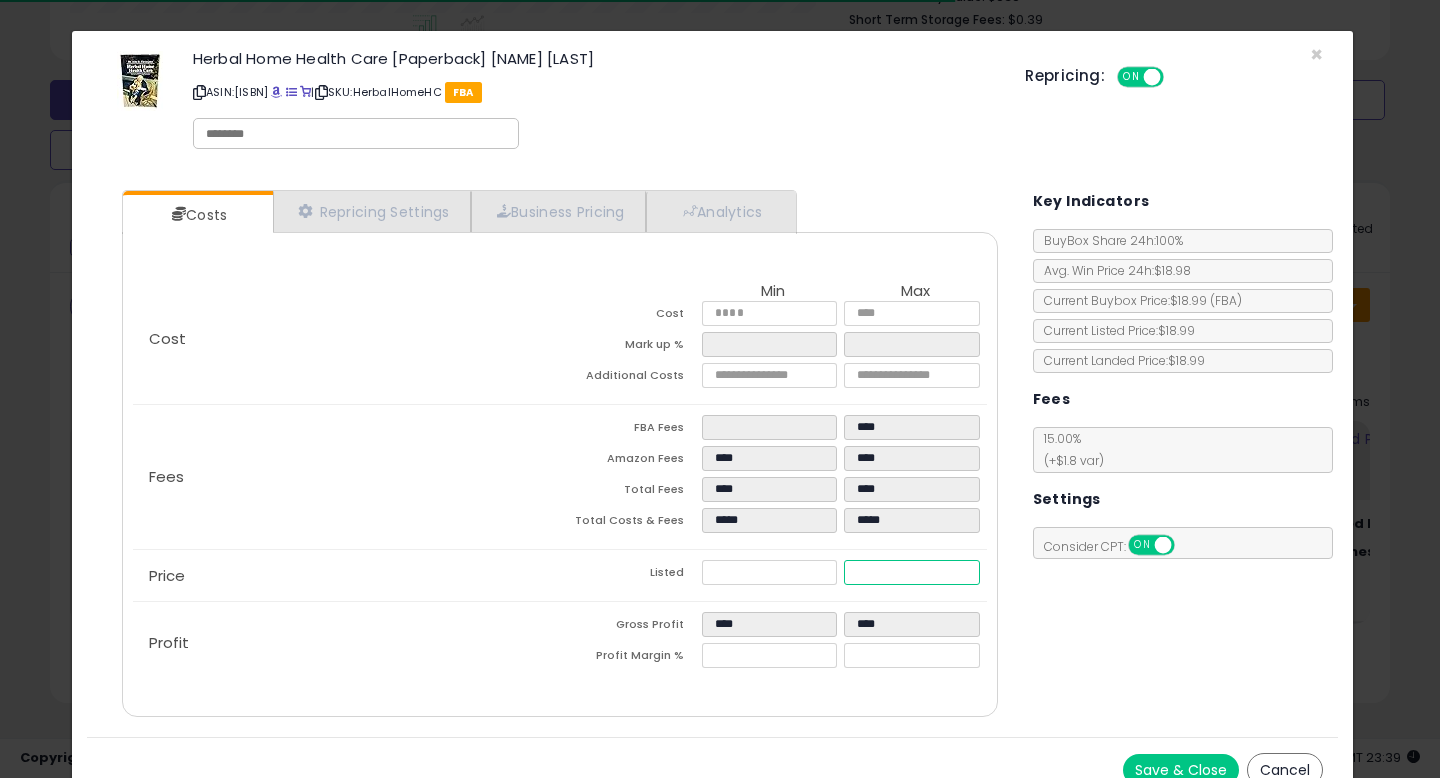 type on "****" 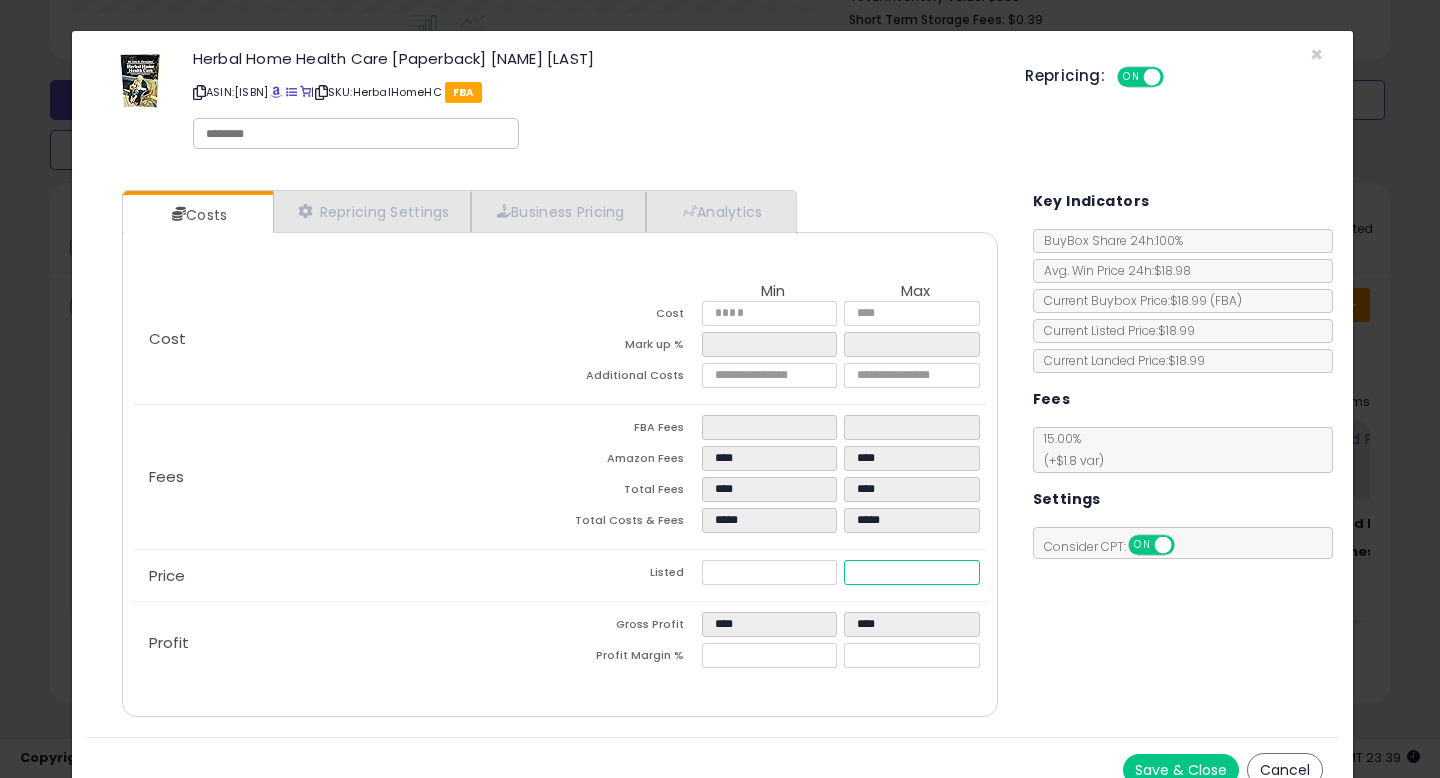 type on "****" 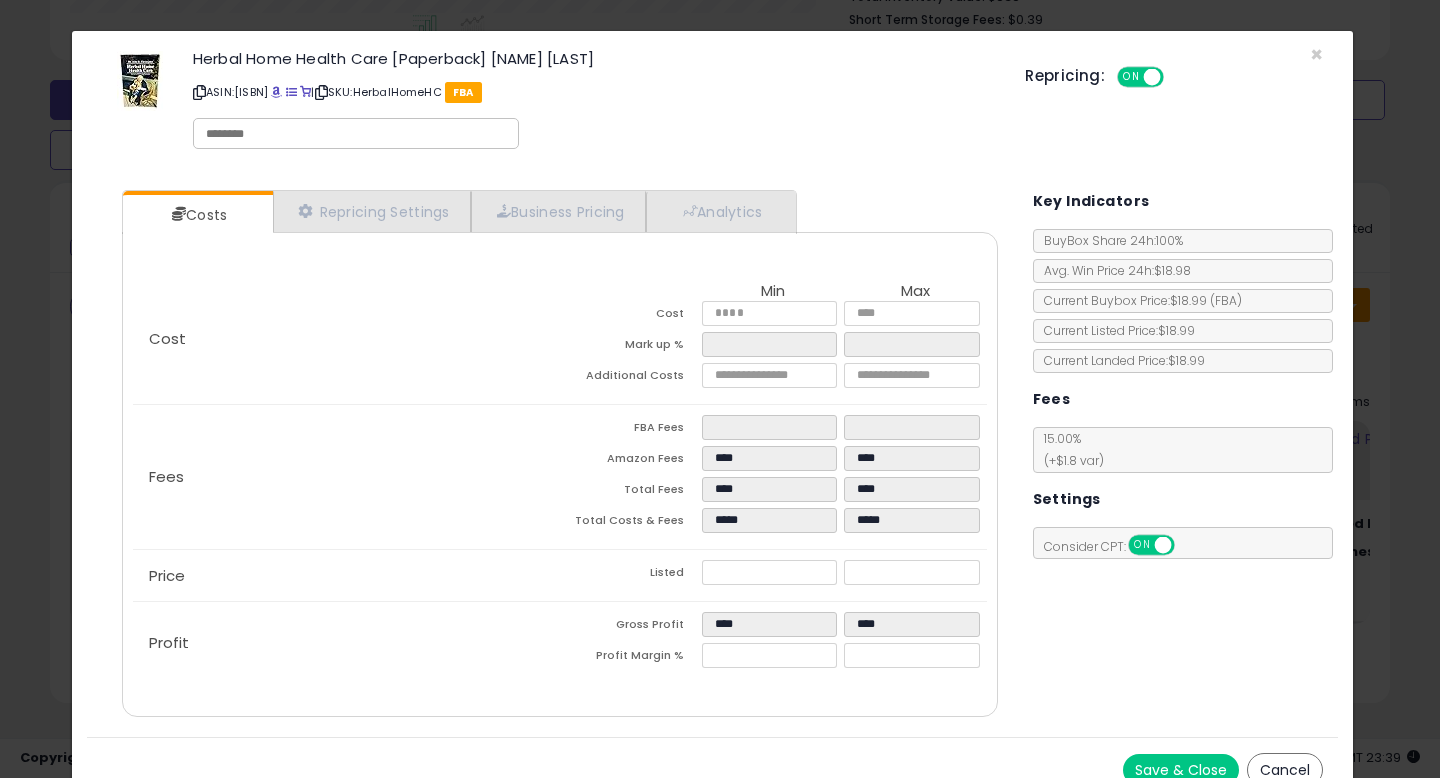 type on "*****" 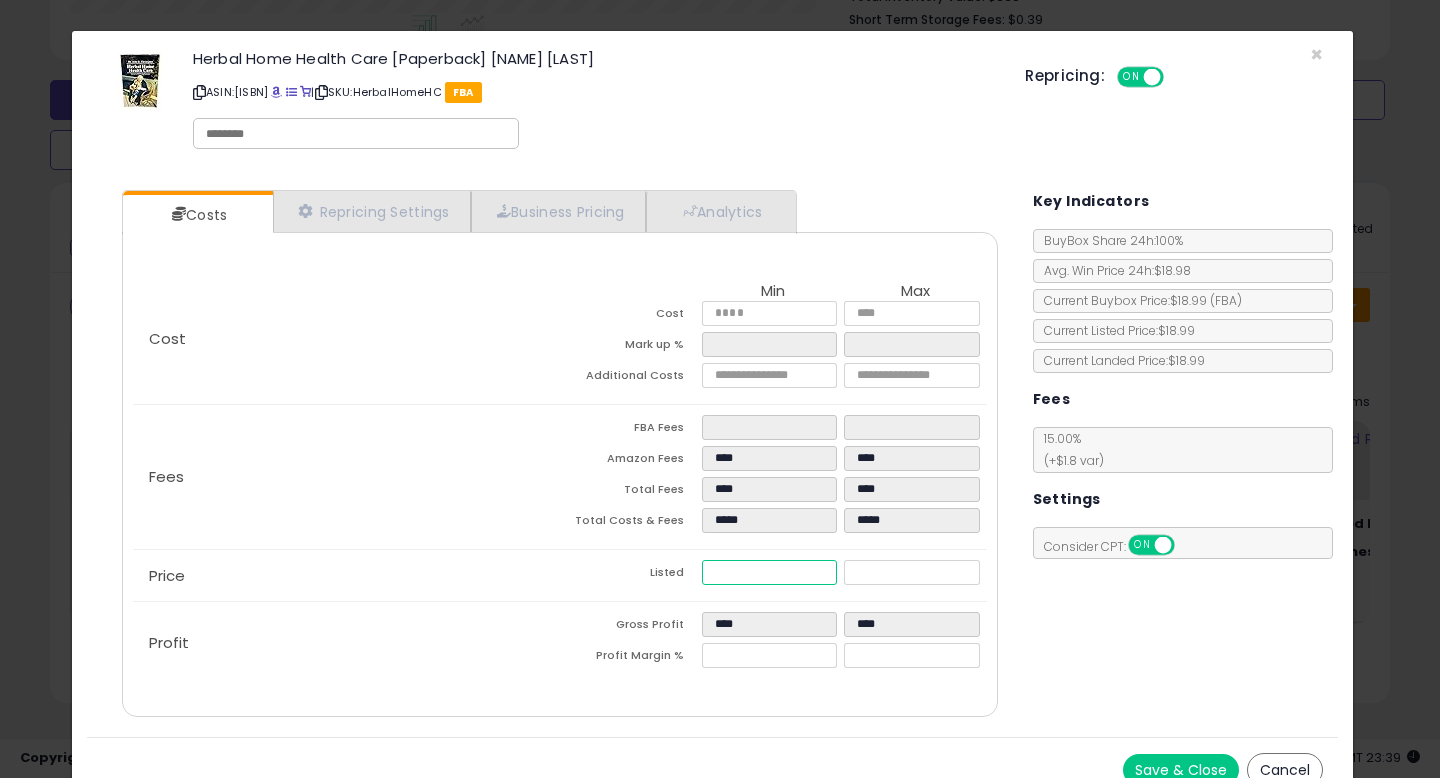 click on "*****" at bounding box center (769, 572) 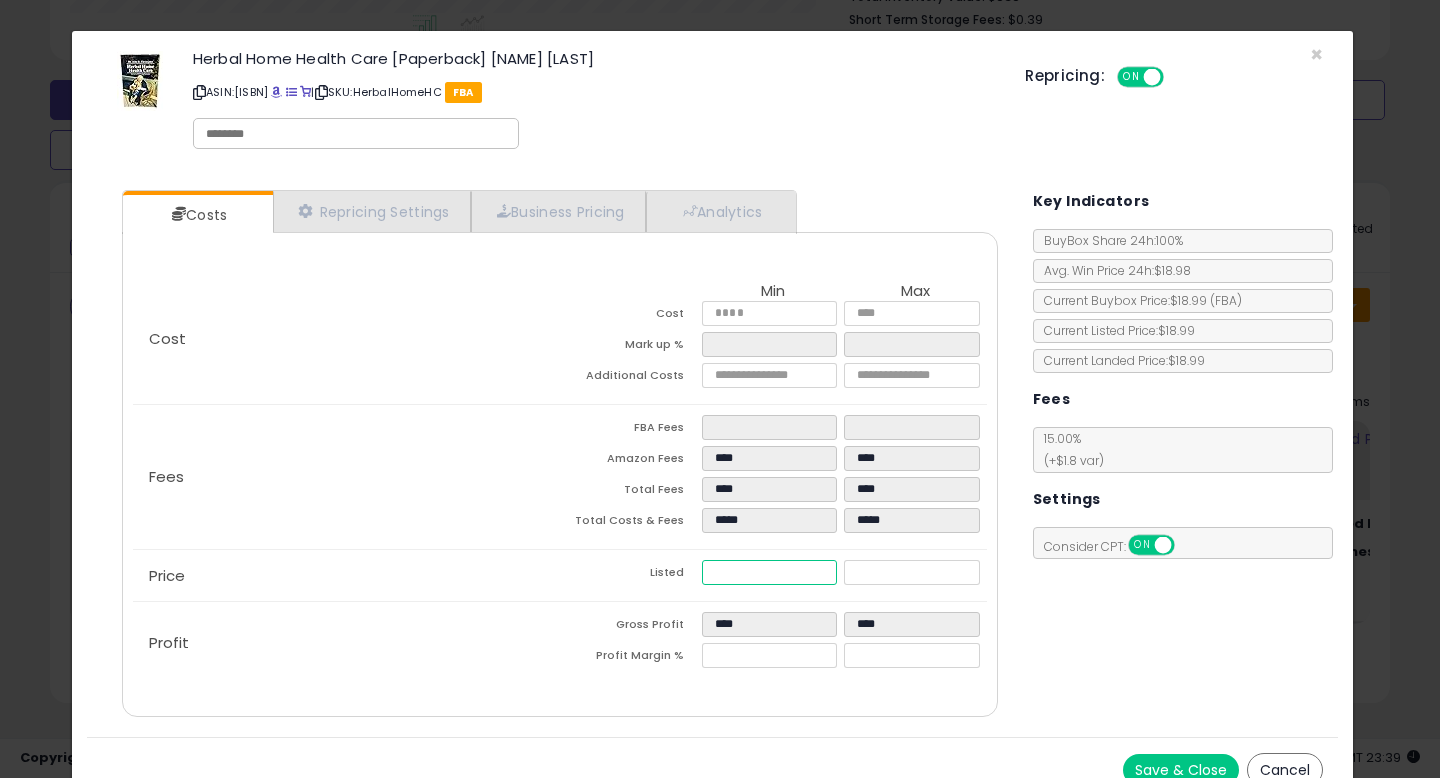 type on "*****" 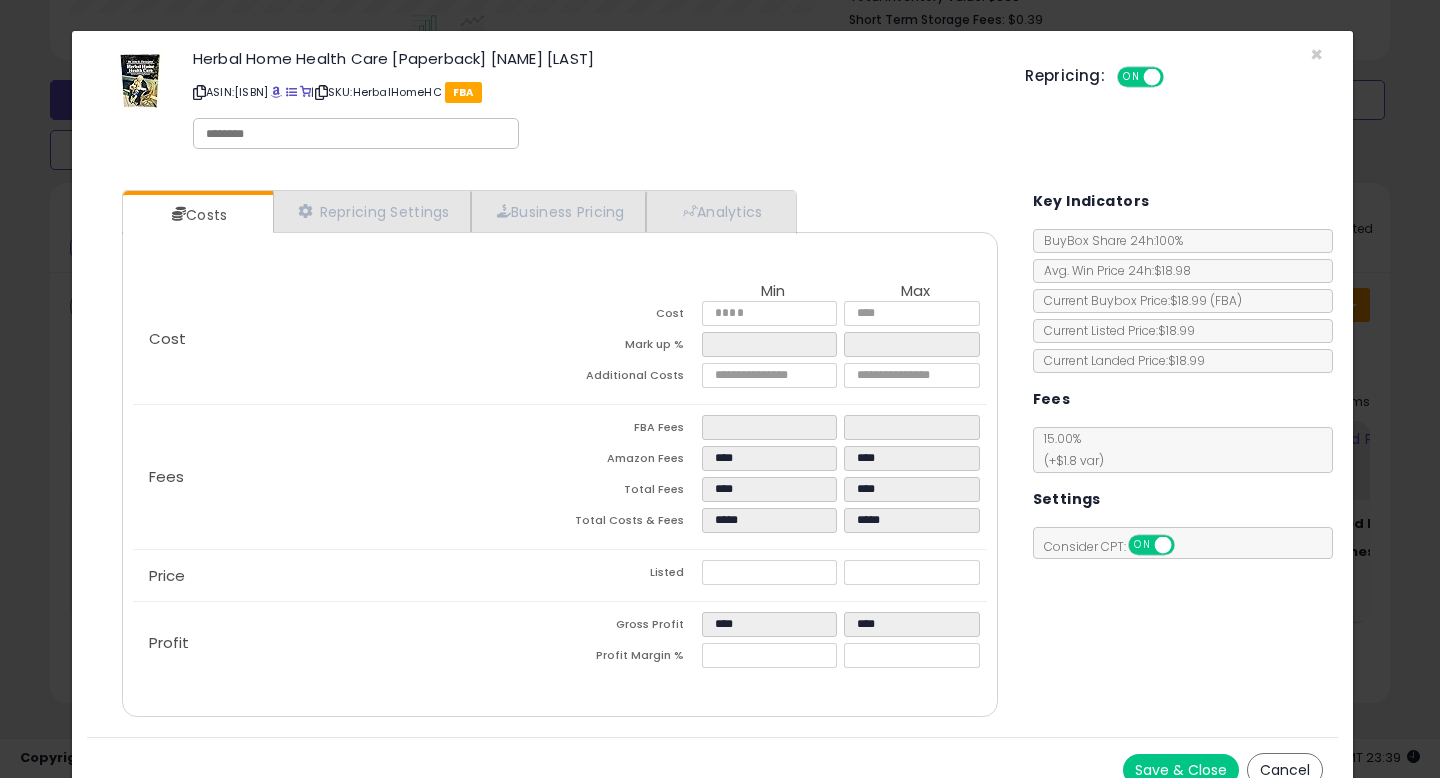 type on "*****" 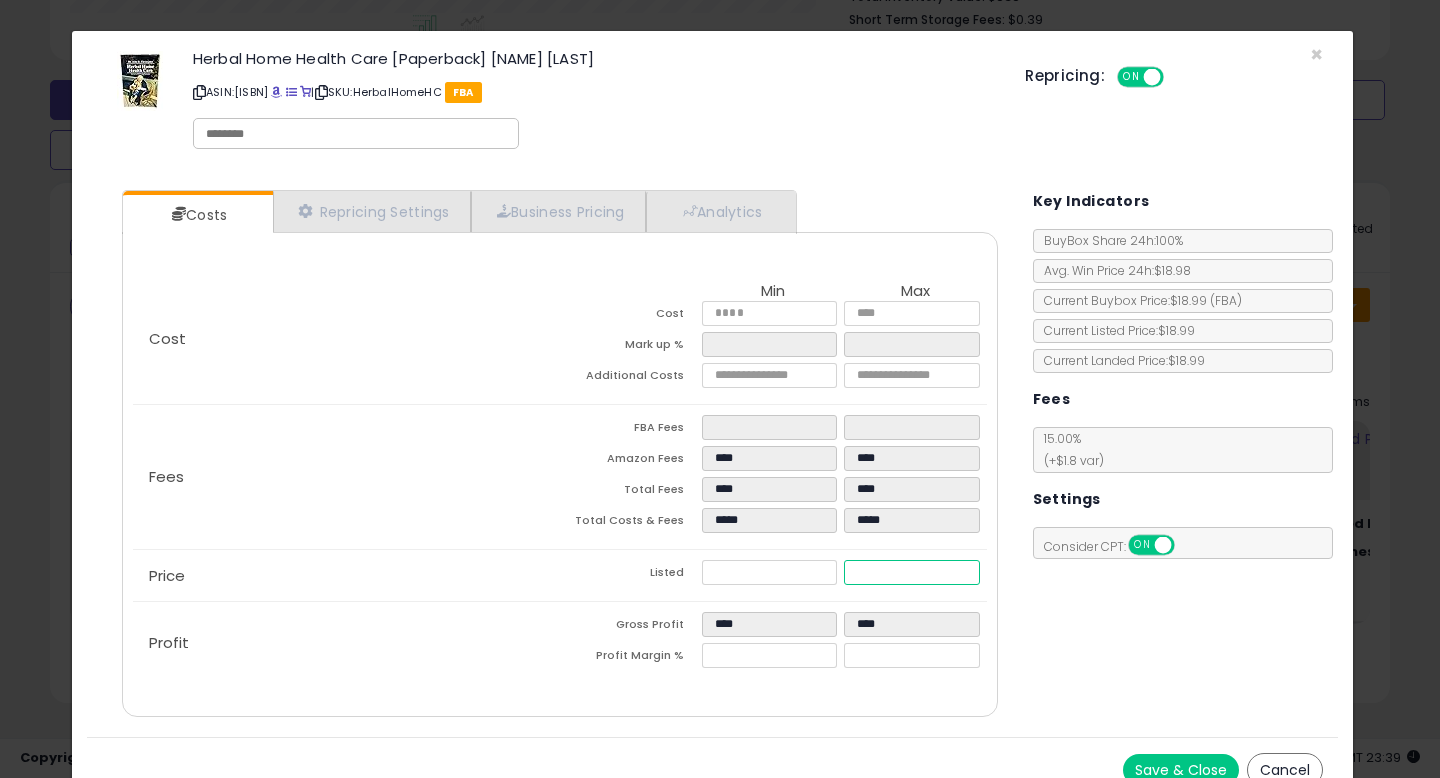 click on "*****" at bounding box center (911, 572) 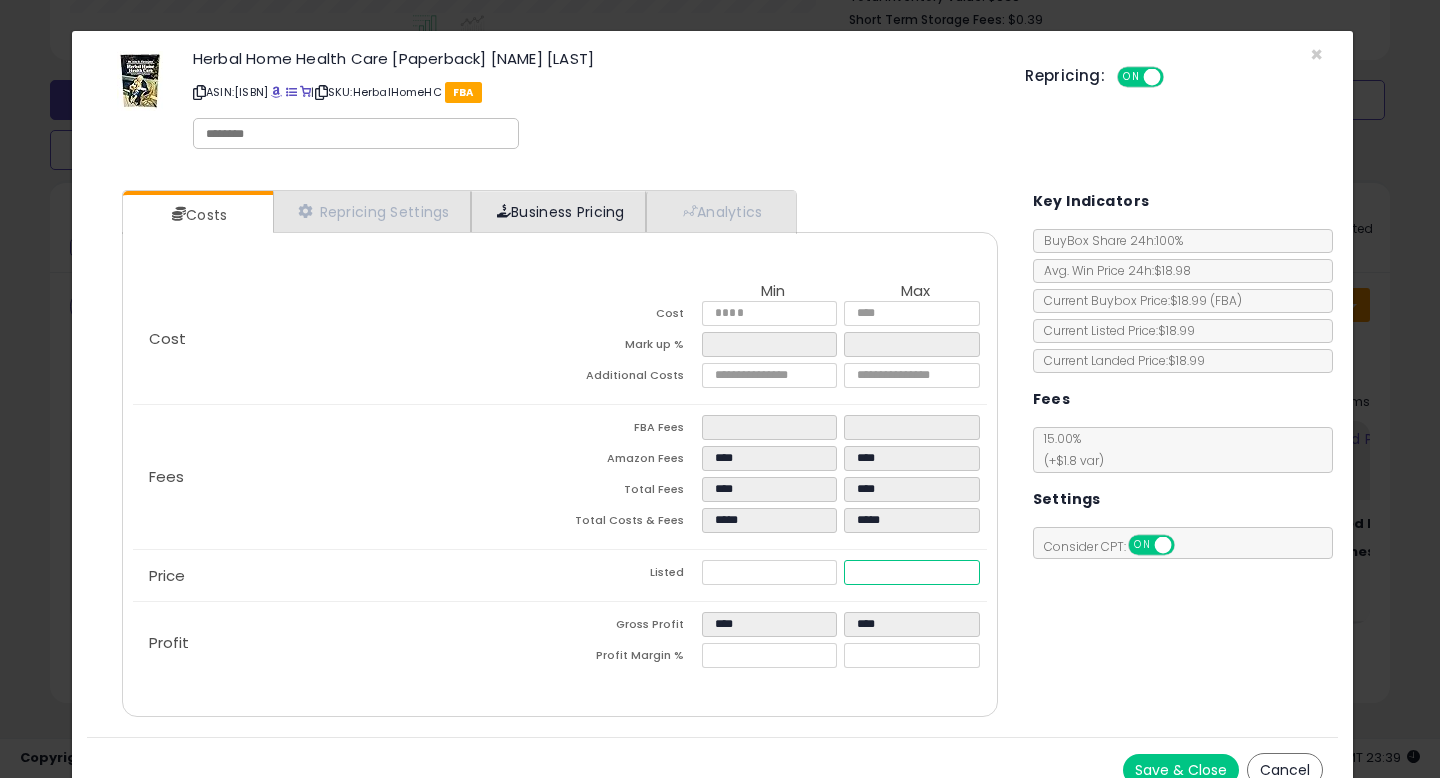 type on "*****" 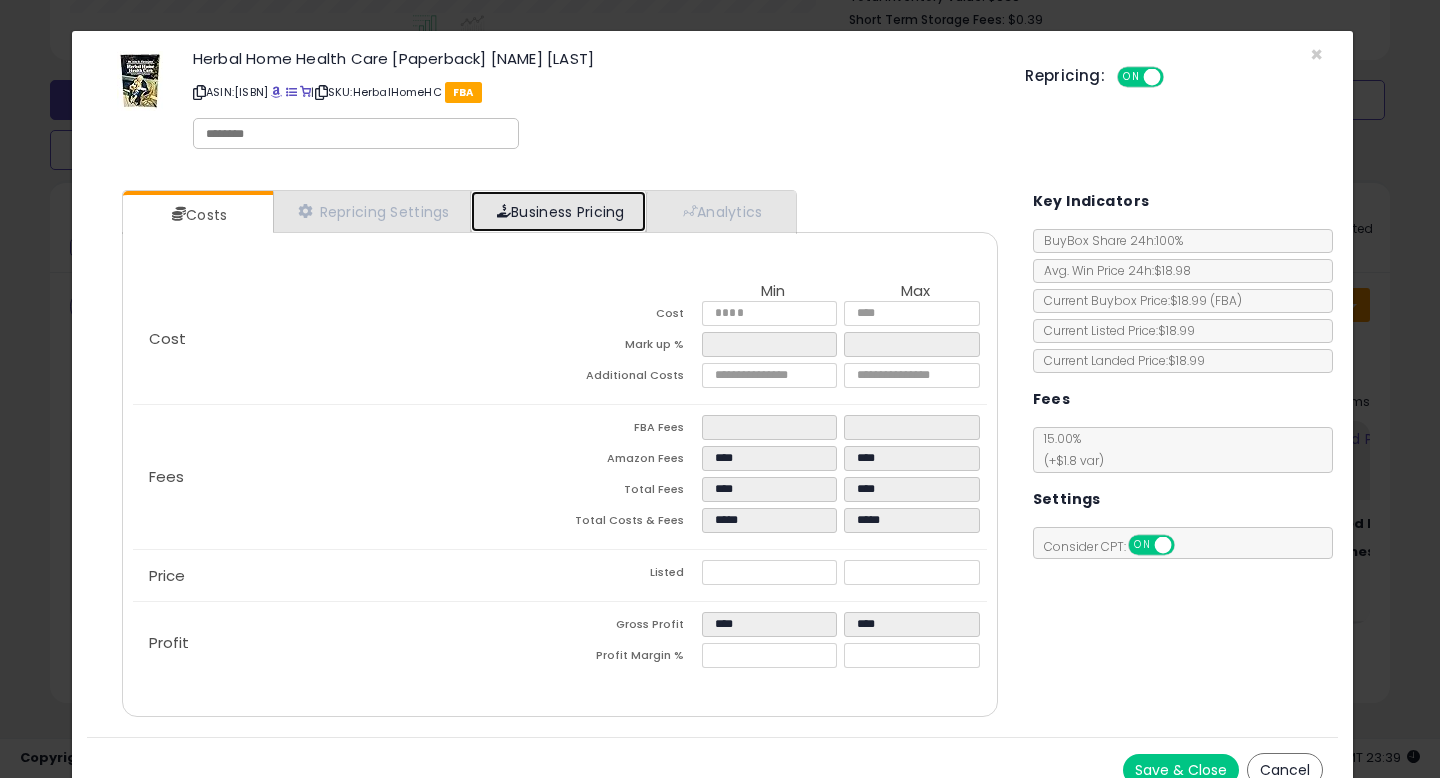 type on "*****" 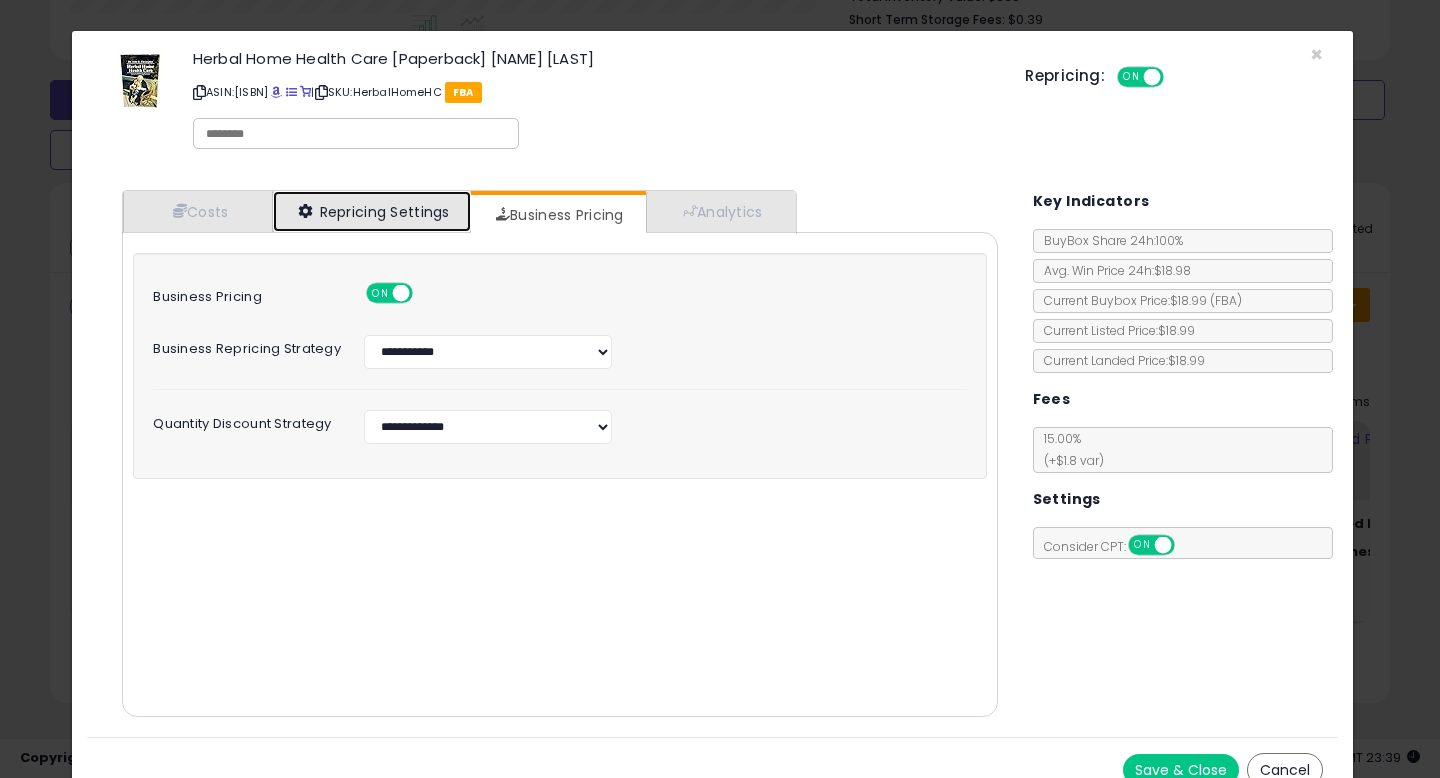 click on "Repricing Settings" at bounding box center [372, 211] 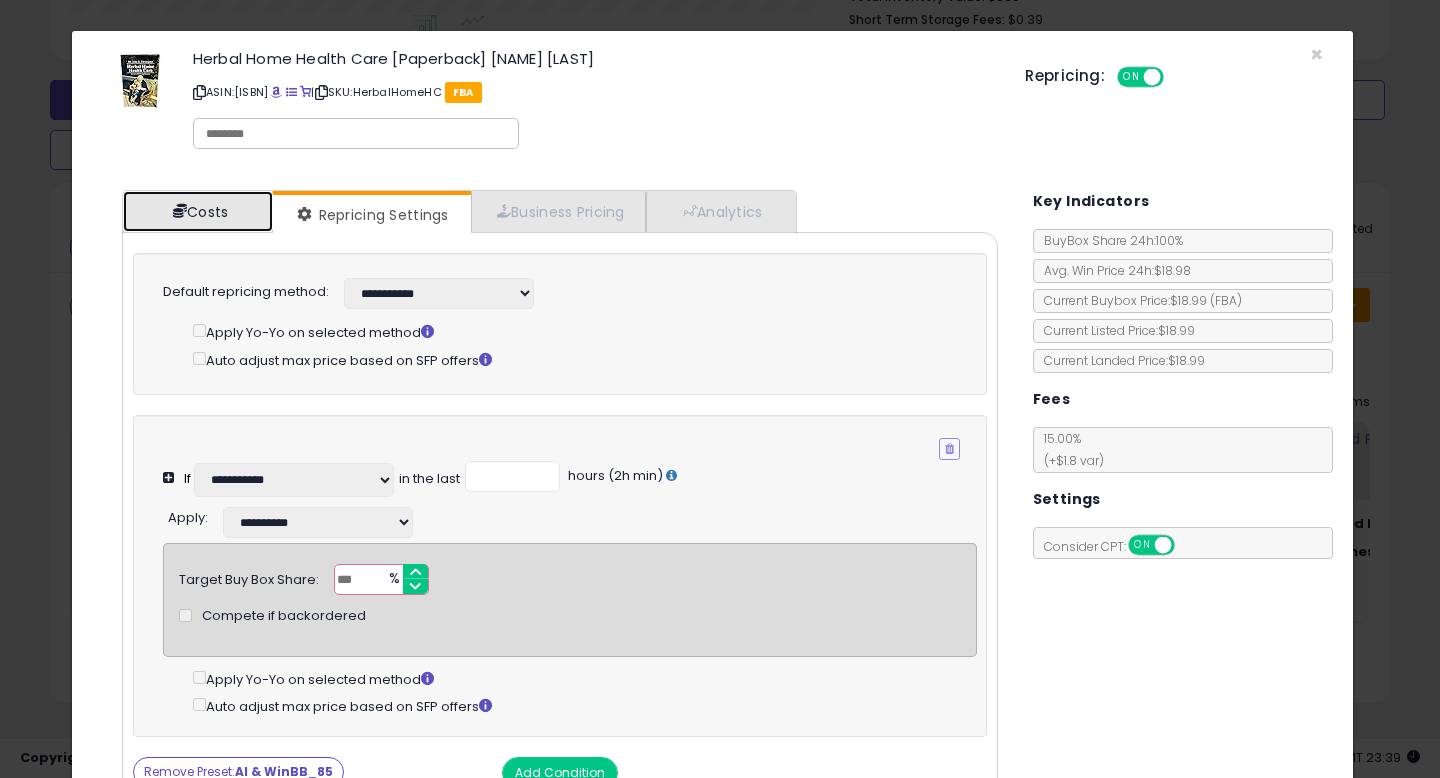 drag, startPoint x: 181, startPoint y: 217, endPoint x: 214, endPoint y: 218, distance: 33.01515 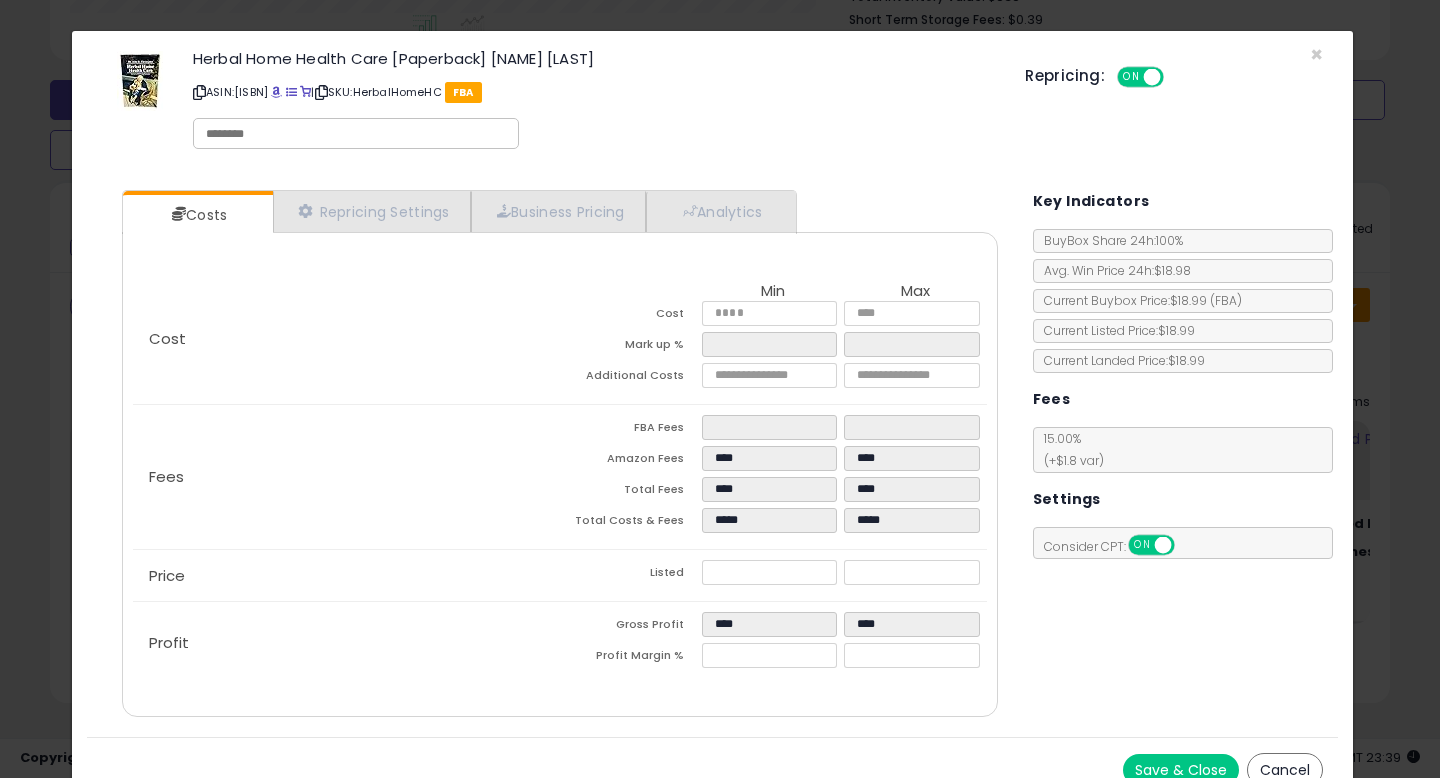 click on "Save & Close" at bounding box center [1181, 770] 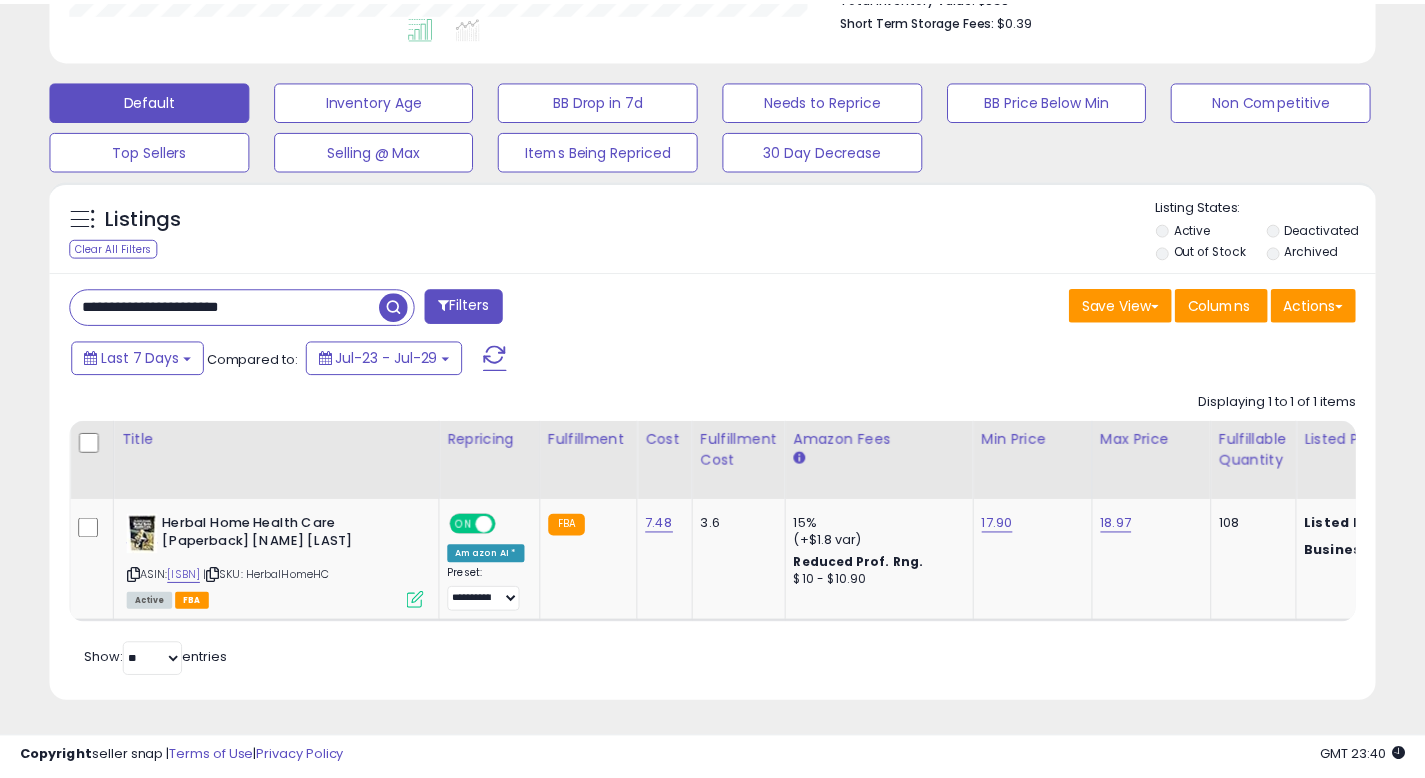 scroll, scrollTop: 410, scrollLeft: 767, axis: both 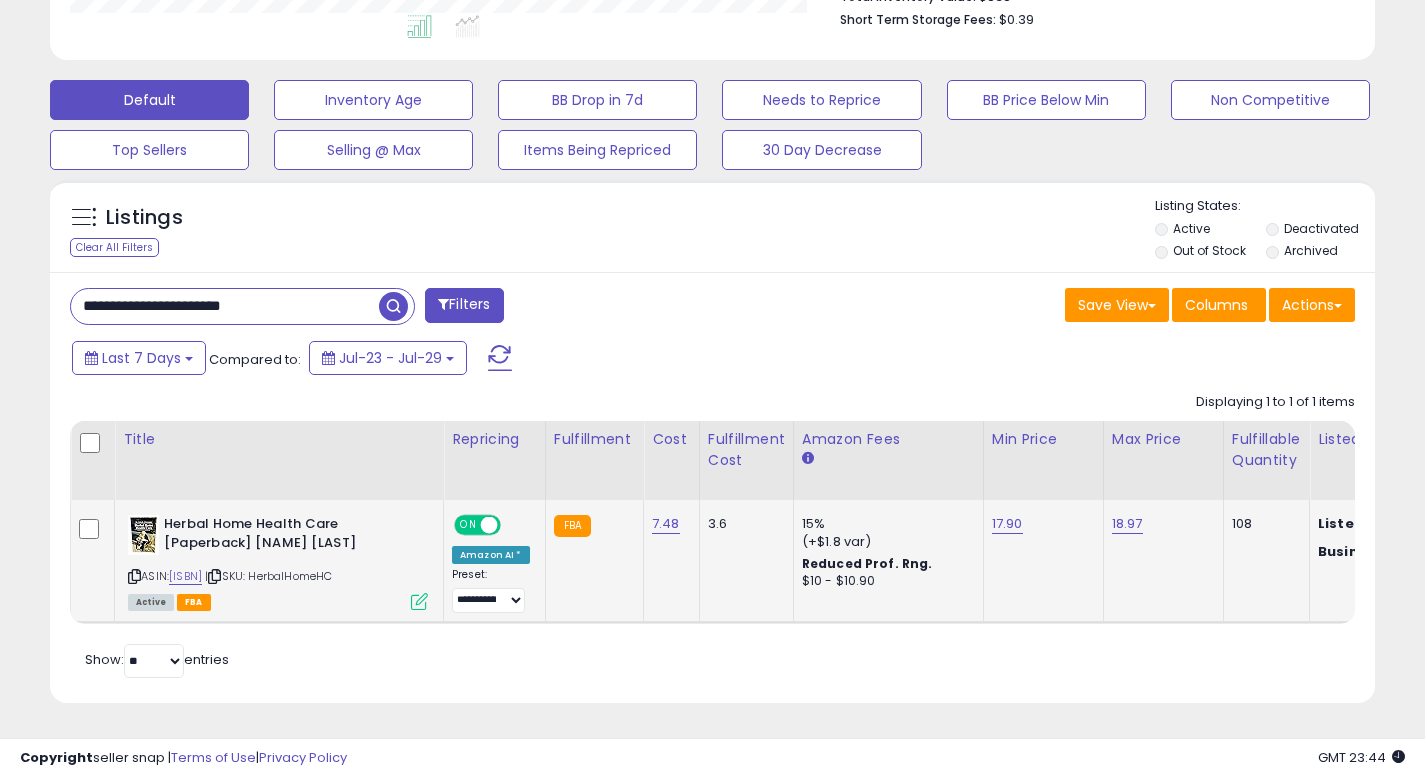 click at bounding box center [419, 601] 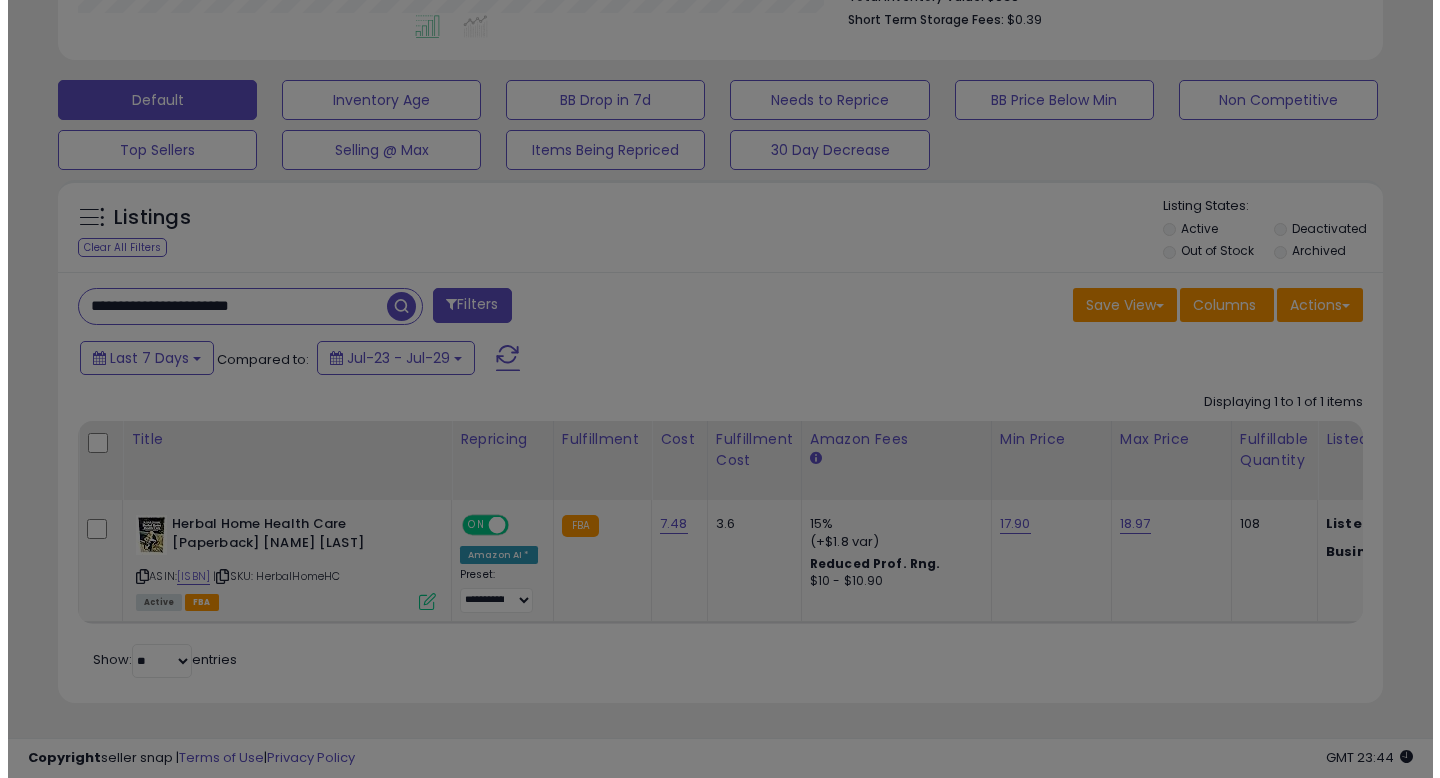 scroll, scrollTop: 999590, scrollLeft: 999224, axis: both 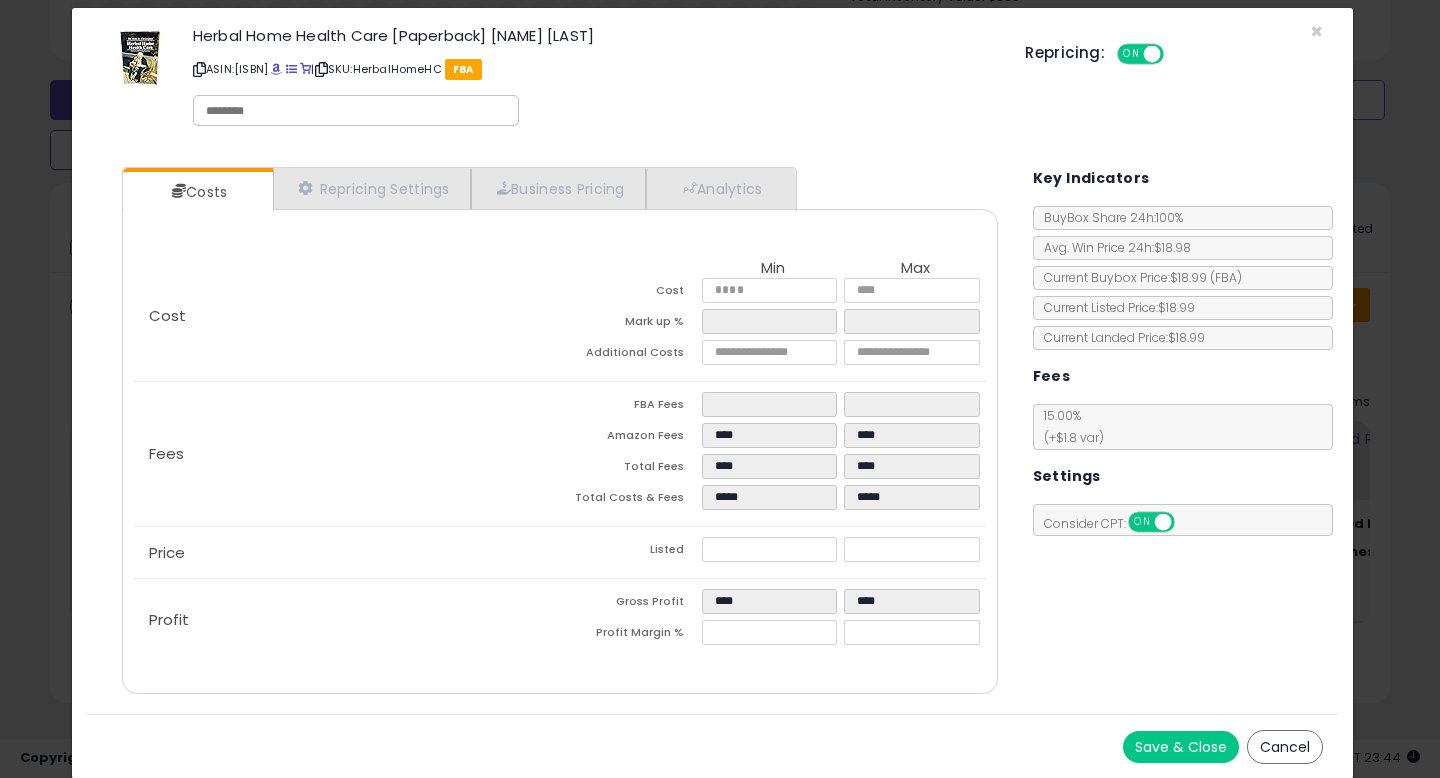 click on "Save & Close" at bounding box center (1181, 747) 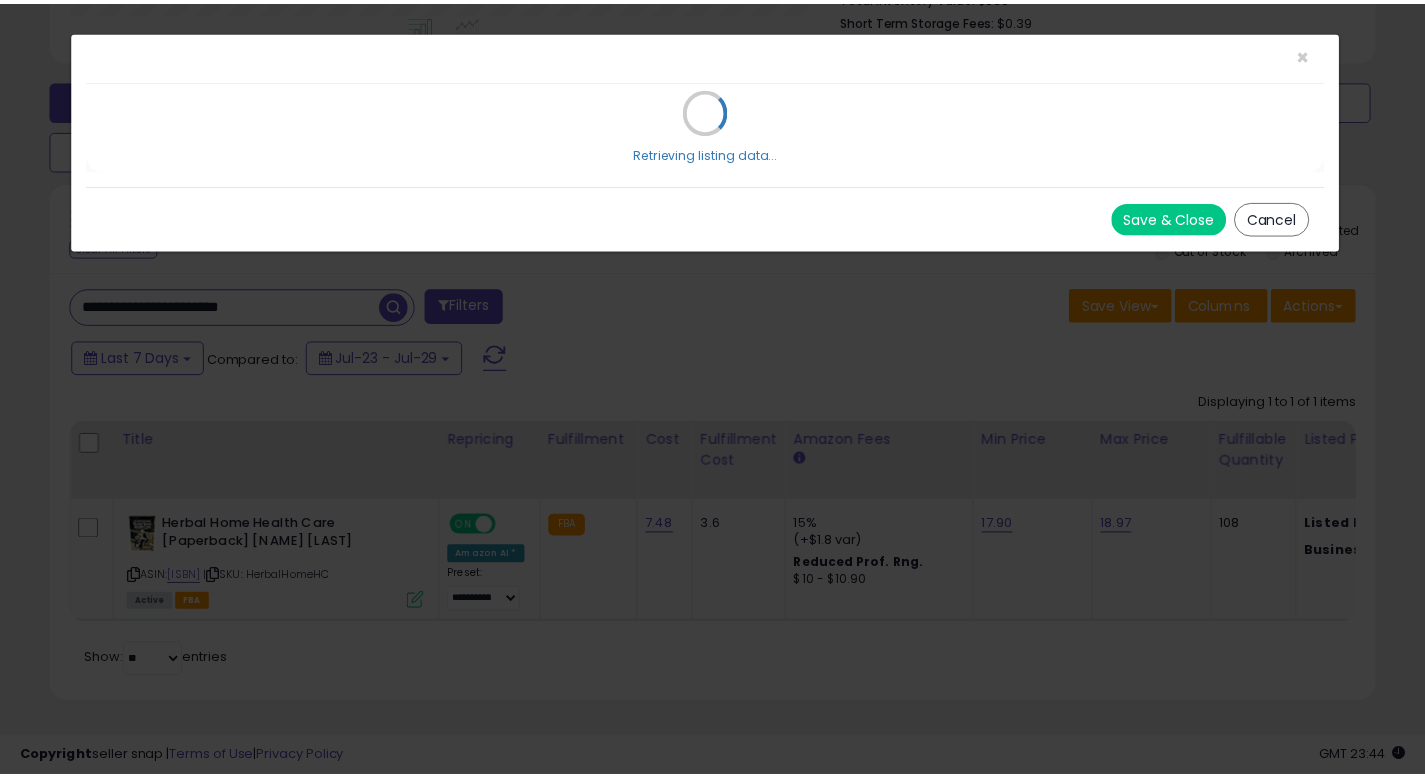 scroll, scrollTop: 0, scrollLeft: 0, axis: both 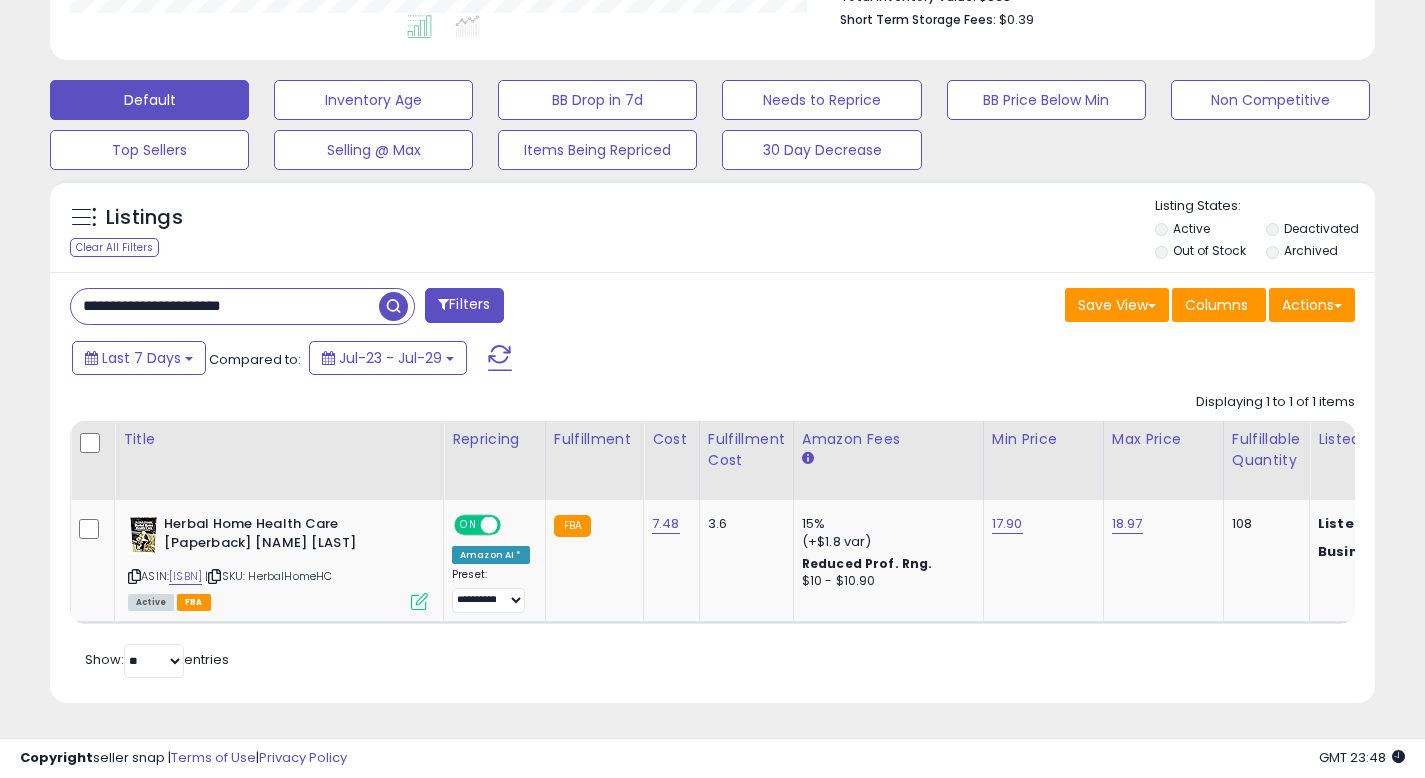 drag, startPoint x: 299, startPoint y: 289, endPoint x: 0, endPoint y: 285, distance: 299.02676 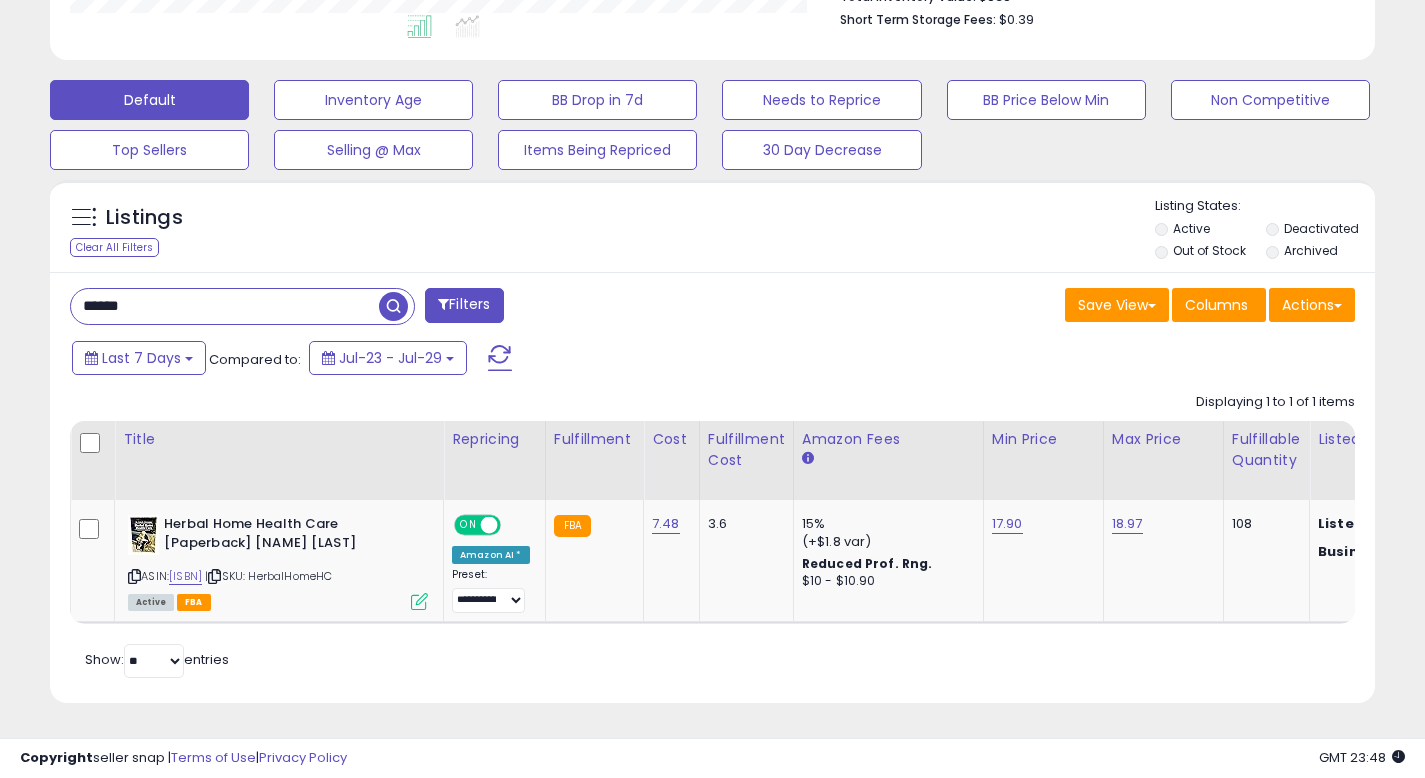 type on "******" 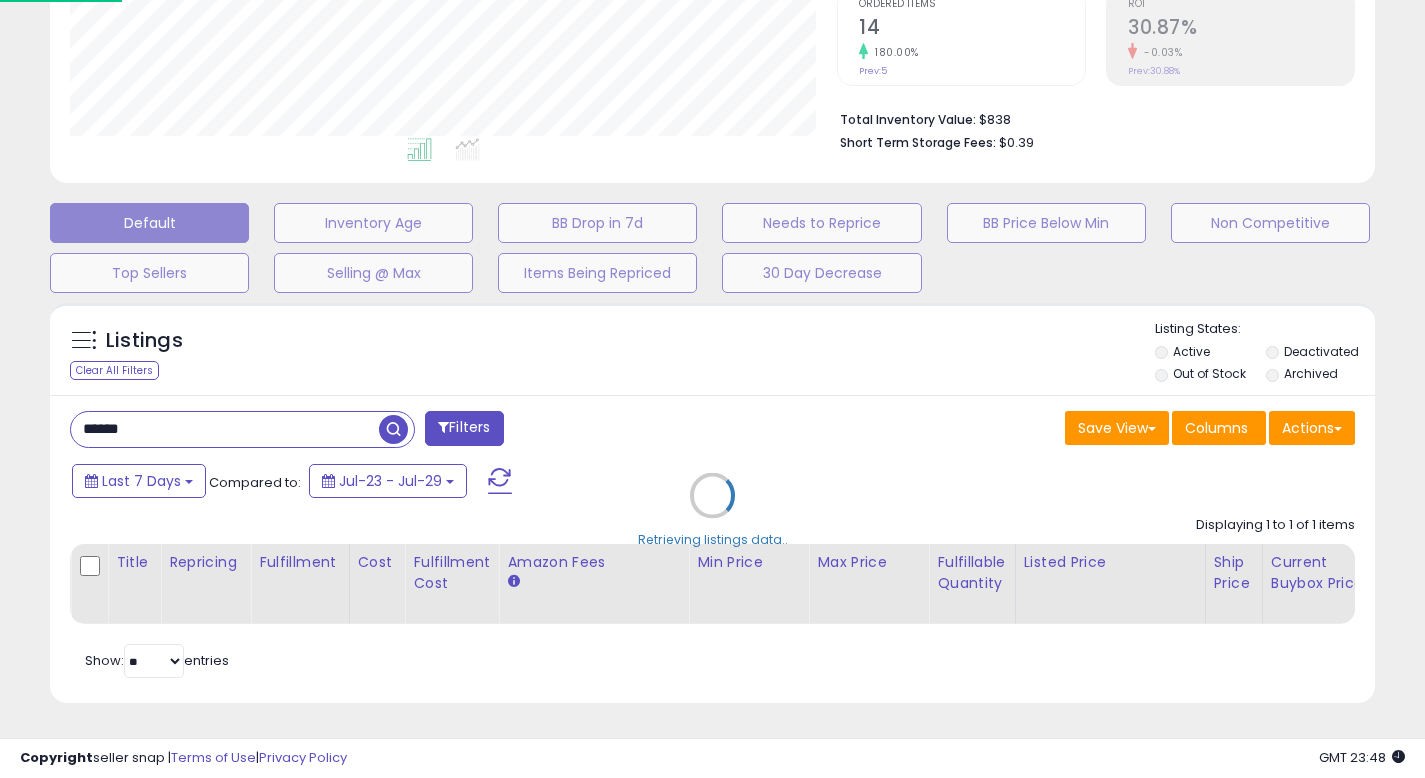 scroll, scrollTop: 999590, scrollLeft: 999224, axis: both 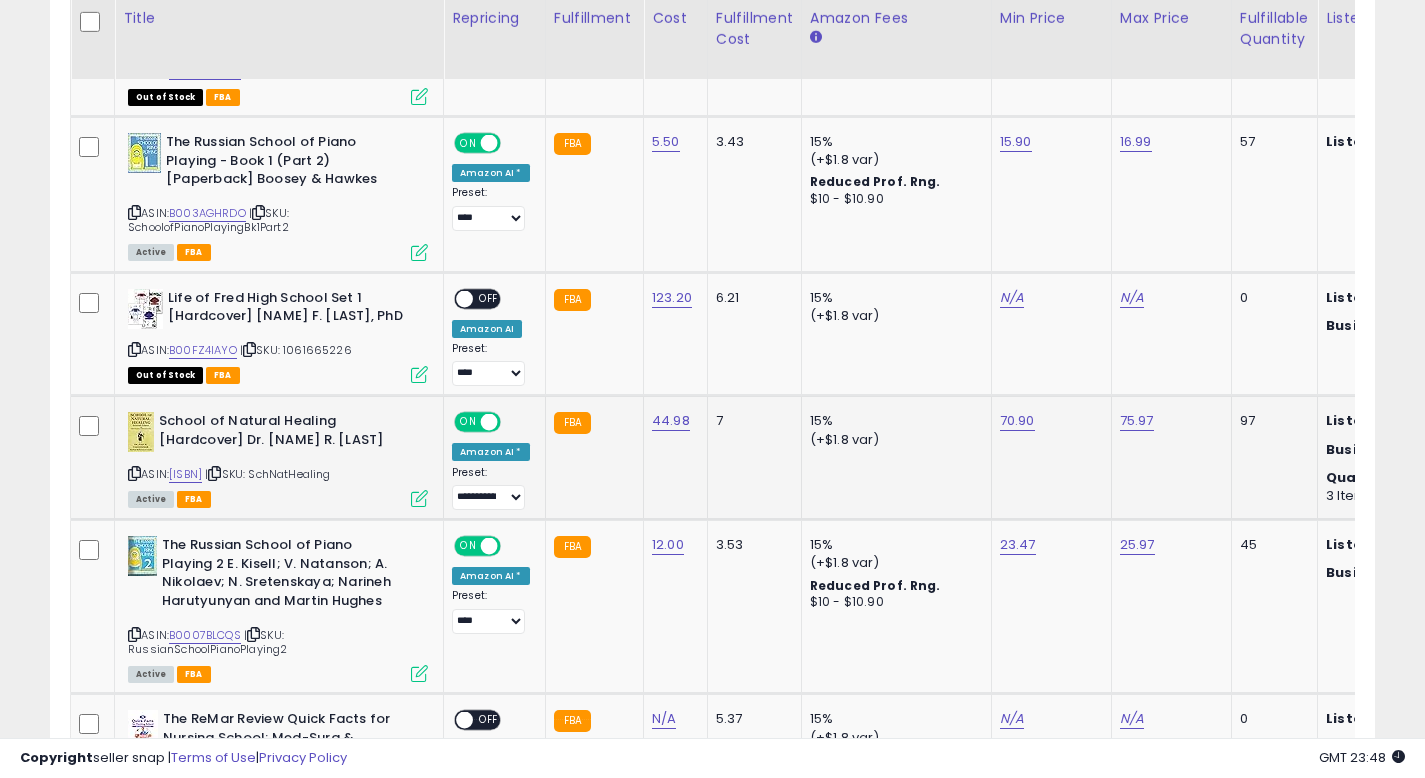 click at bounding box center (419, 498) 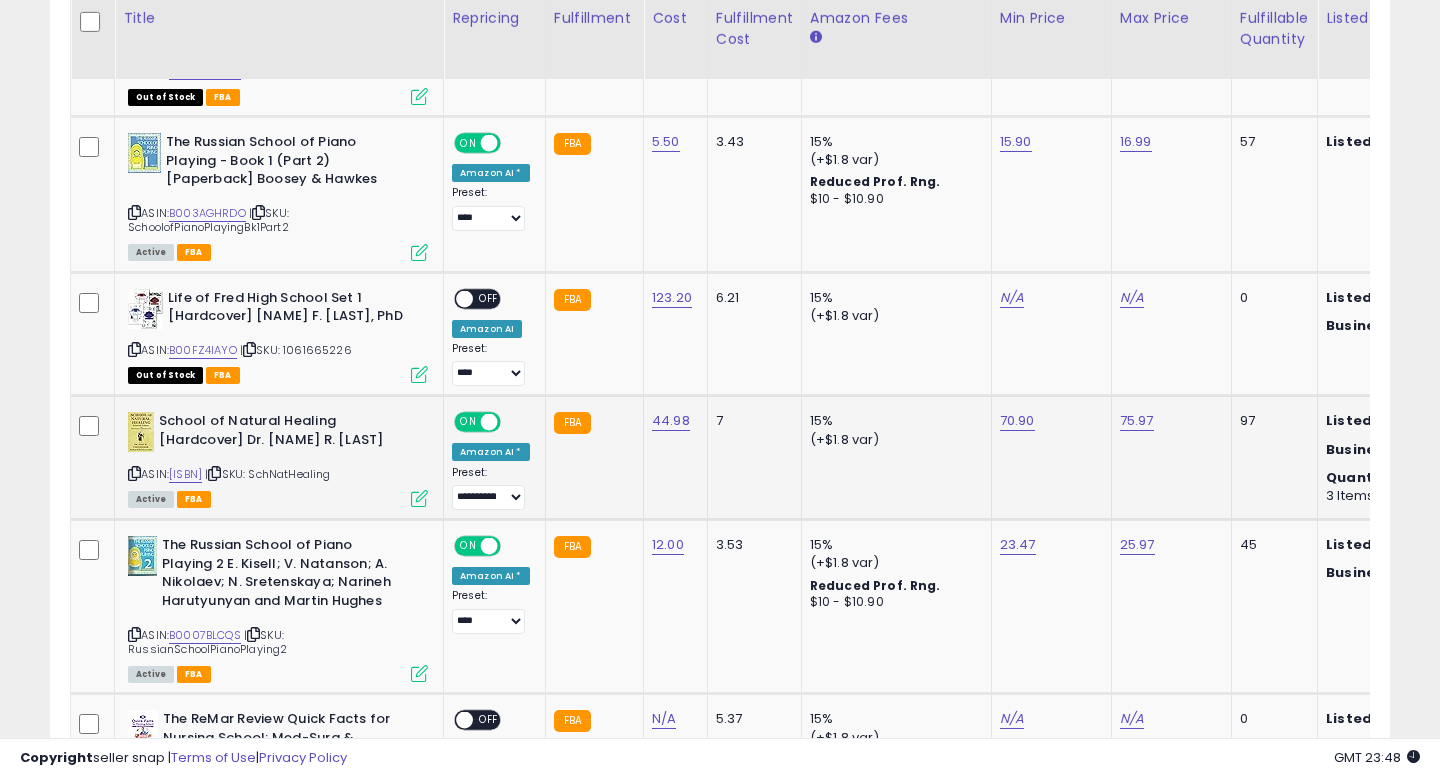 scroll, scrollTop: 999590, scrollLeft: 999224, axis: both 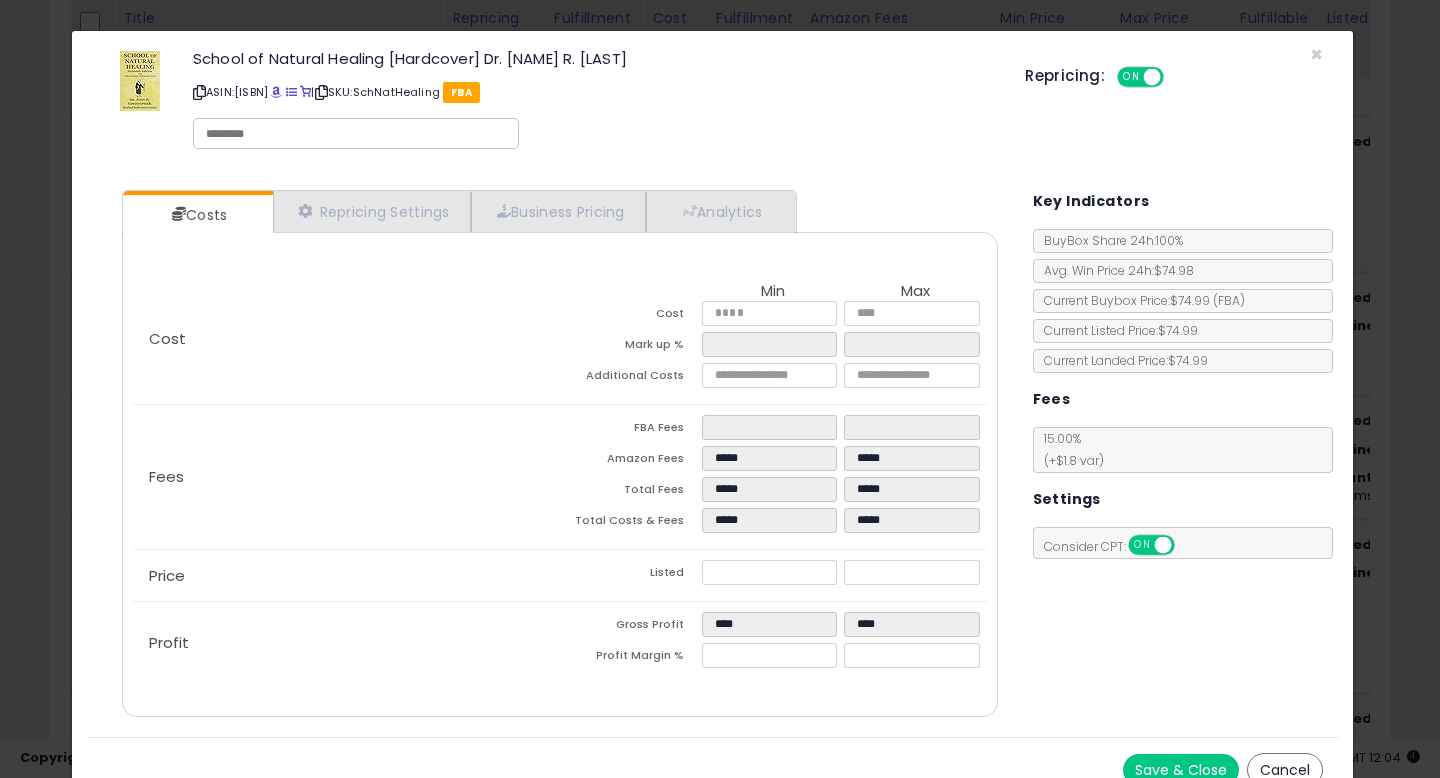 click on "Cancel" at bounding box center (1285, 770) 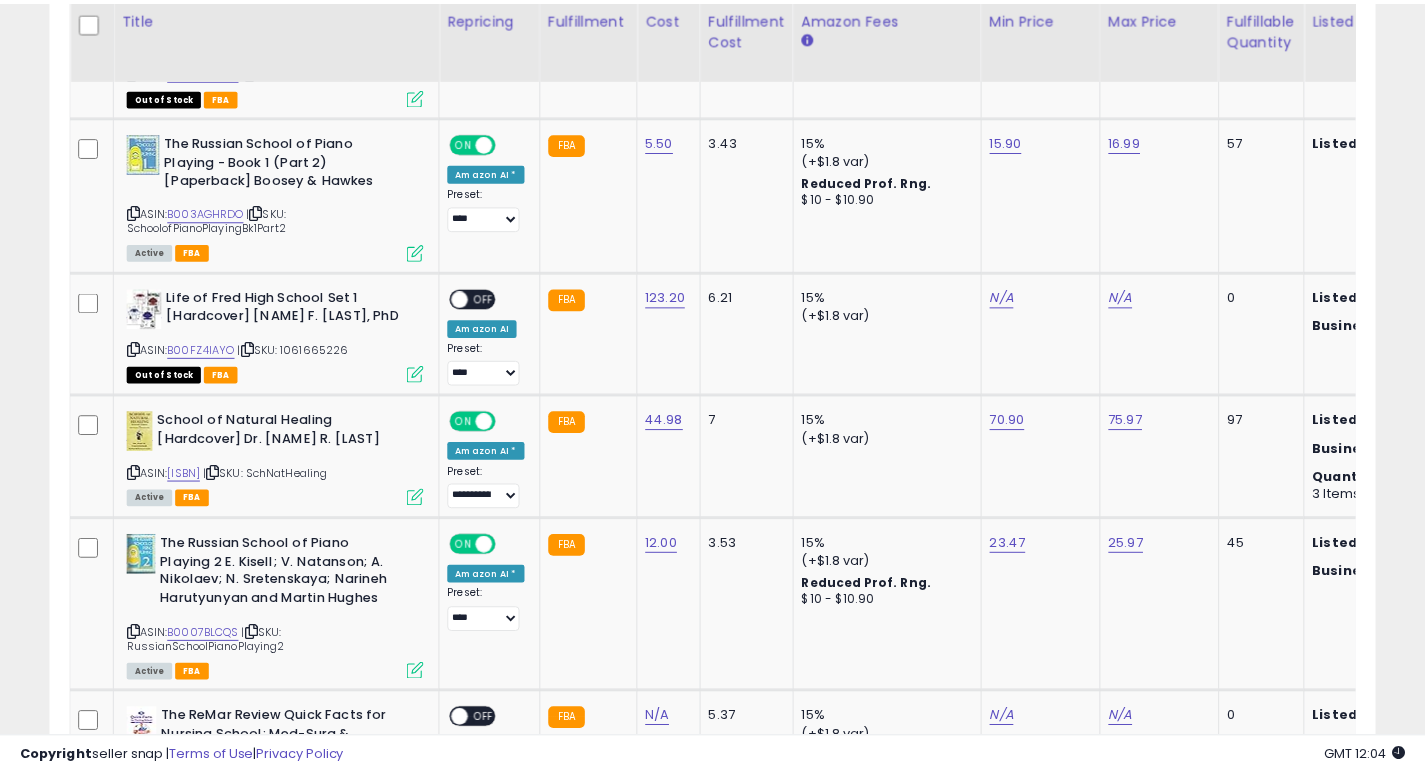 scroll, scrollTop: 410, scrollLeft: 767, axis: both 